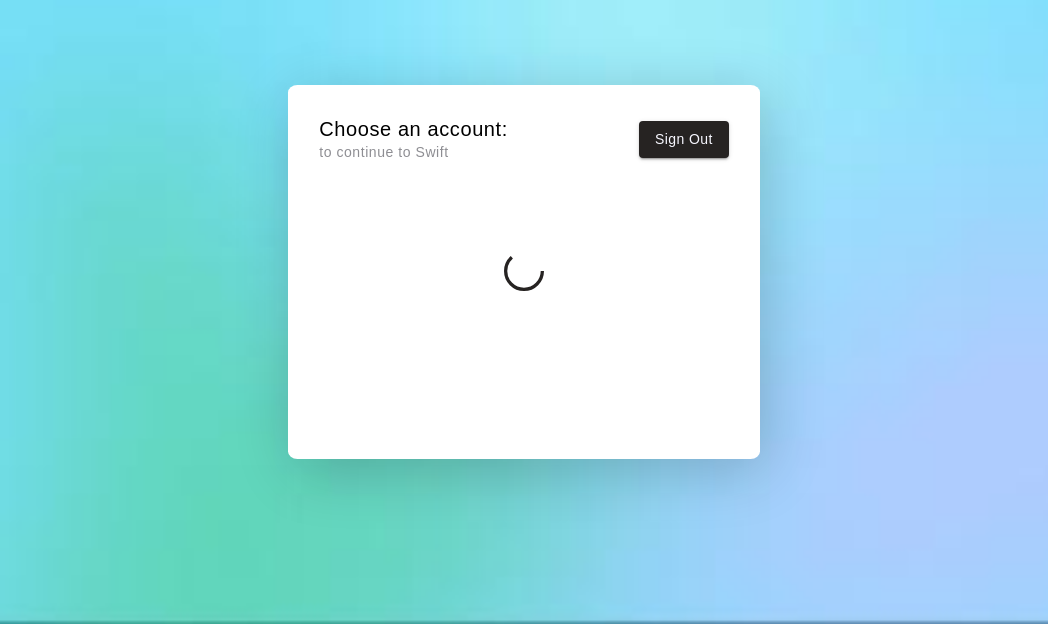 scroll, scrollTop: 0, scrollLeft: 0, axis: both 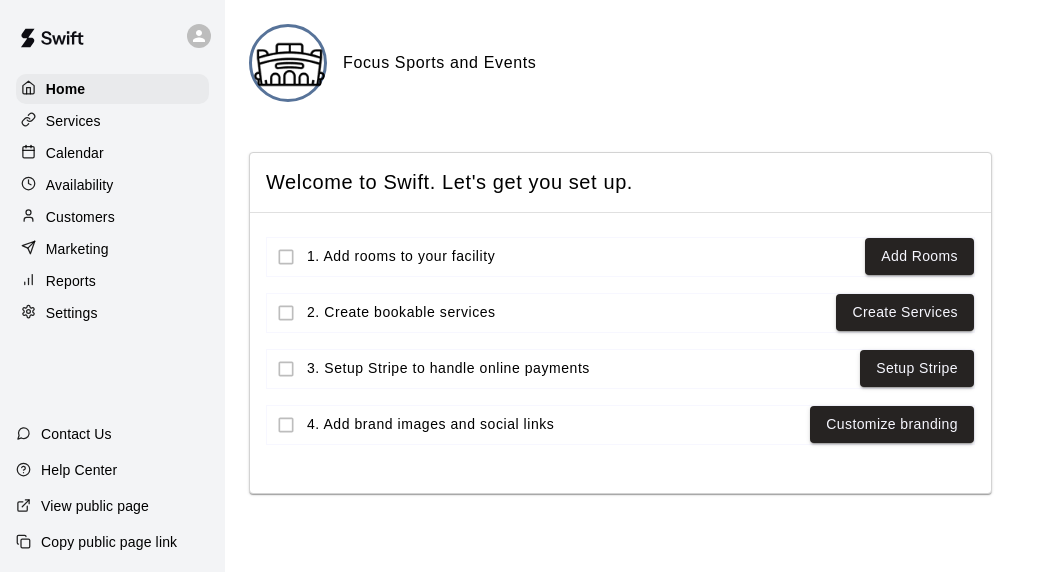 click on "Settings" at bounding box center (72, 313) 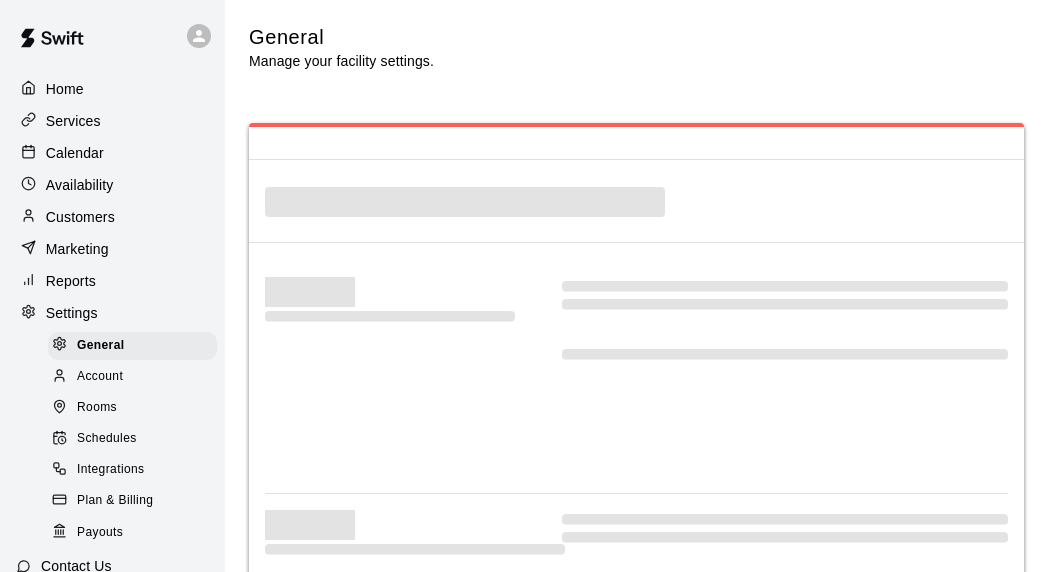 select on "**" 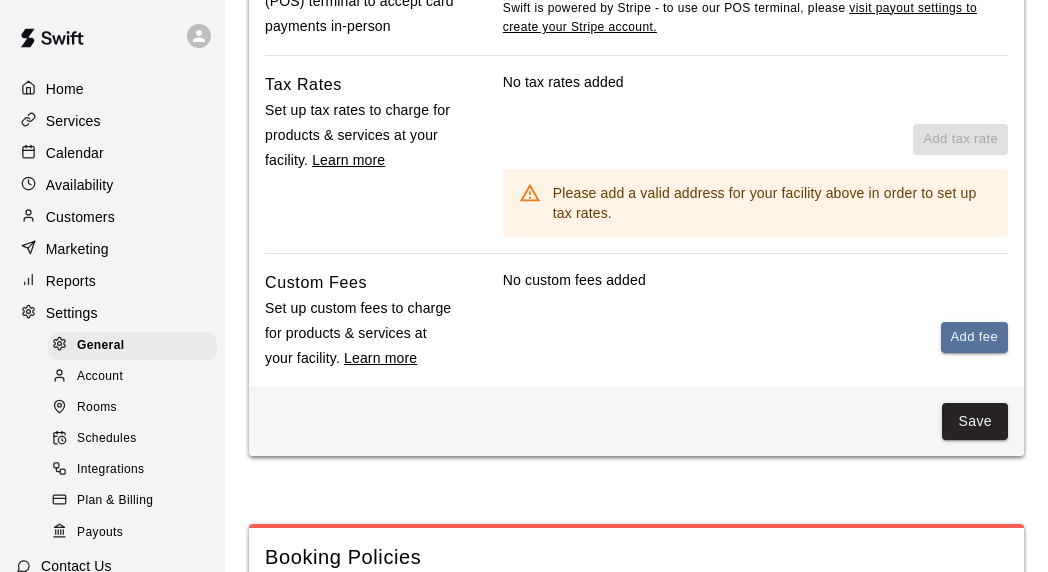 scroll, scrollTop: 1180, scrollLeft: 0, axis: vertical 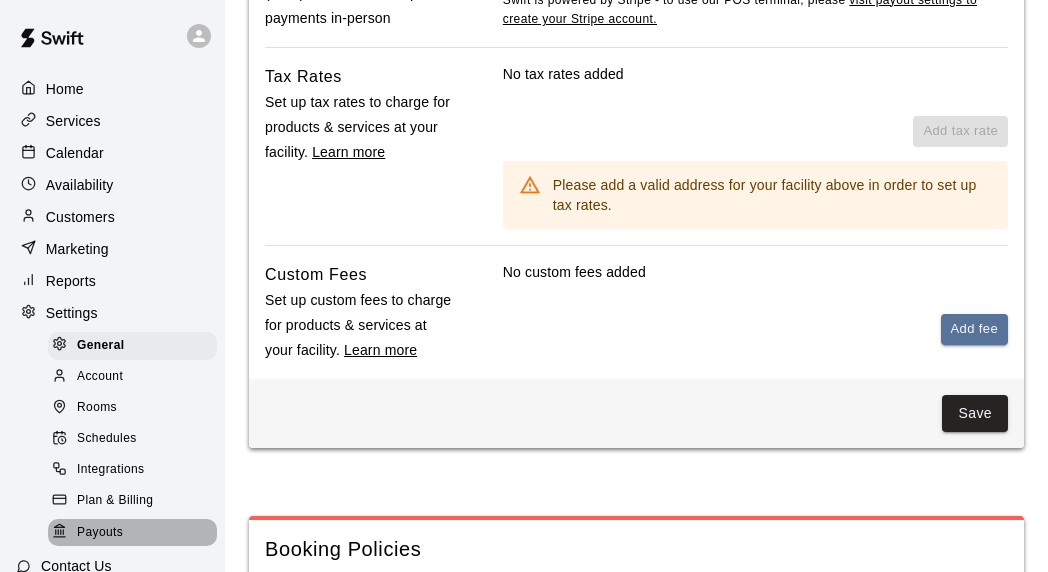 click on "Payouts" at bounding box center [100, 533] 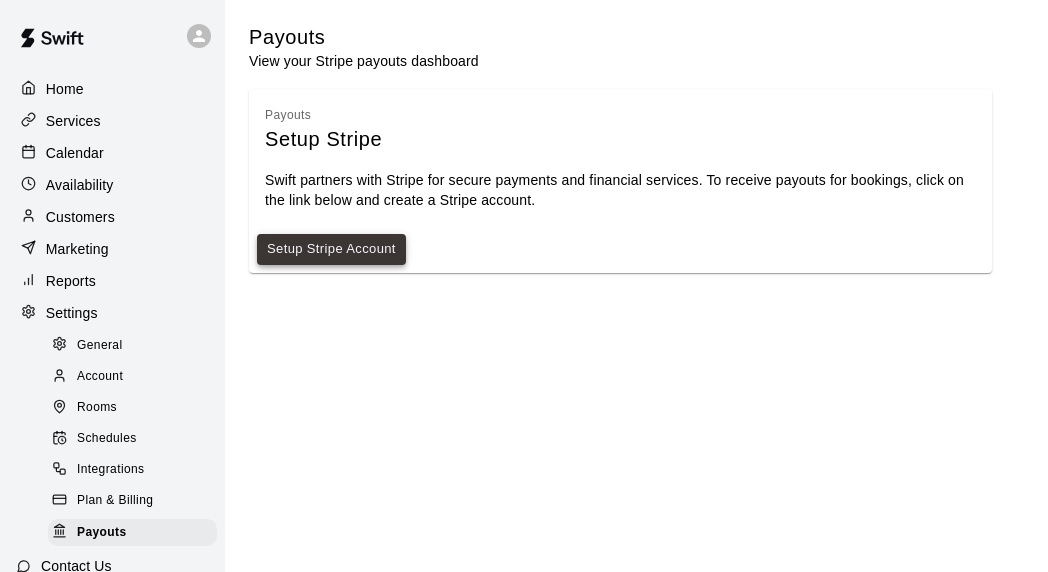 click on "Setup Stripe Account" at bounding box center [331, 249] 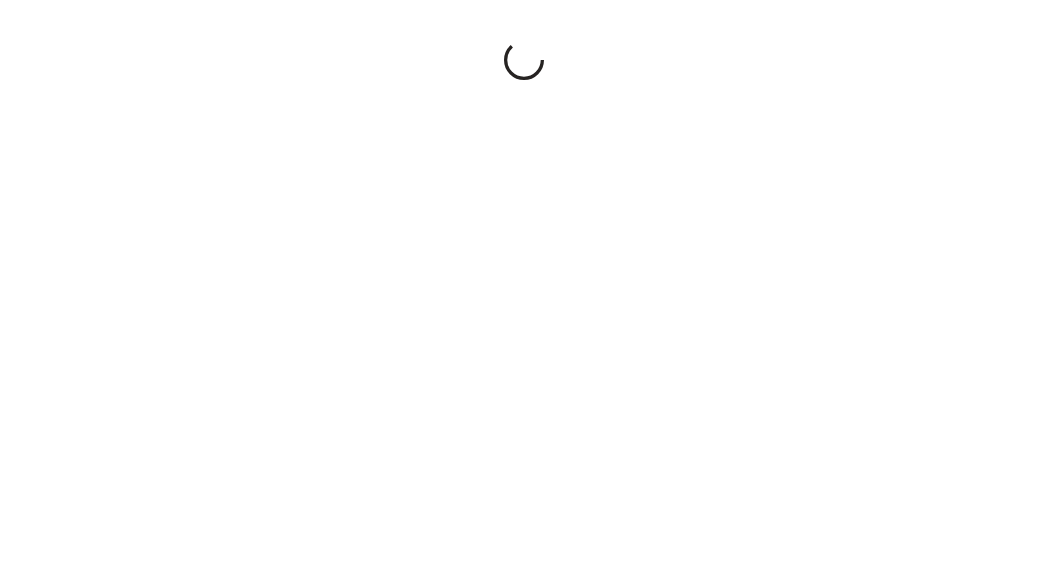 scroll, scrollTop: 0, scrollLeft: 0, axis: both 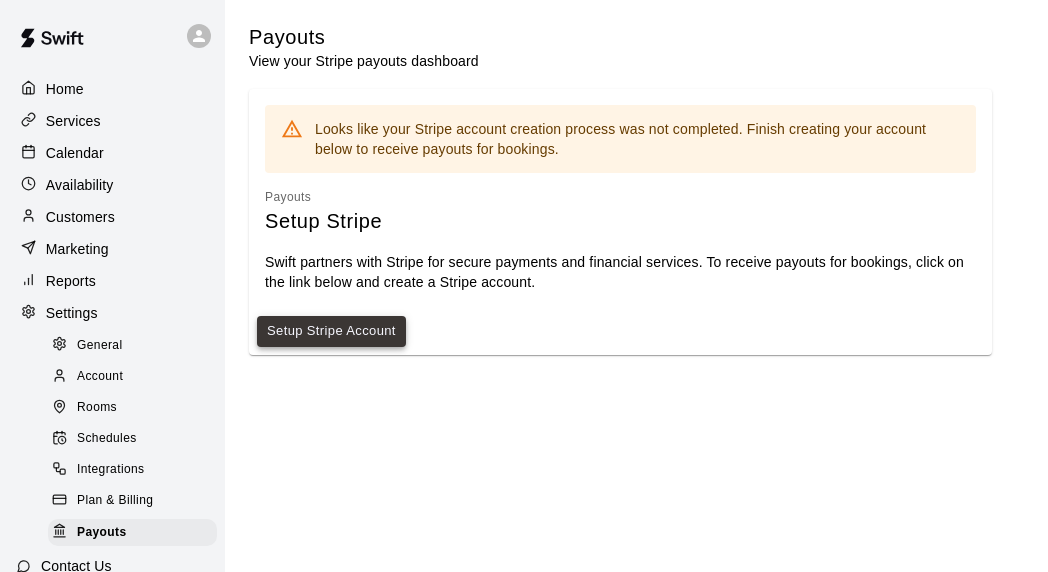 click on "Setup Stripe Account" at bounding box center [331, 331] 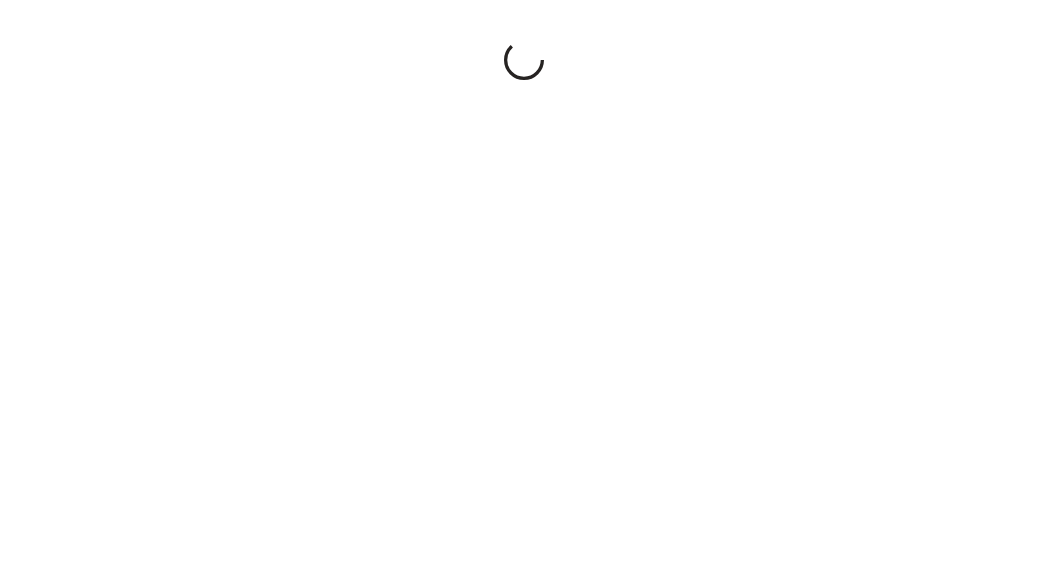 scroll, scrollTop: 0, scrollLeft: 0, axis: both 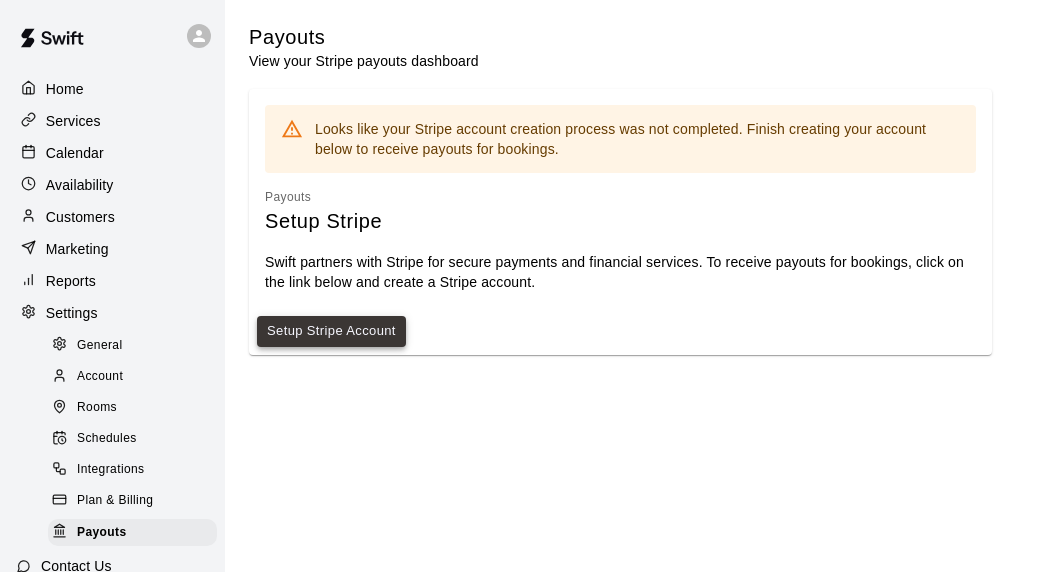 click on "Setup Stripe Account" at bounding box center [331, 331] 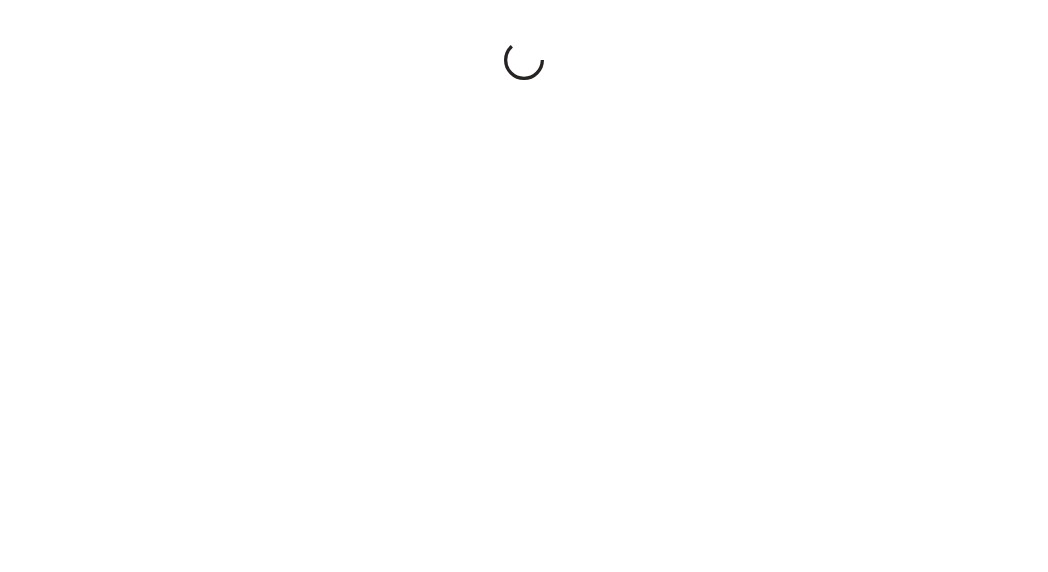 scroll, scrollTop: 0, scrollLeft: 0, axis: both 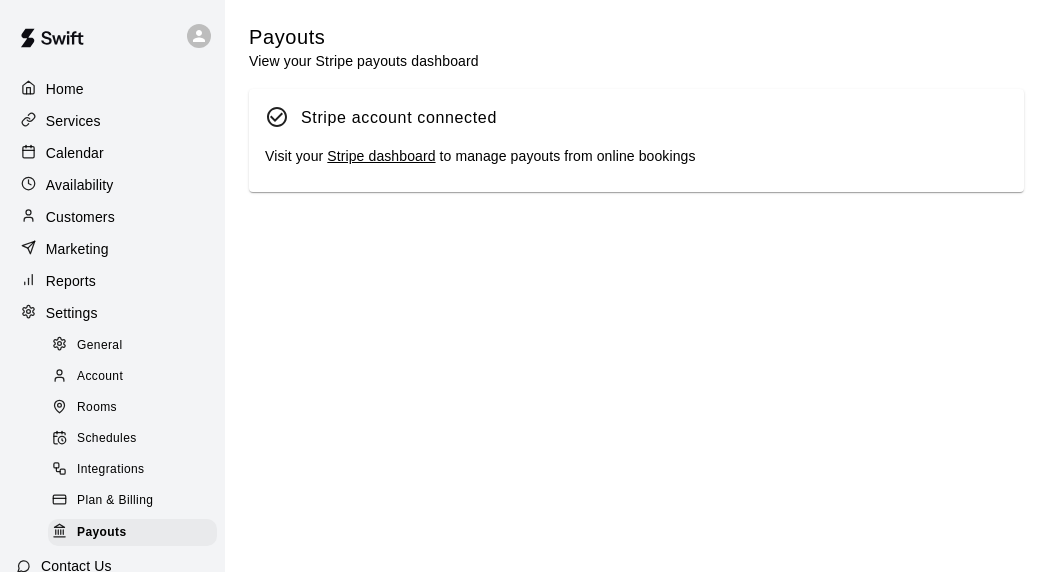 click on "Stripe dashboard" at bounding box center [381, 156] 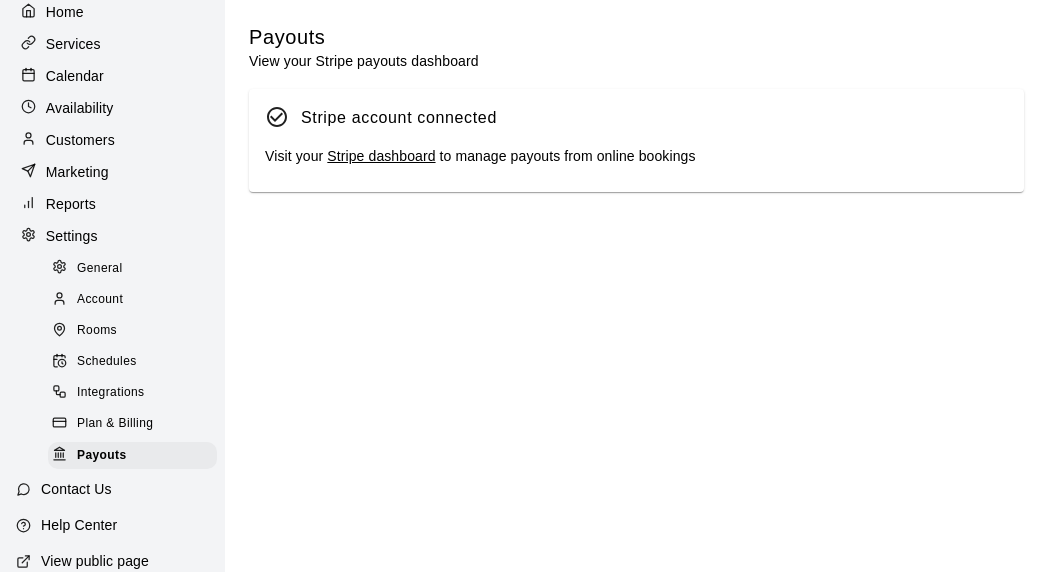 scroll, scrollTop: 99, scrollLeft: 0, axis: vertical 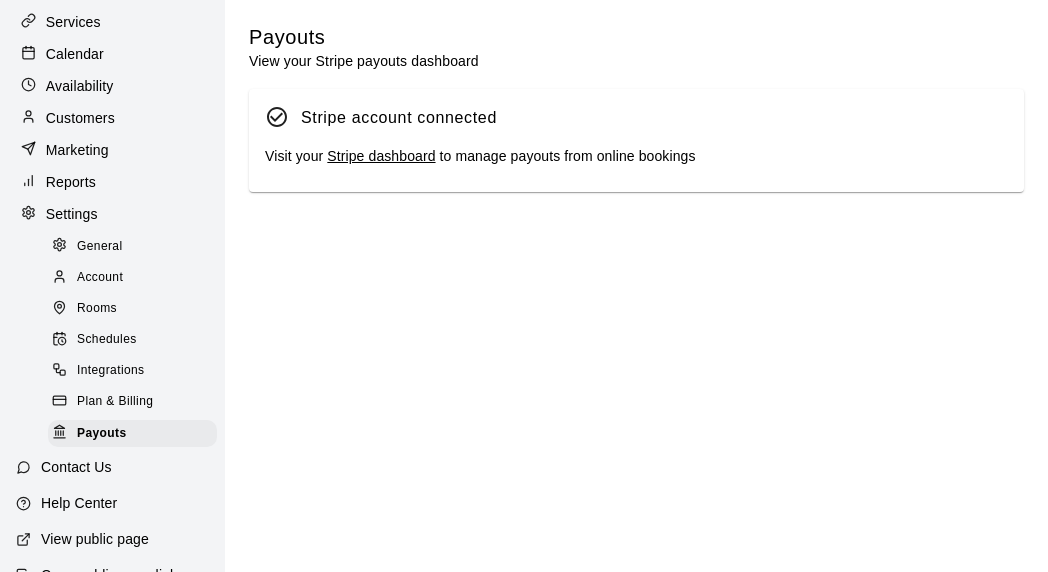click on "Plan & Billing" at bounding box center [115, 402] 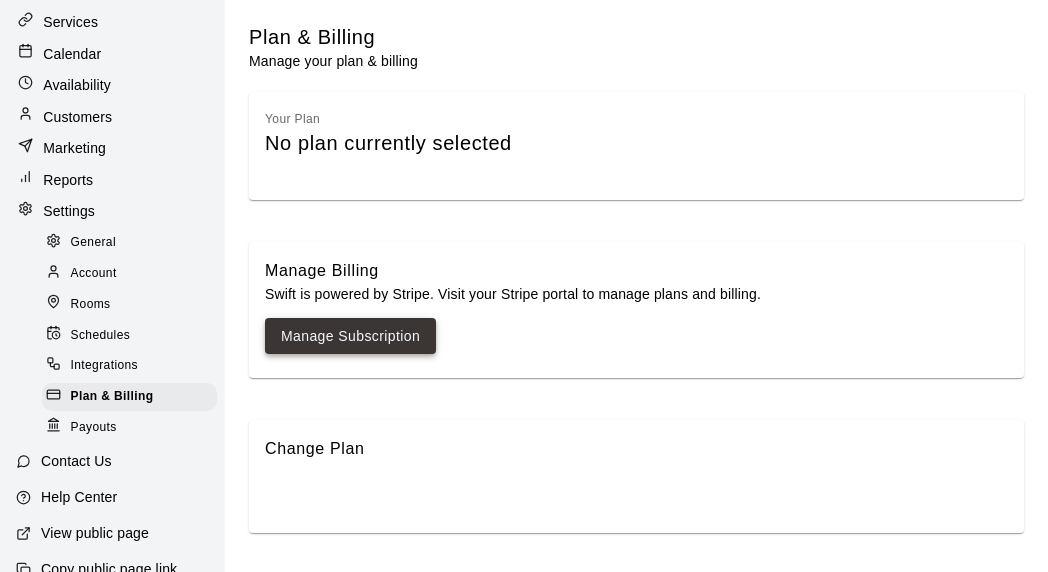 click on "Manage Subscription" at bounding box center [350, 336] 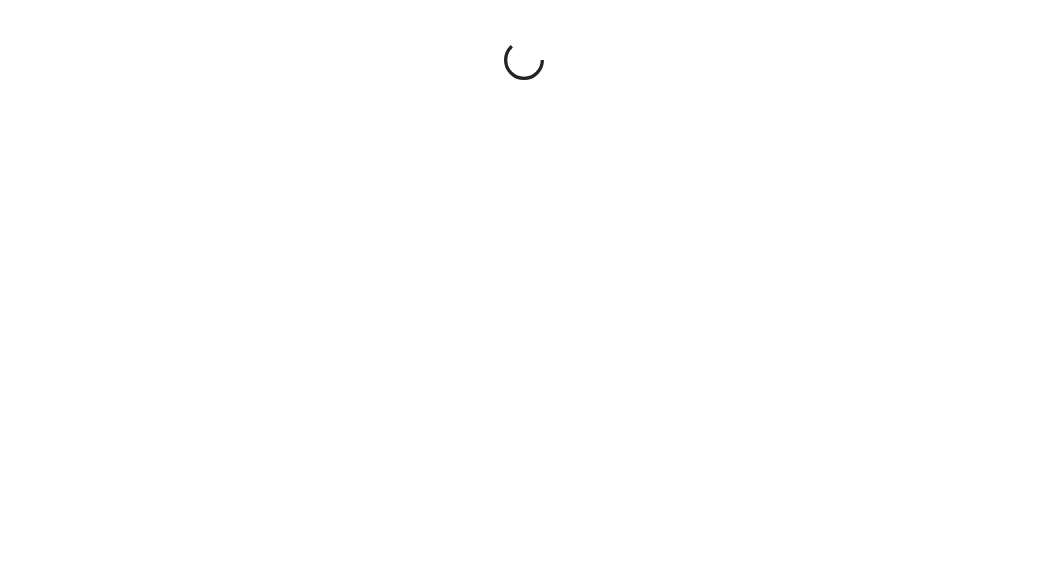 scroll, scrollTop: 0, scrollLeft: 0, axis: both 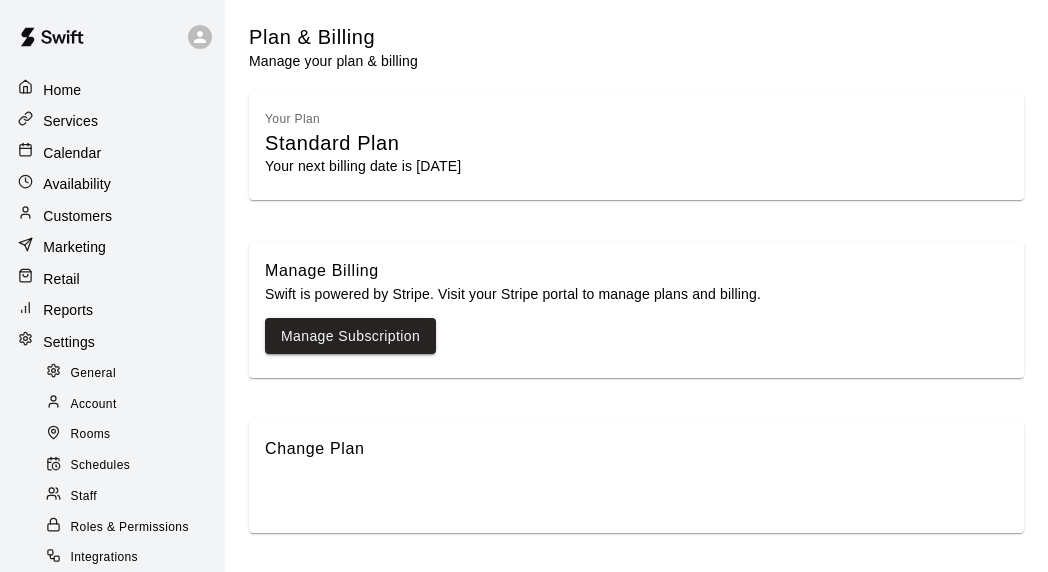 click on "General" at bounding box center [94, 374] 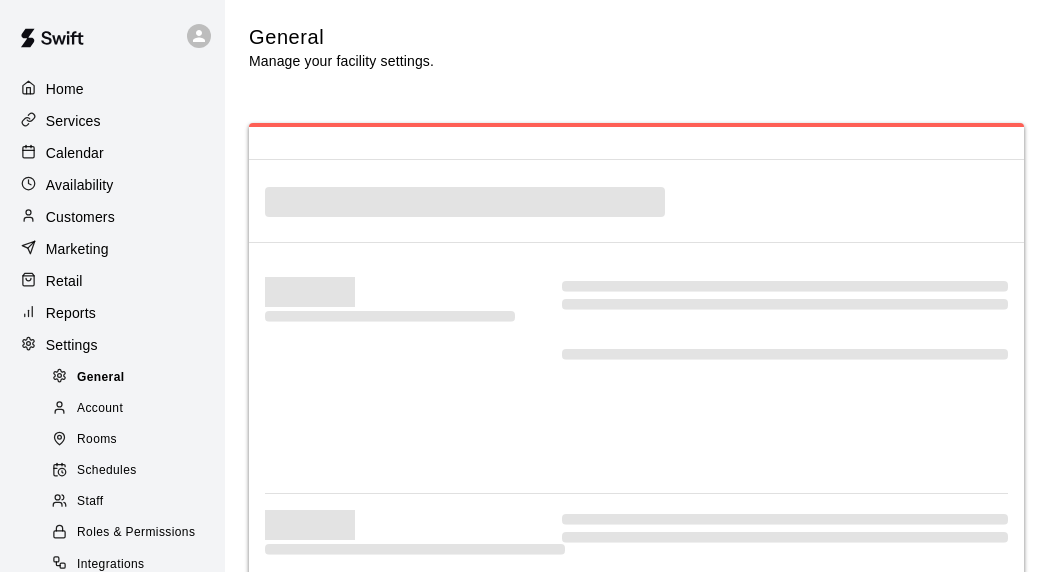 select on "**" 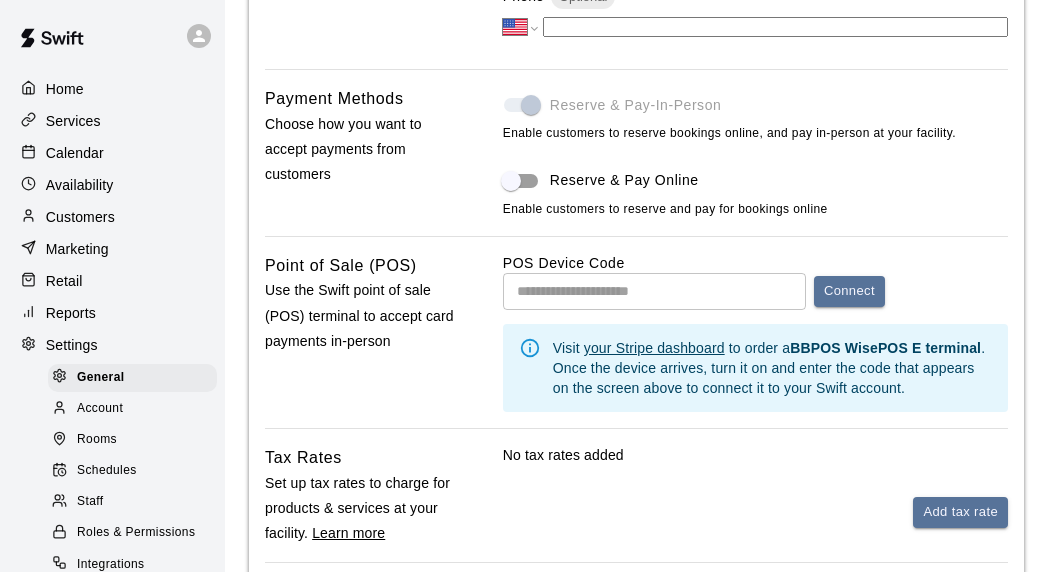 scroll, scrollTop: 954, scrollLeft: 0, axis: vertical 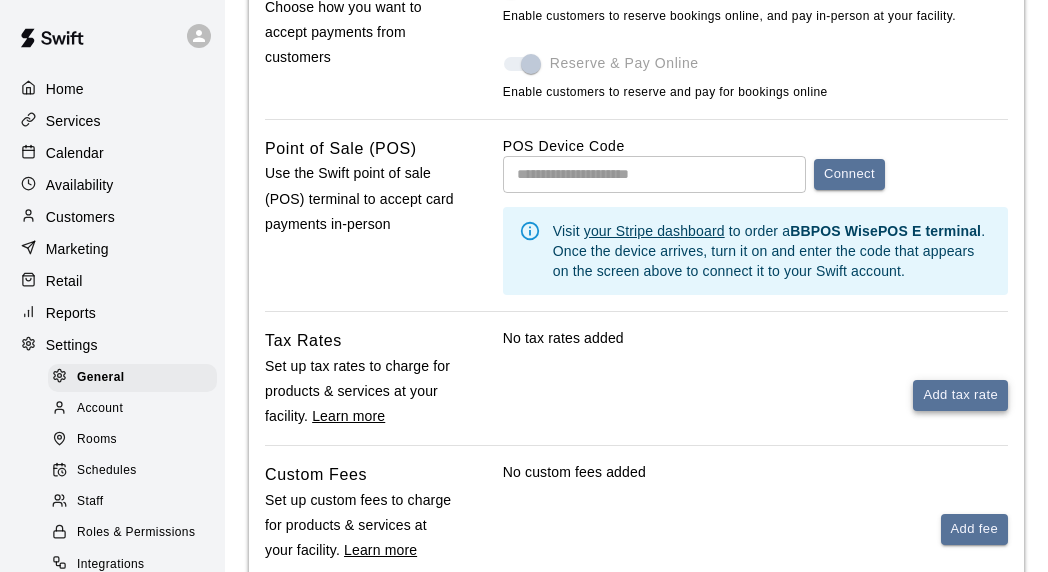 click on "Add tax rate" at bounding box center [960, 395] 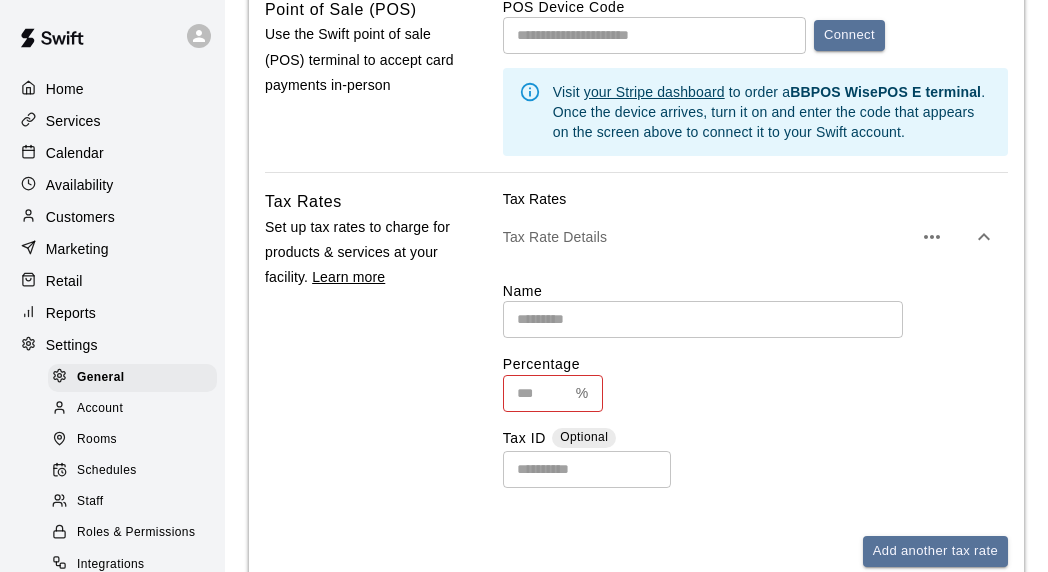 scroll, scrollTop: 1235, scrollLeft: 0, axis: vertical 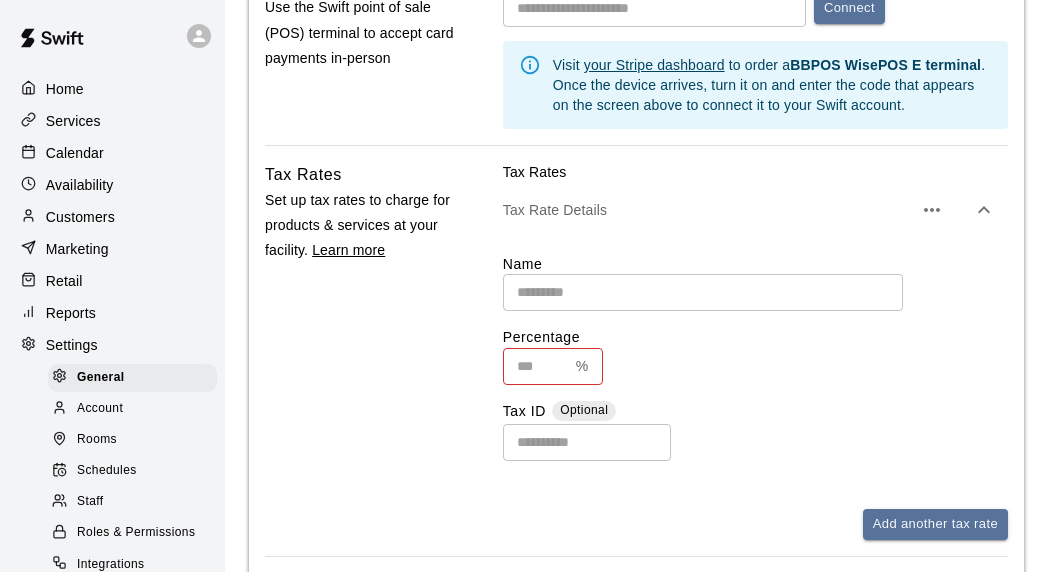 click at bounding box center [703, 292] 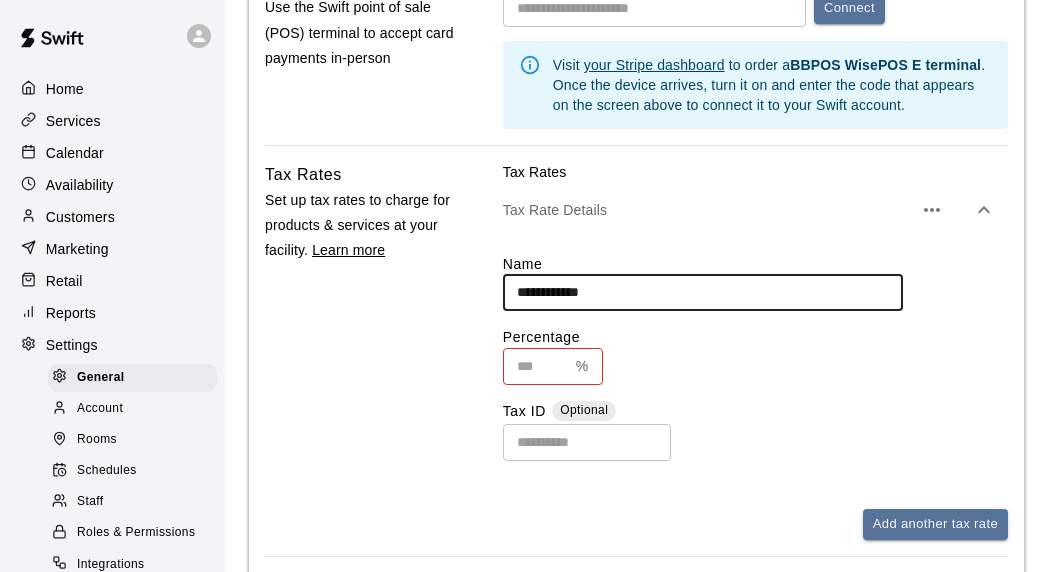 type on "**********" 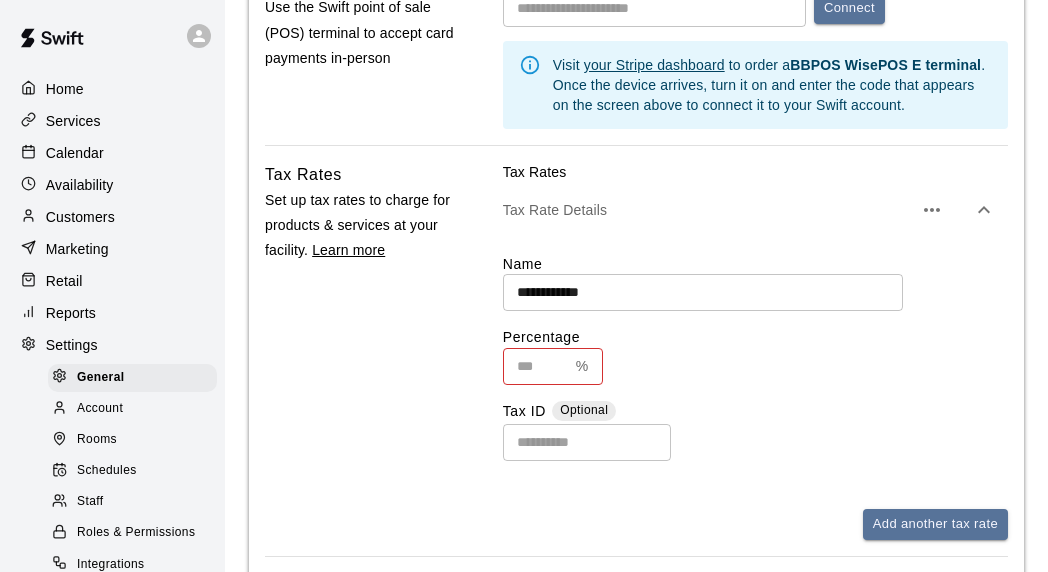 click at bounding box center (535, 366) 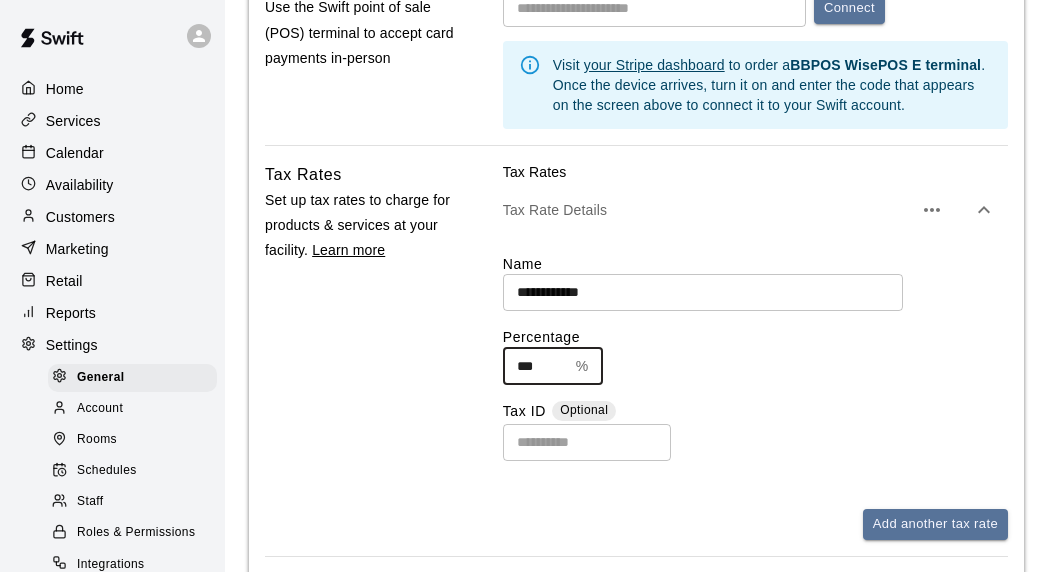 type on "***" 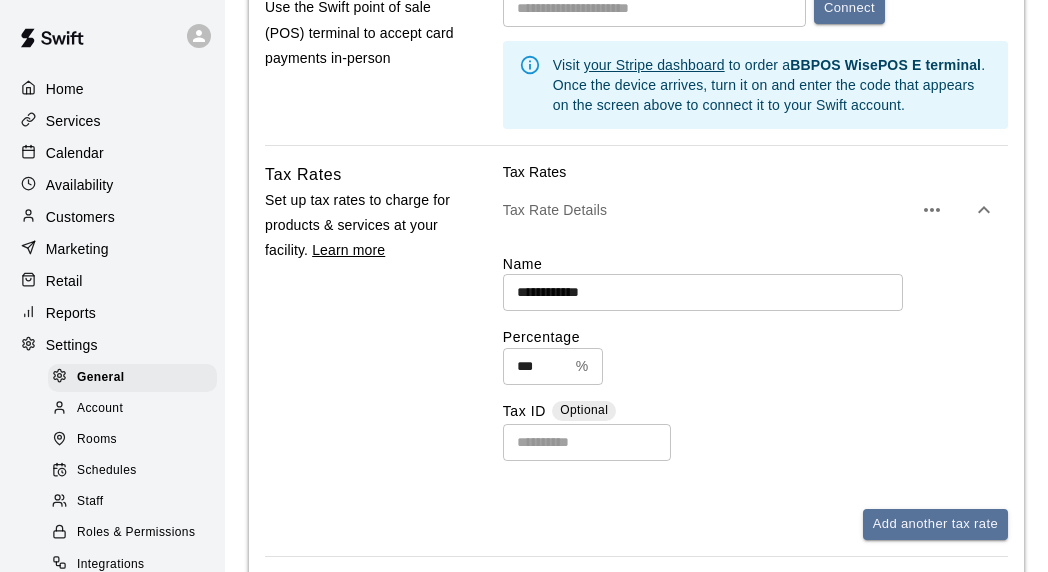 click on "*** % ​" at bounding box center (755, 366) 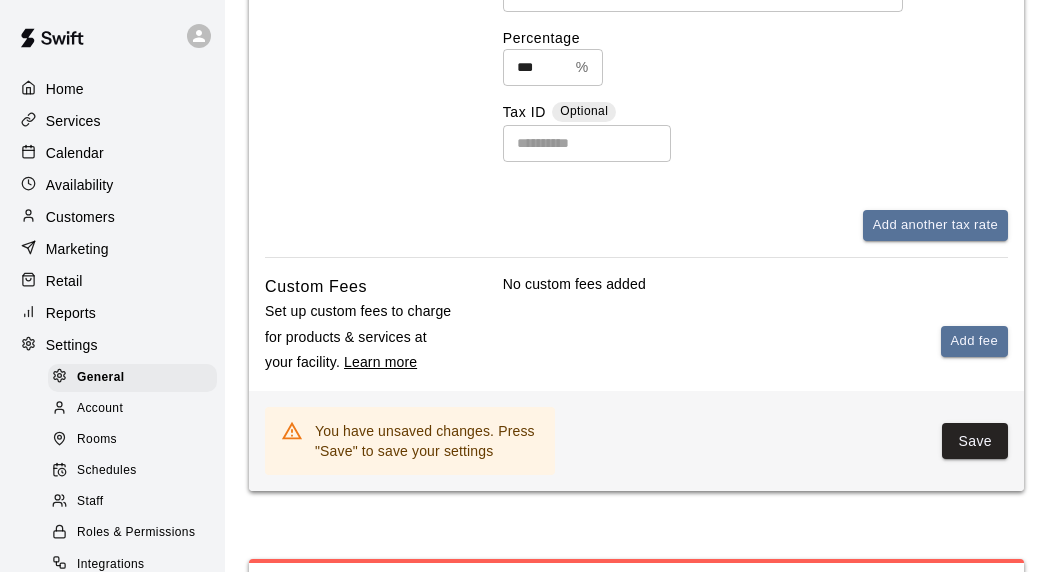 scroll, scrollTop: 1542, scrollLeft: 0, axis: vertical 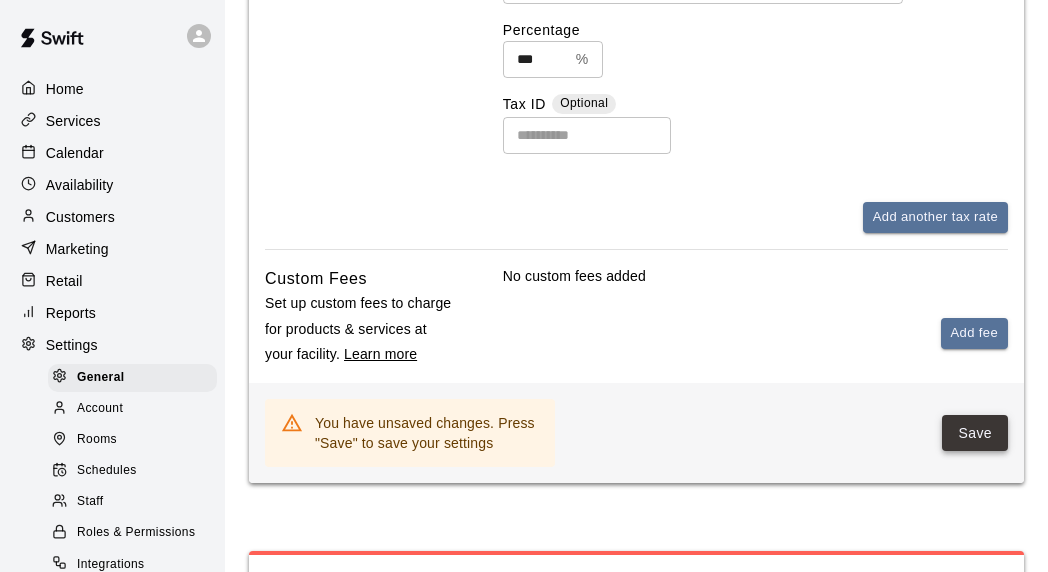 click on "Save" at bounding box center [975, 433] 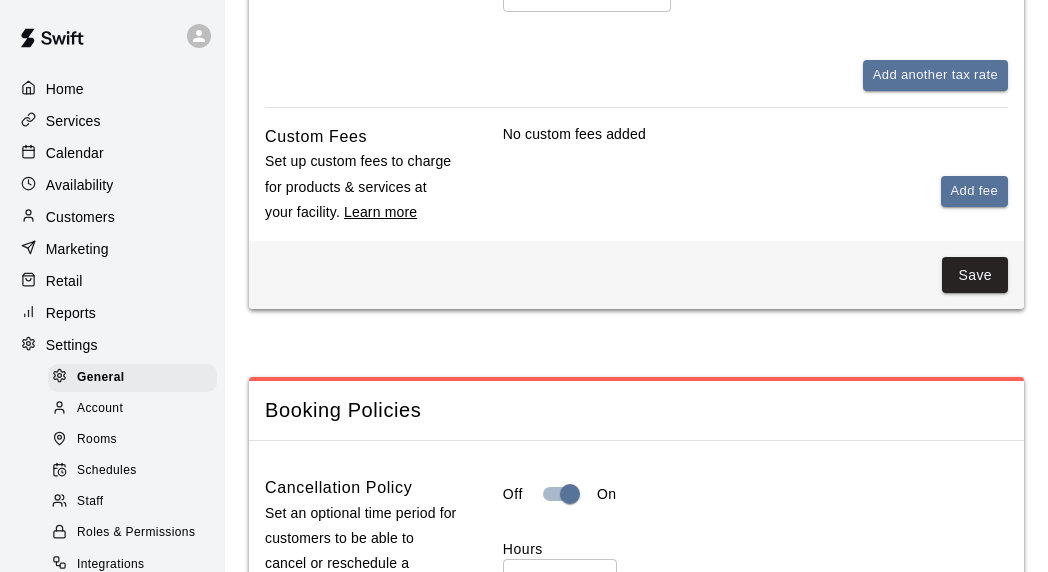 scroll, scrollTop: 1608, scrollLeft: 0, axis: vertical 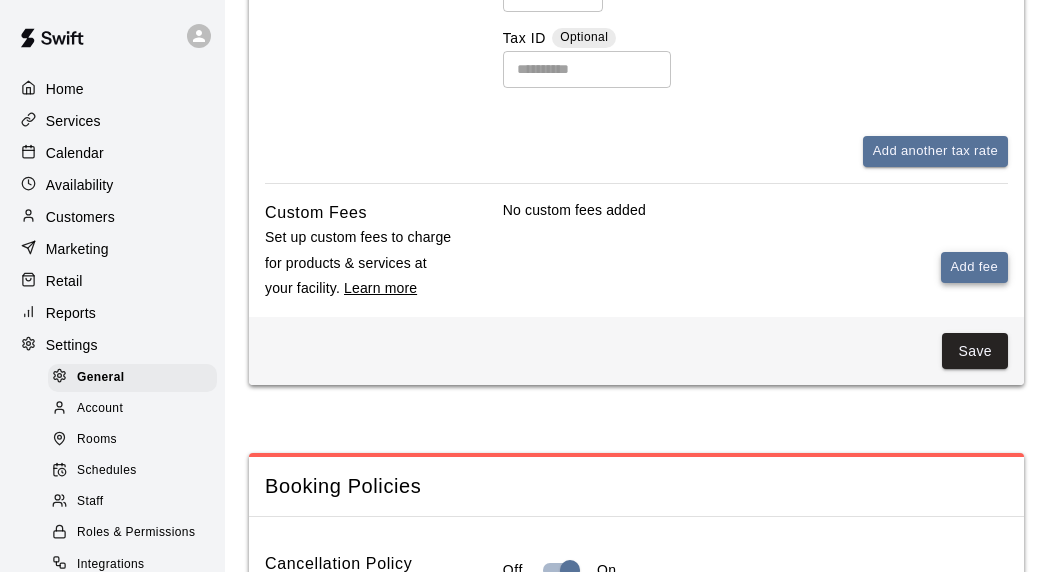 click on "Add fee" at bounding box center (974, 267) 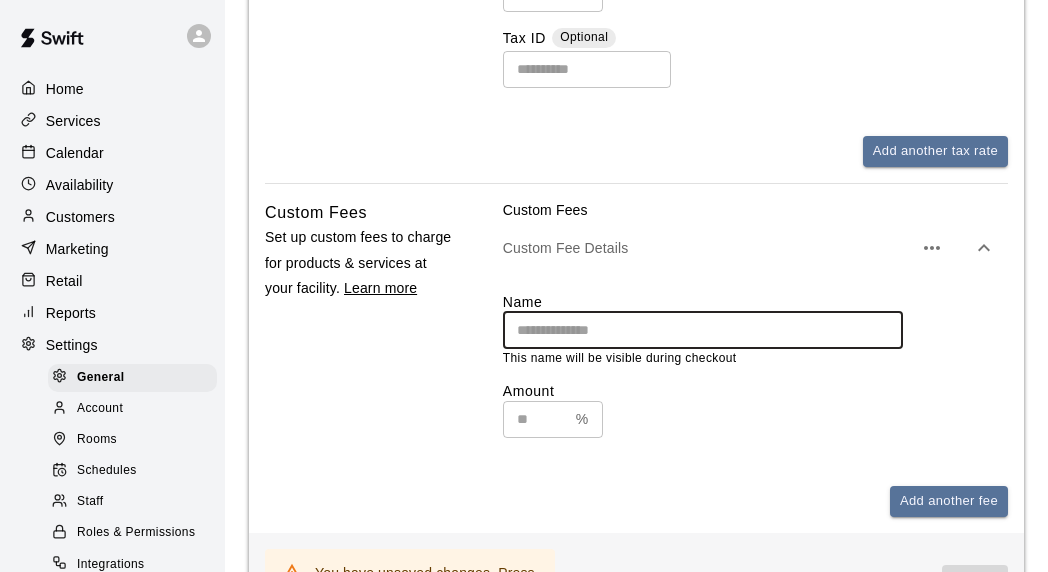 click at bounding box center (703, 330) 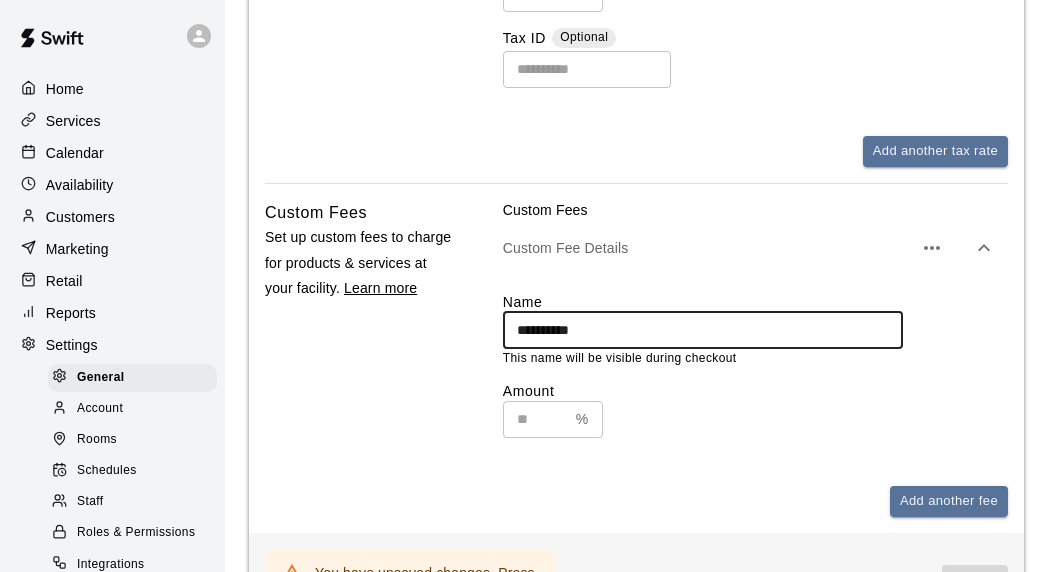 type on "**********" 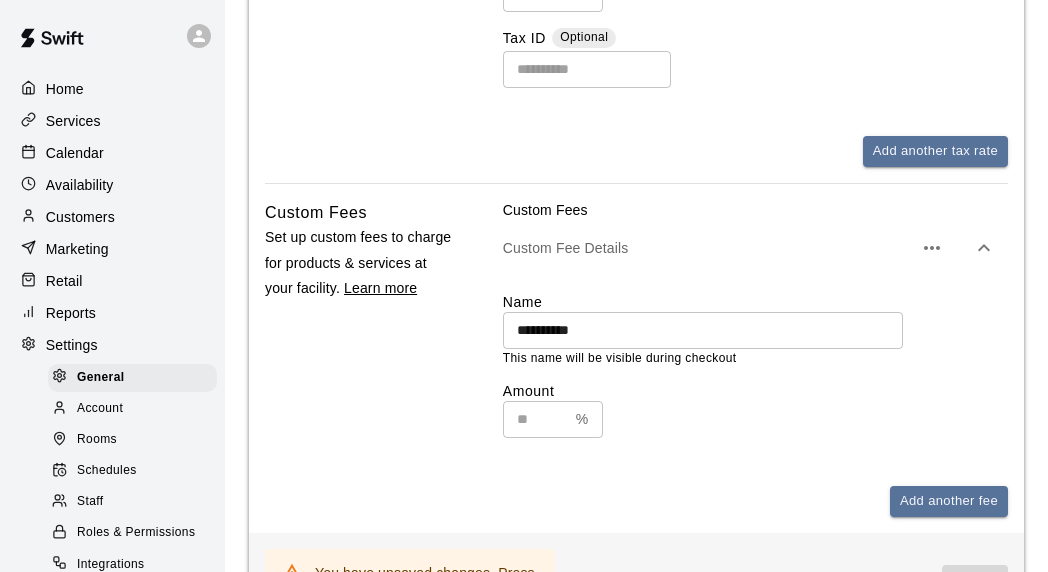 click at bounding box center [535, 419] 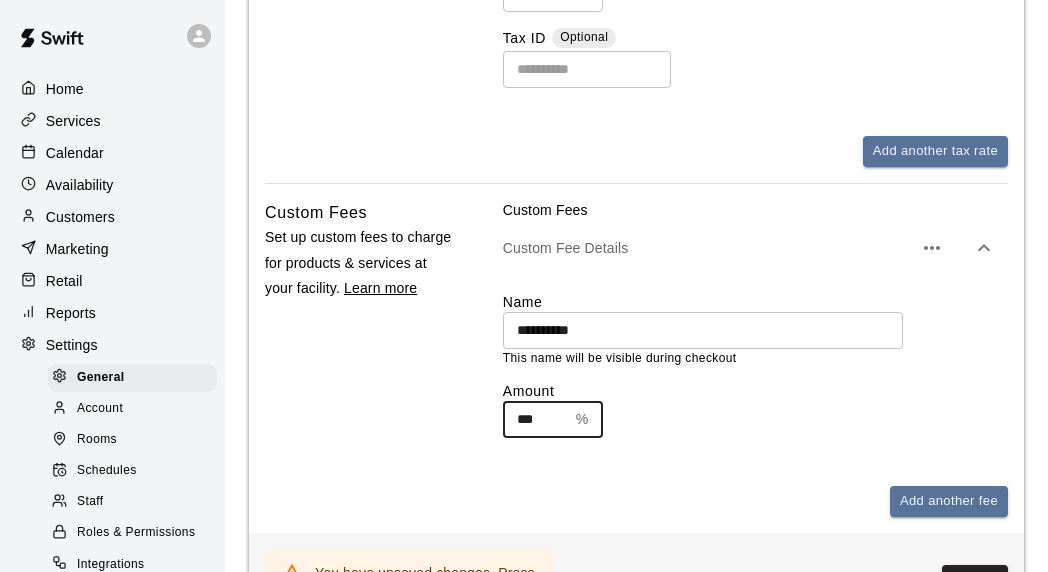 type on "***" 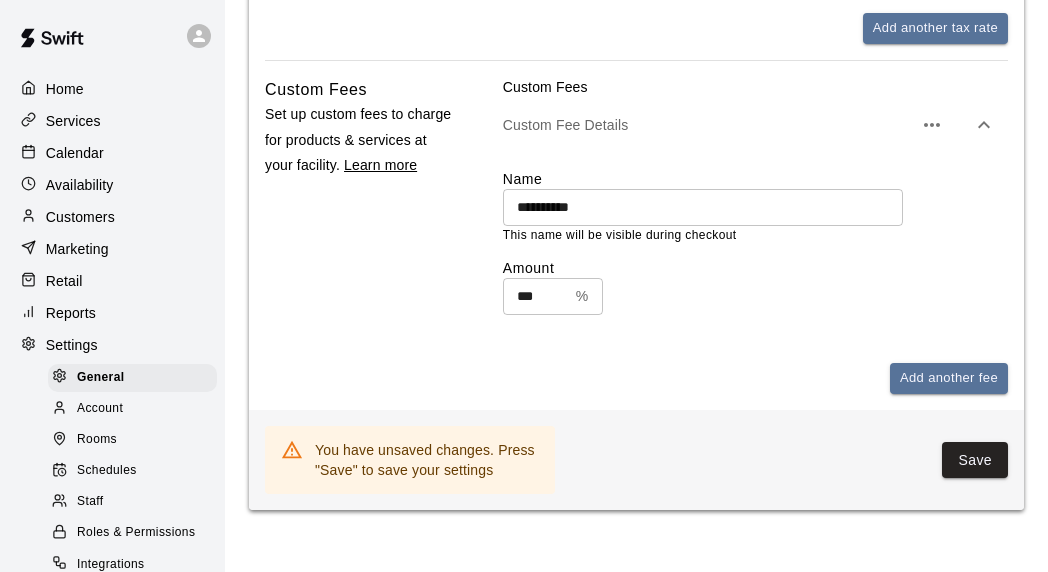 scroll, scrollTop: 1744, scrollLeft: 0, axis: vertical 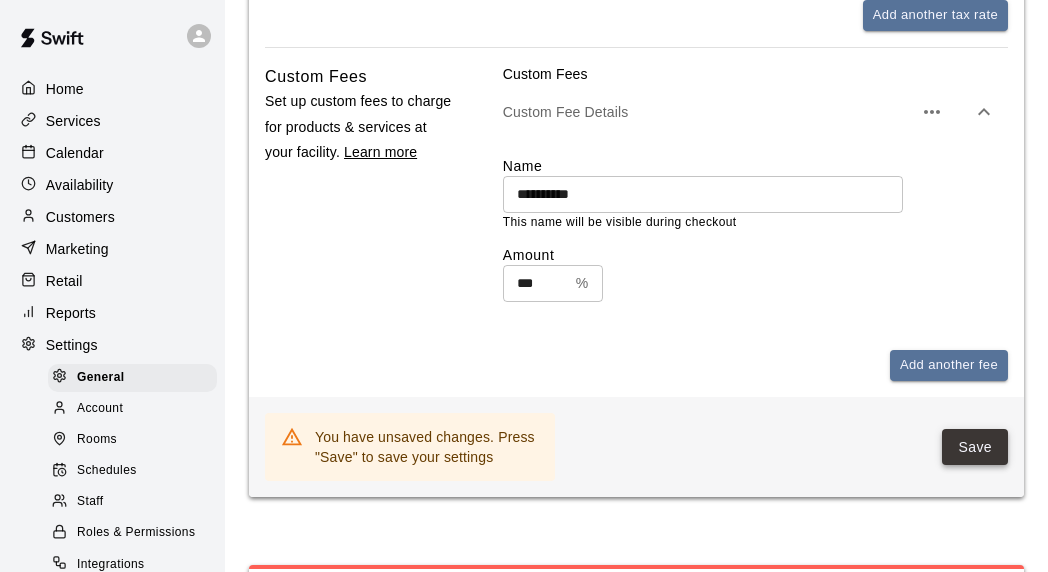 click on "Save" at bounding box center (975, 447) 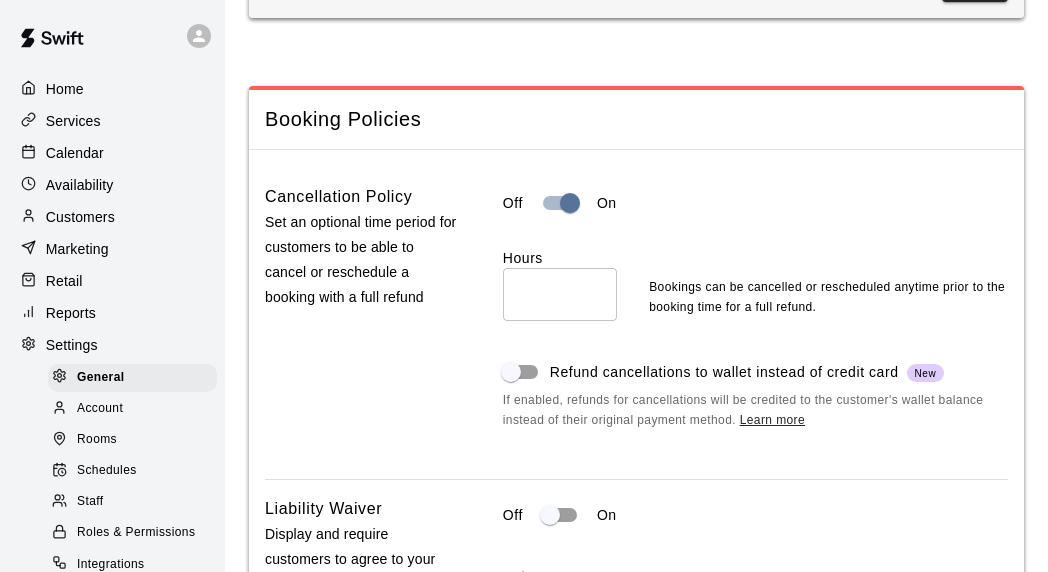 scroll, scrollTop: 2211, scrollLeft: 0, axis: vertical 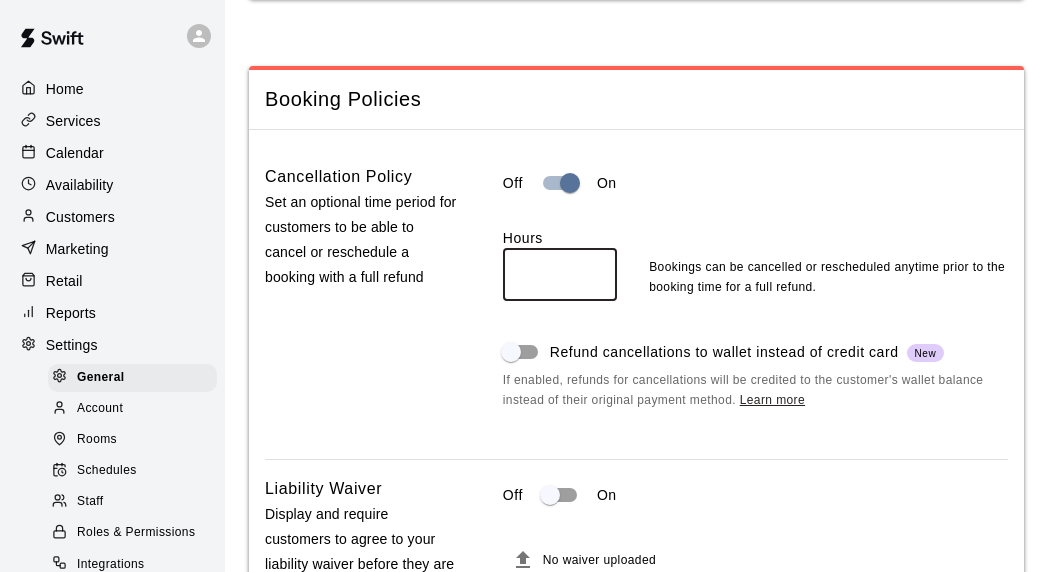 click on "*" at bounding box center [560, 274] 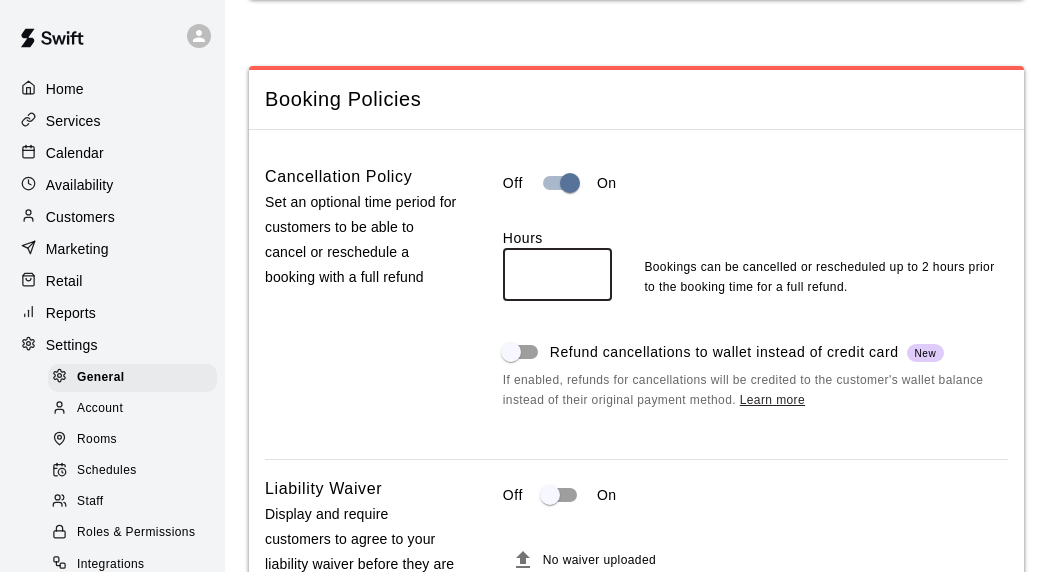 type on "*" 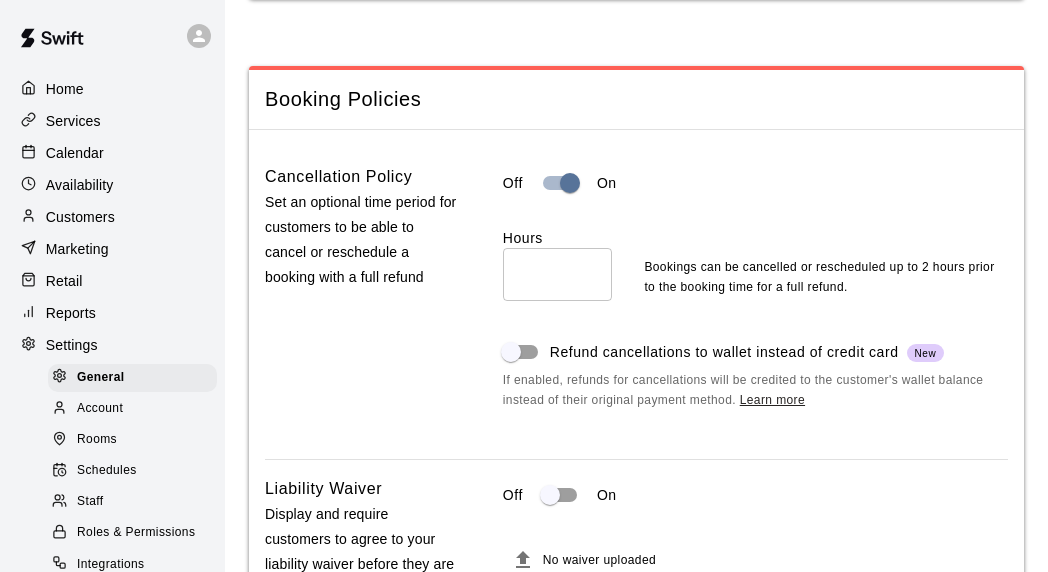 click on "Cancellation Policy Set an optional time period for customers to be able to cancel or reschedule a booking with a full refund" at bounding box center [361, 303] 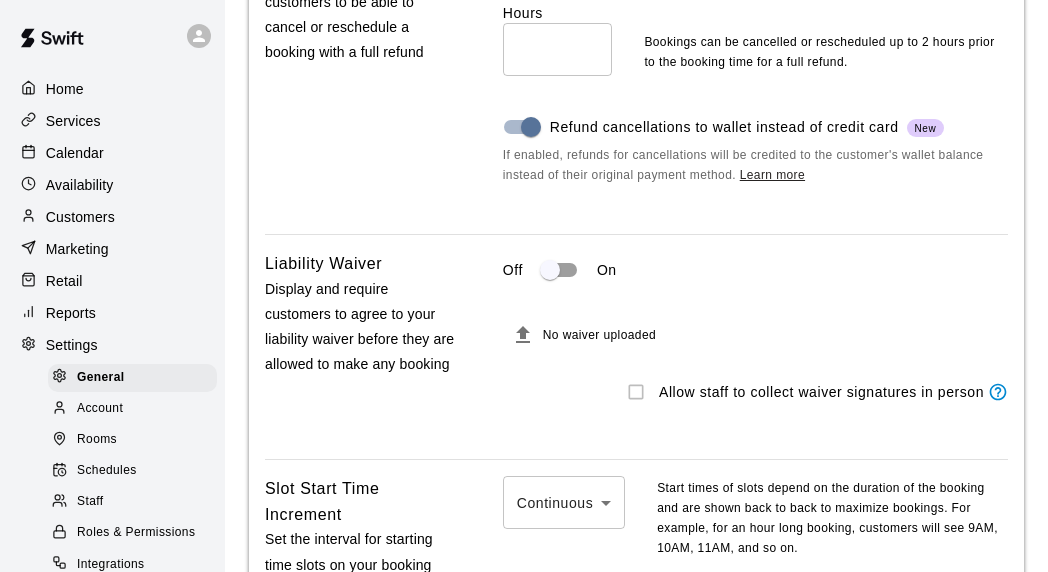 scroll, scrollTop: 2409, scrollLeft: 0, axis: vertical 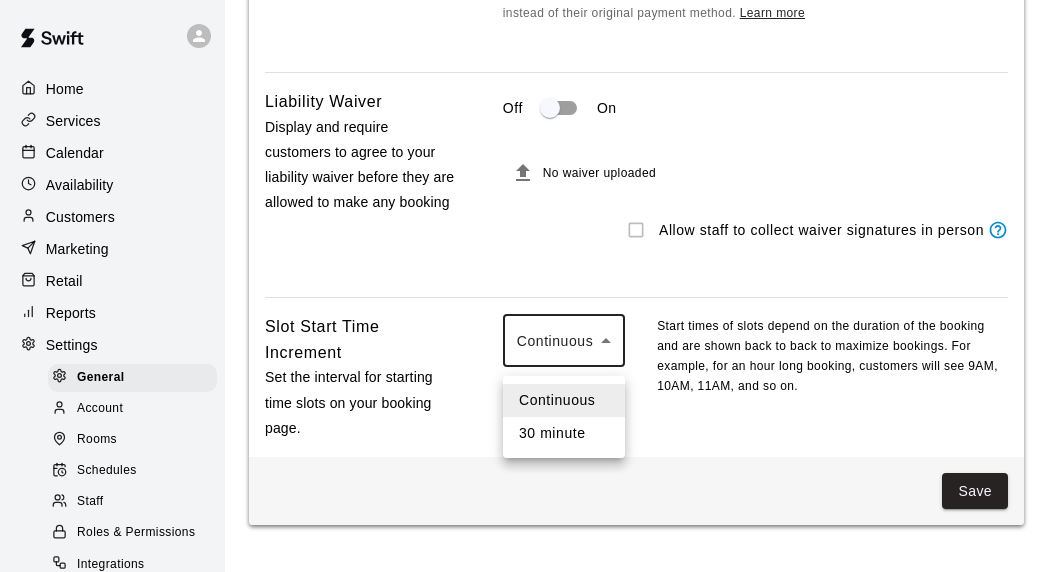 click on "**********" at bounding box center (524, 653) 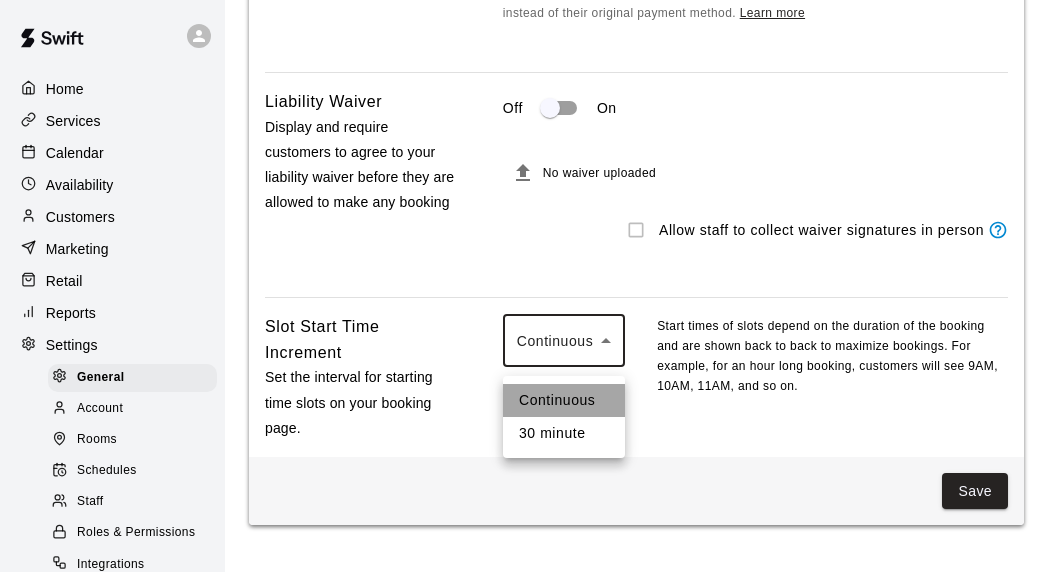 click on "Continuous" at bounding box center [564, 400] 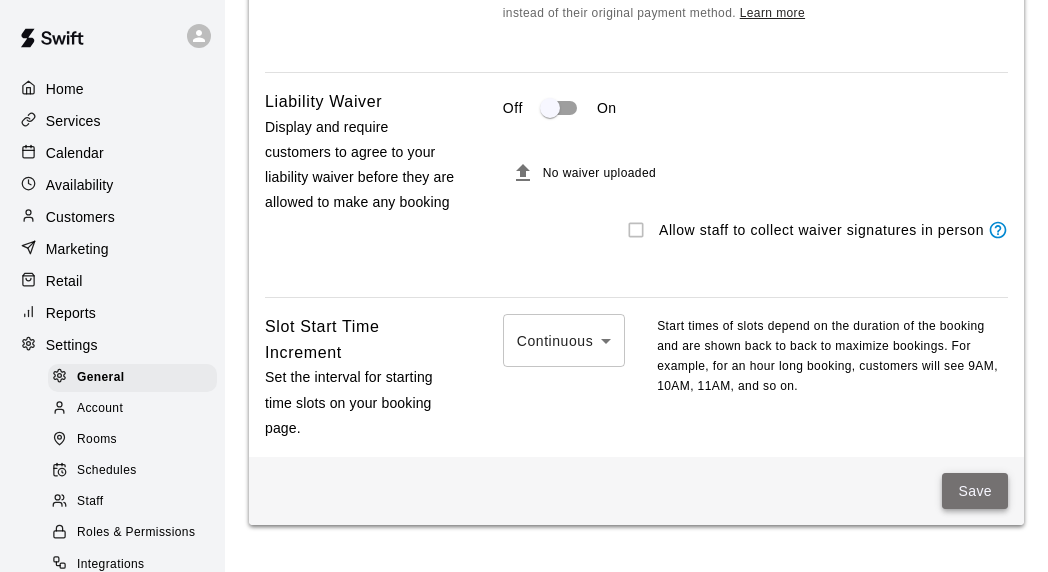 click on "Save" at bounding box center (975, 491) 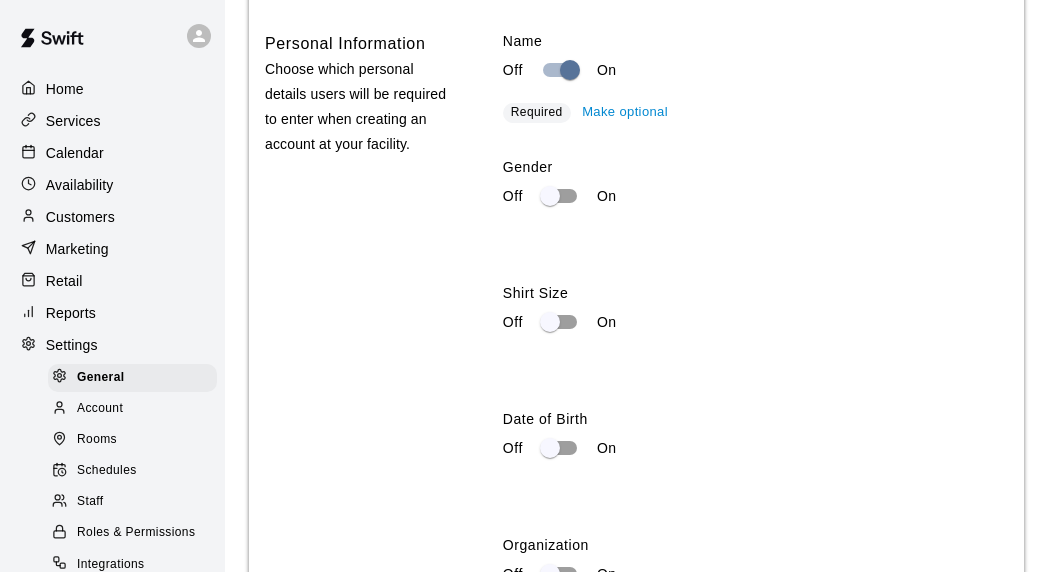 scroll, scrollTop: 3262, scrollLeft: 0, axis: vertical 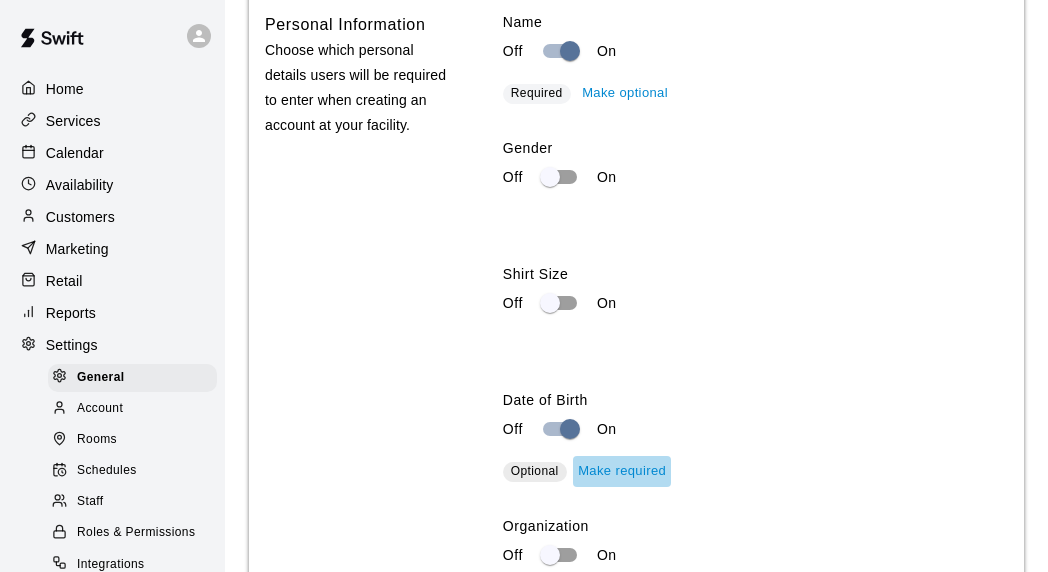 click on "Make required" at bounding box center [622, 471] 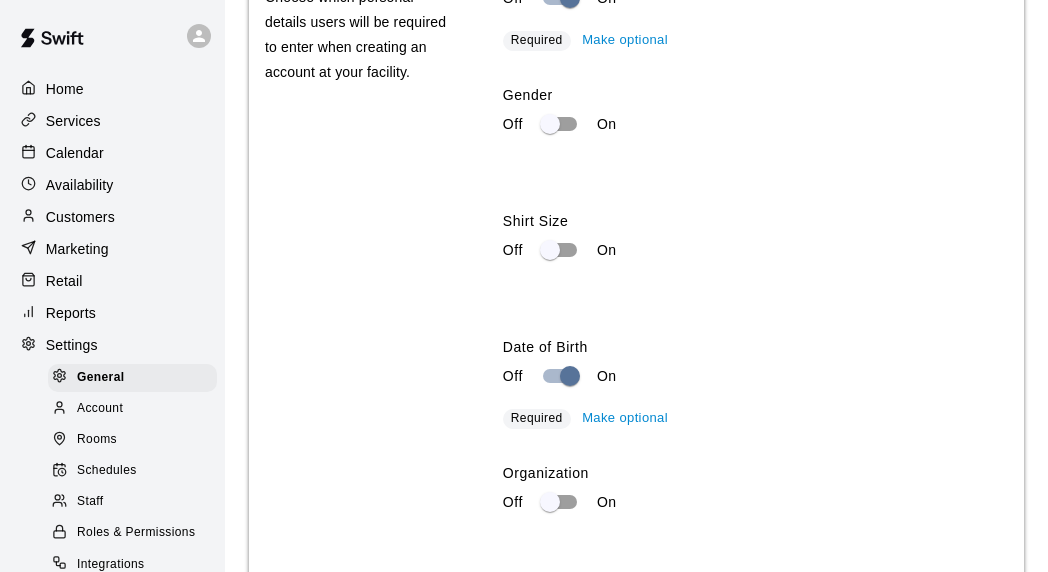 scroll, scrollTop: 3333, scrollLeft: 0, axis: vertical 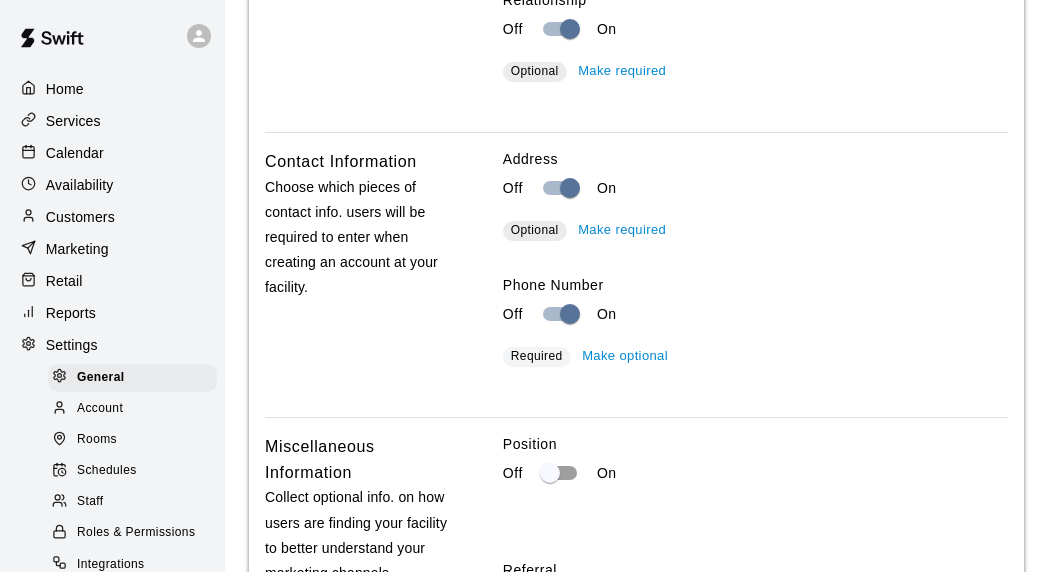 click on "Make required" at bounding box center (622, 230) 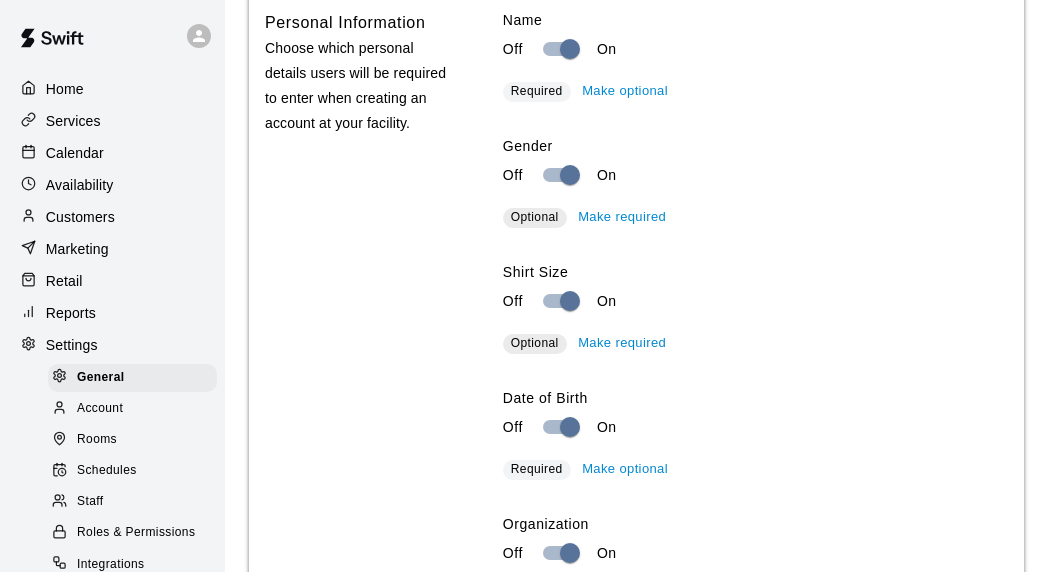 scroll, scrollTop: 3215, scrollLeft: 0, axis: vertical 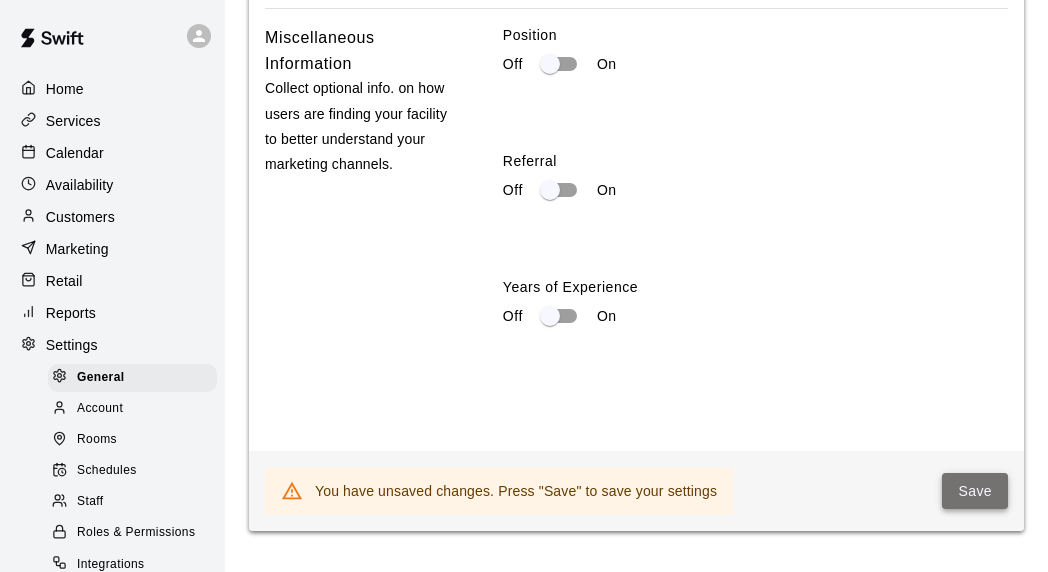 click on "Save" at bounding box center [975, 491] 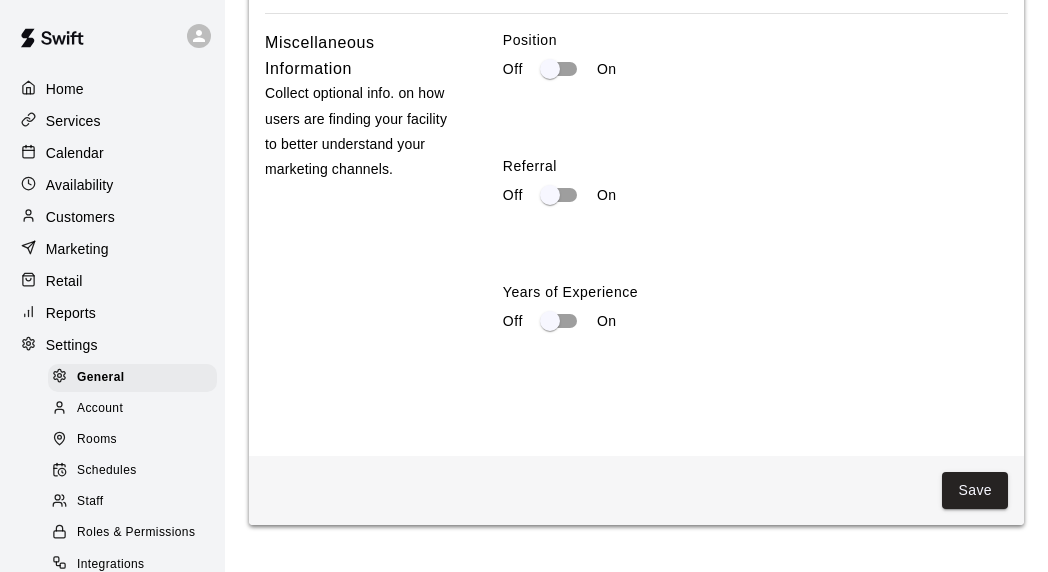 scroll, scrollTop: 4331, scrollLeft: 0, axis: vertical 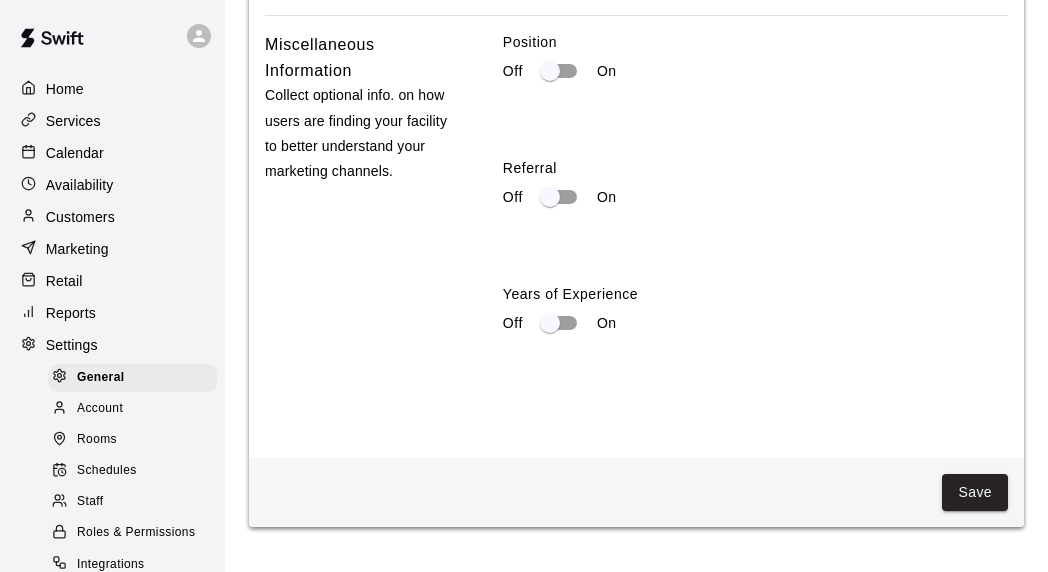 click on "Rooms" at bounding box center [97, 440] 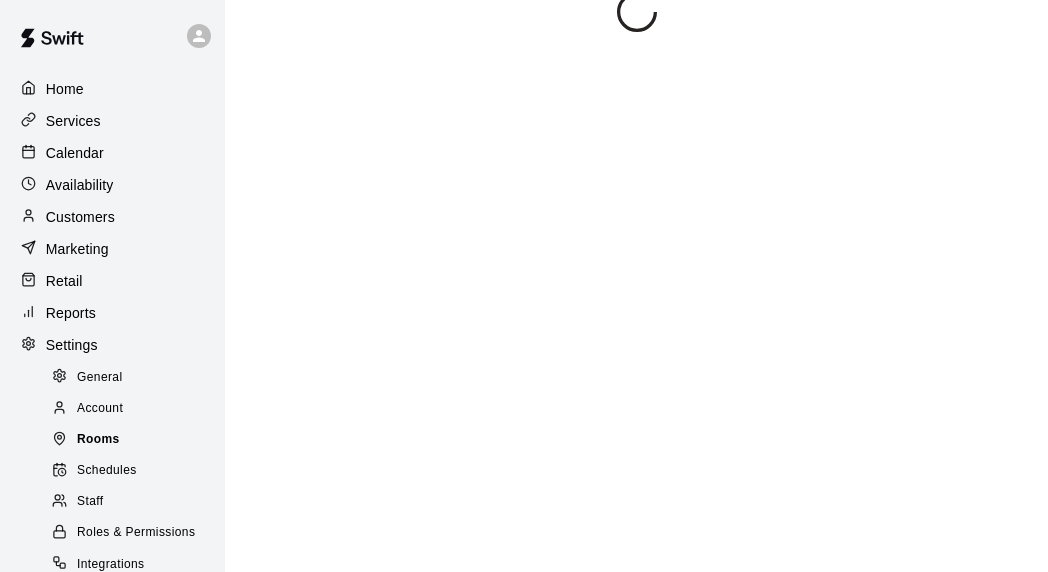 scroll, scrollTop: 0, scrollLeft: 0, axis: both 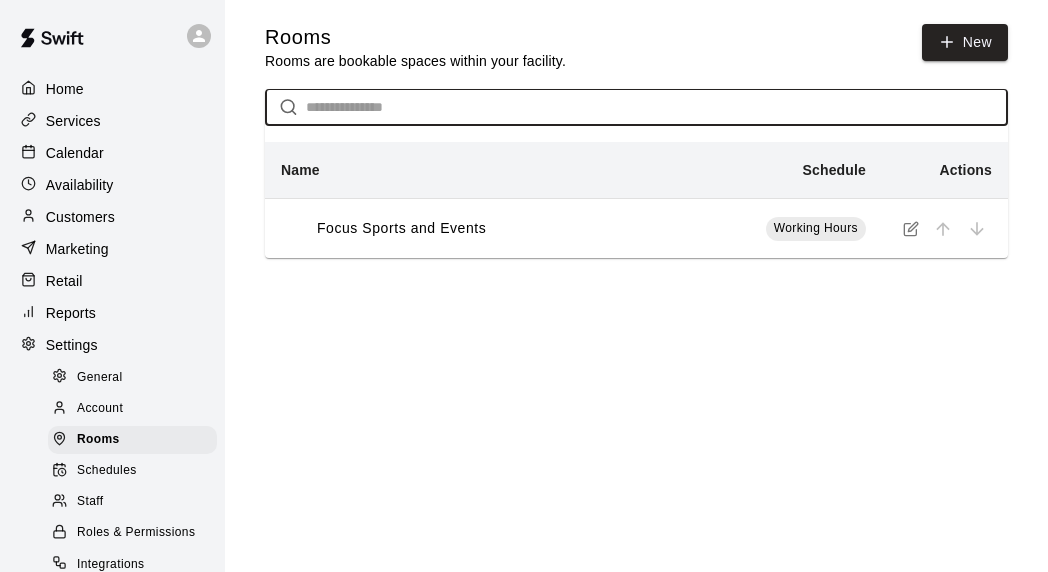 click at bounding box center (657, 107) 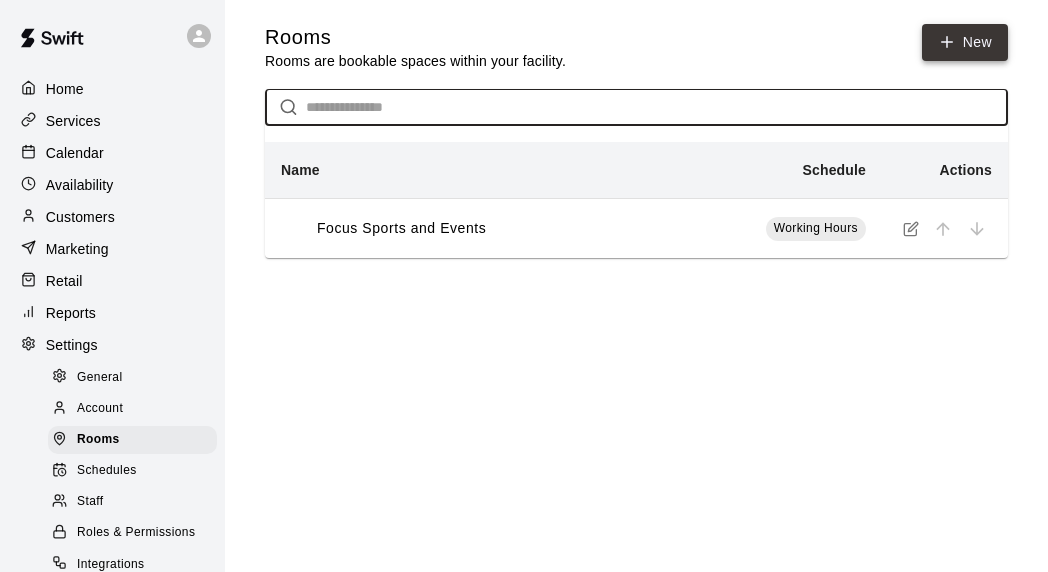 click 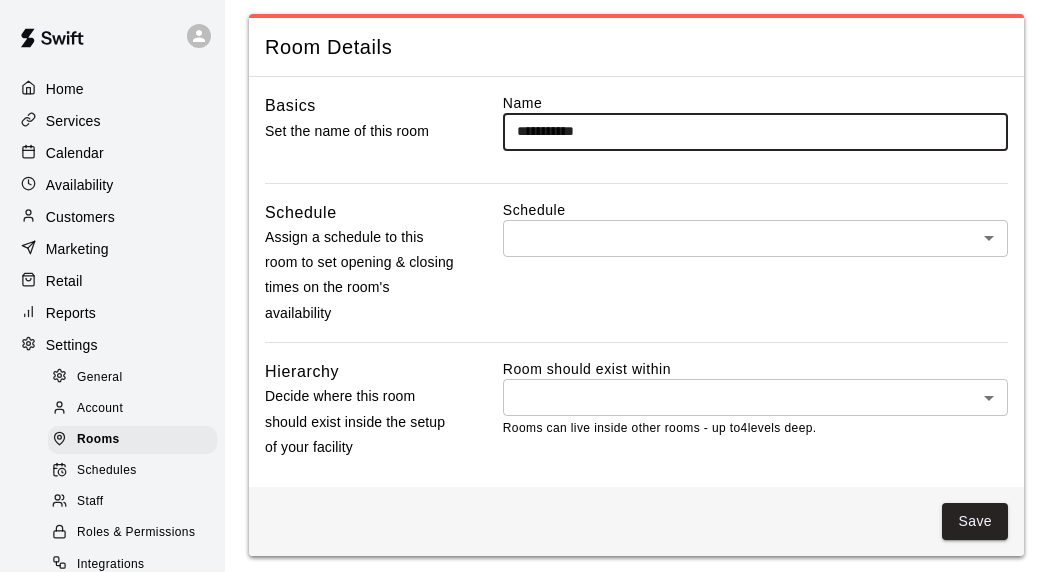 scroll, scrollTop: 122, scrollLeft: 0, axis: vertical 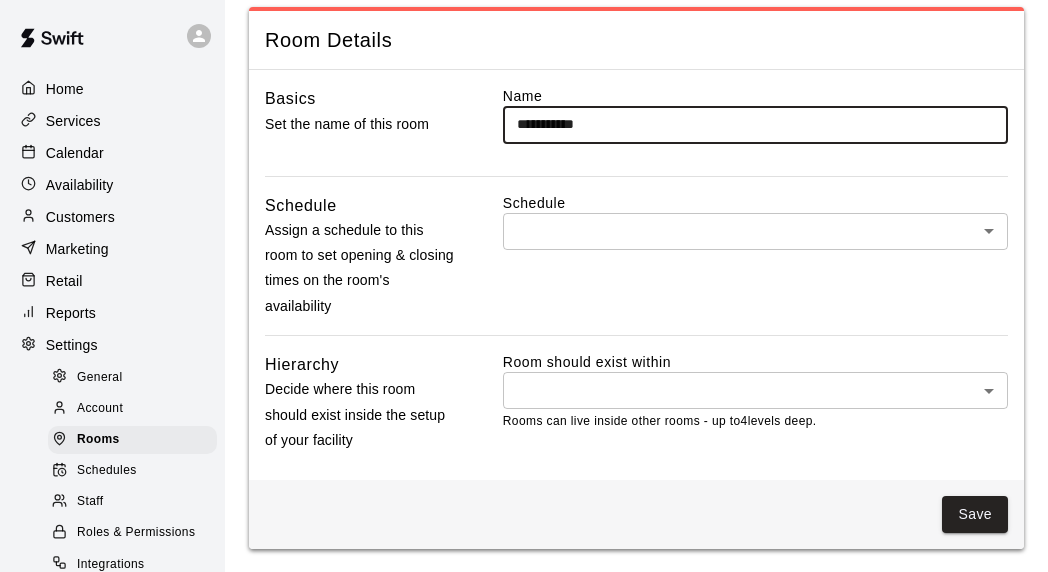 type on "**********" 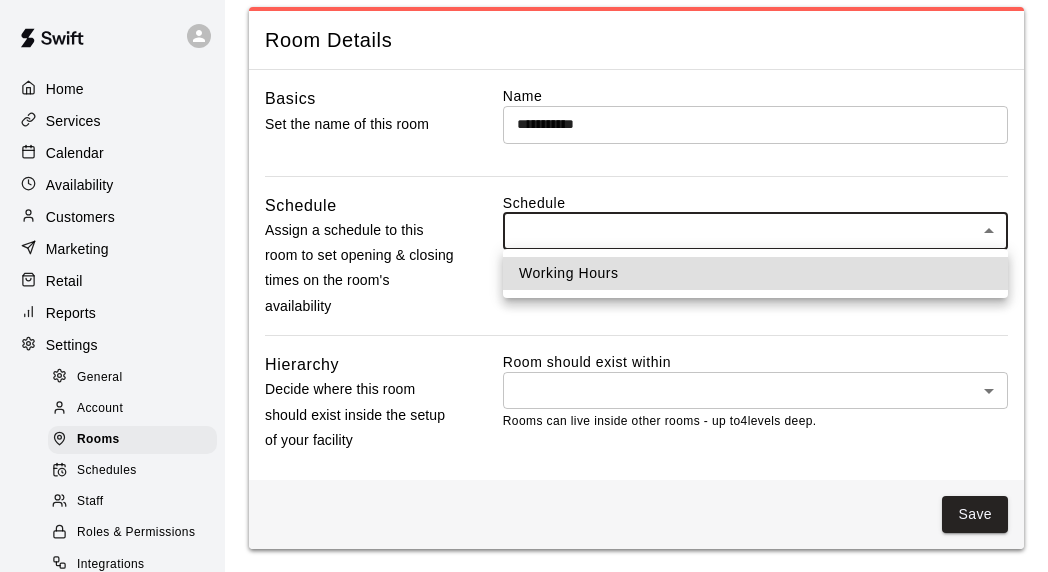 click on "Working Hours" at bounding box center (755, 273) 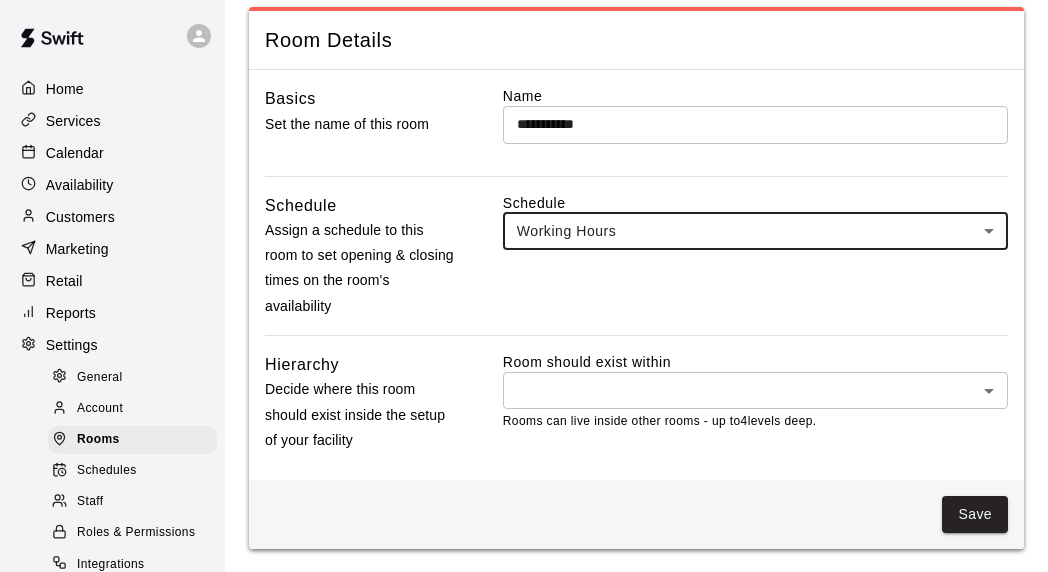 click on "**********" at bounding box center (524, 225) 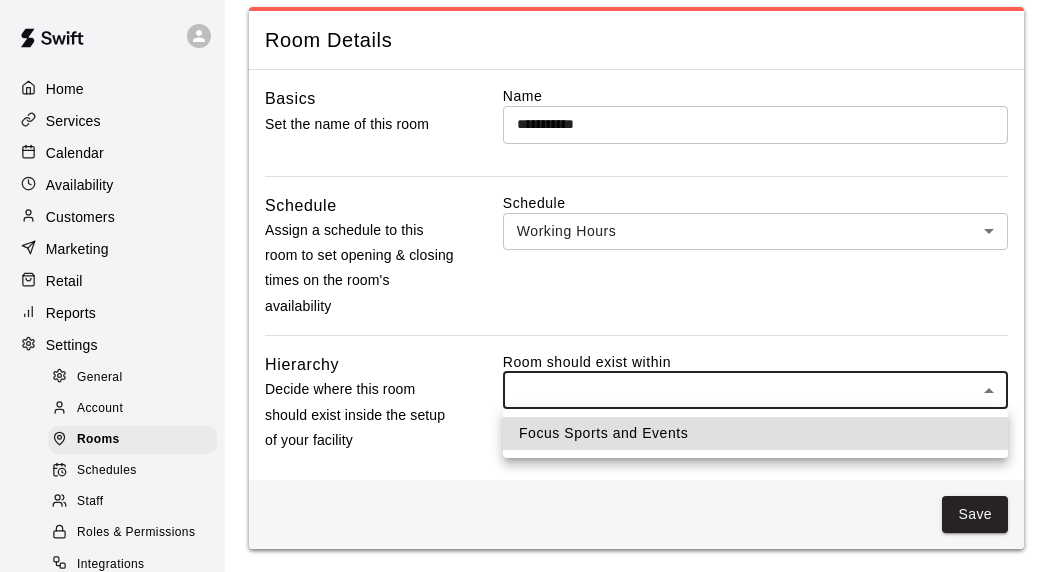 click on "Focus Sports and Events" at bounding box center (755, 433) 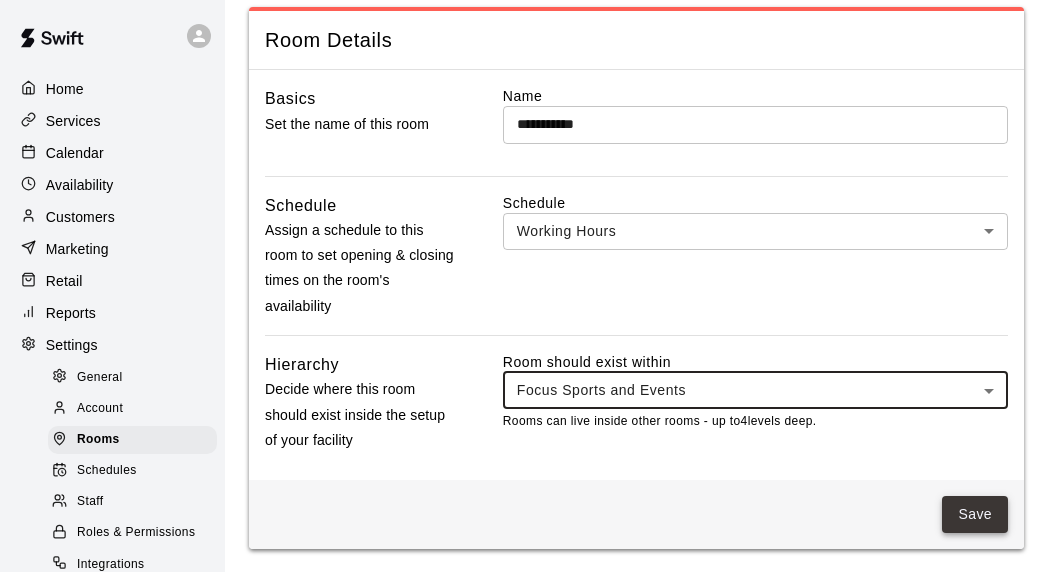 click on "Save" at bounding box center (975, 514) 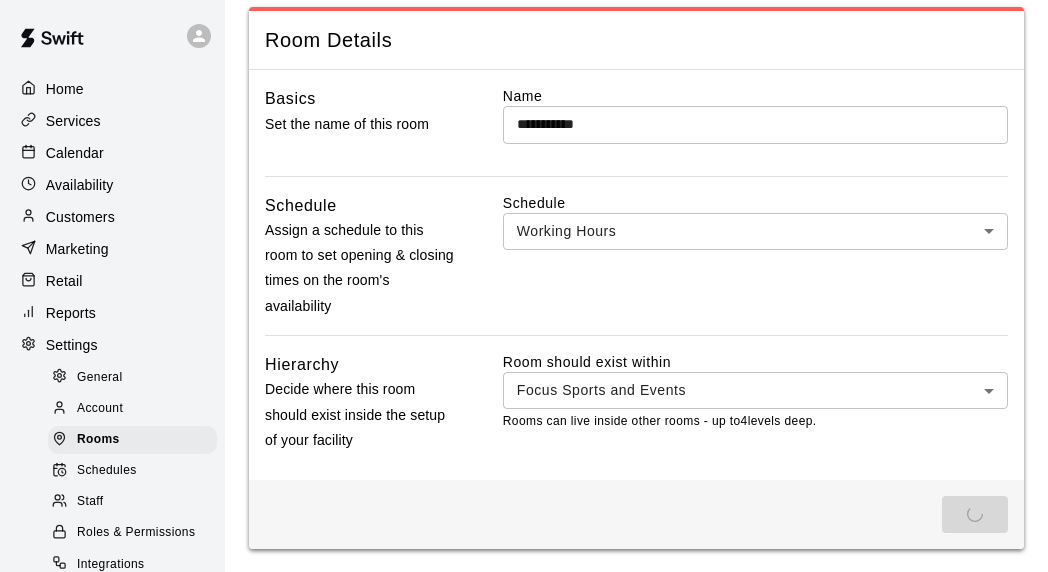 scroll, scrollTop: 0, scrollLeft: 0, axis: both 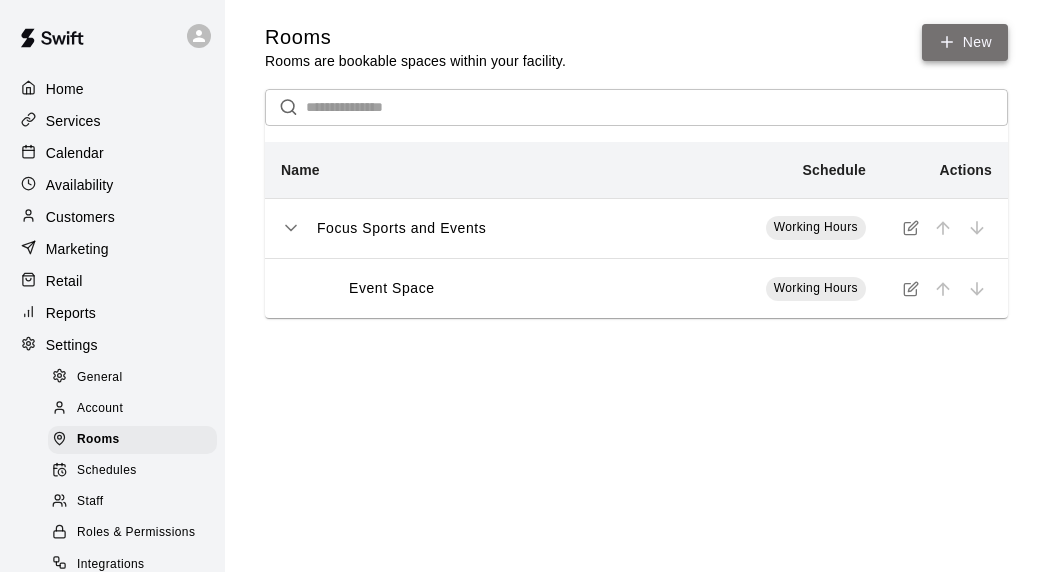 click on "New" at bounding box center (965, 42) 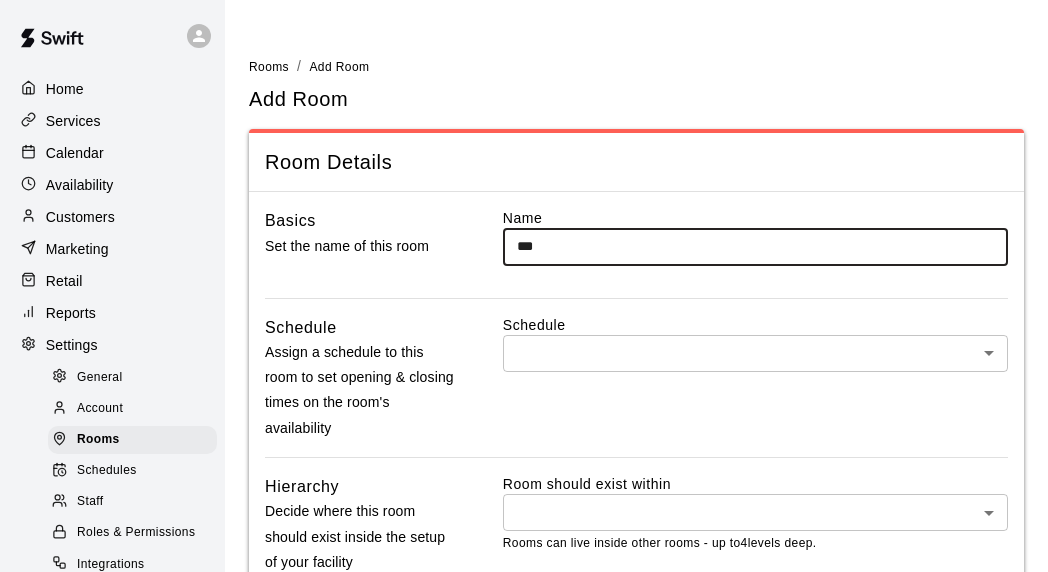 type on "***" 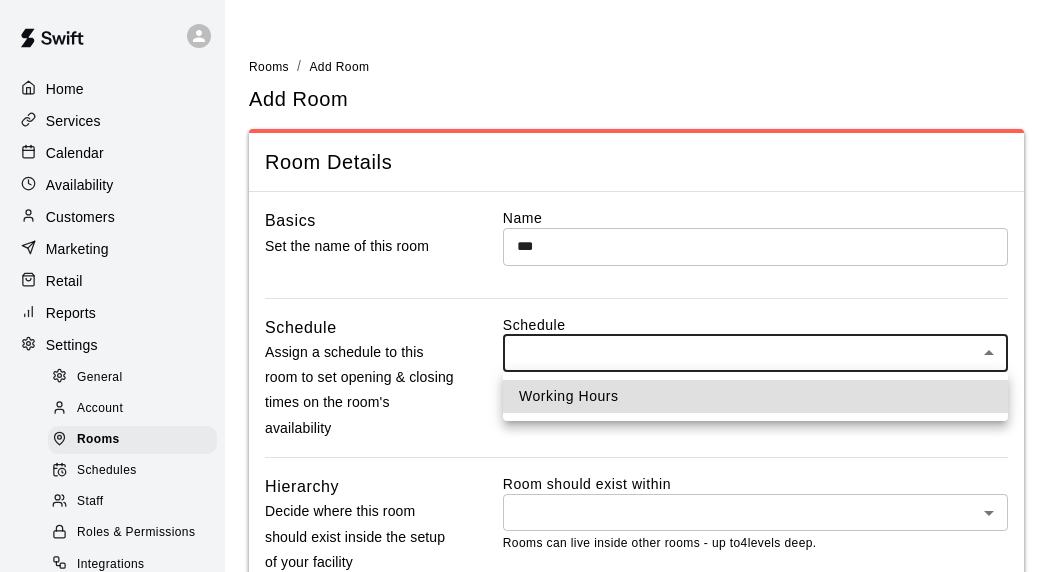 click on "Home Services Calendar Availability Customers Marketing Retail Reports Settings General Account Rooms Schedules Staff Roles & Permissions Integrations Plan & Billing Payouts Contact Us Help Center View public page Copy public page link Rooms / Add Room Add Room Room Details Basics Set the name of this room Name *** ​ Schedule Assign a schedule to this room to set opening & closing times on the room's availability Schedule ​ * ​ Hierarchy Decide where this room should exist inside the setup of your facility Room should exist within ​ * ​ Rooms can live inside other rooms - up to  4  levels deep. Save Swift - Add Room Close cross-small Working Hours" at bounding box center (524, 347) 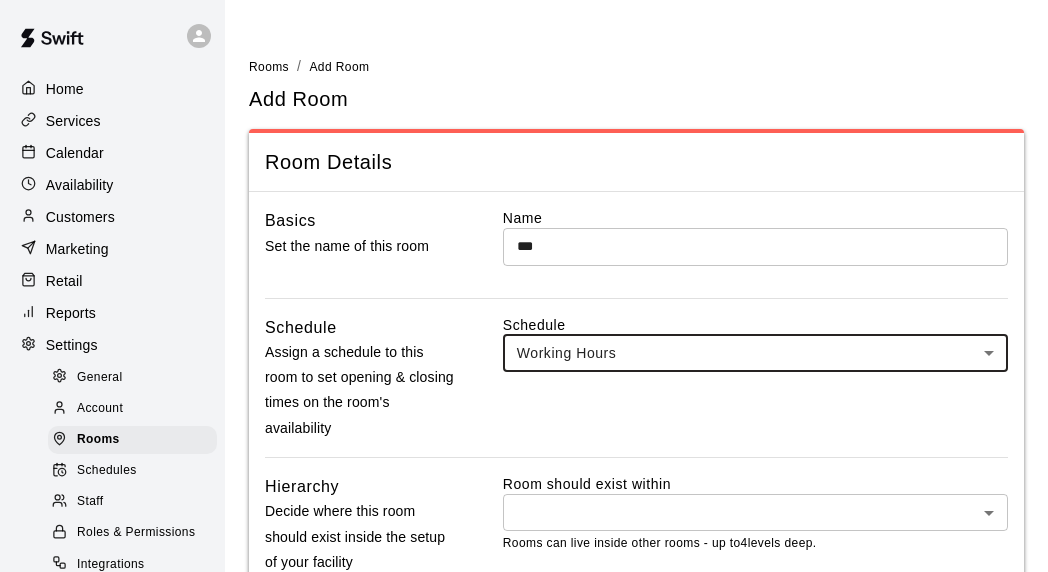 click on "Home Services Calendar Availability Customers Marketing Retail Reports Settings General Account Rooms Schedules Staff Roles & Permissions Integrations Plan & Billing Payouts Contact Us Help Center View public page Copy public page link Rooms / Add Room Add Room Room Details Basics Set the name of this room Name *** ​ Schedule Assign a schedule to this room to set opening & closing times on the room's availability Schedule Working Hours *** ​ Hierarchy Decide where this room should exist inside the setup of your facility Room should exist within ​ * ​ Rooms can live inside other rooms - up to  4  levels deep. Save Swift - Add Room Close cross-small" at bounding box center (524, 347) 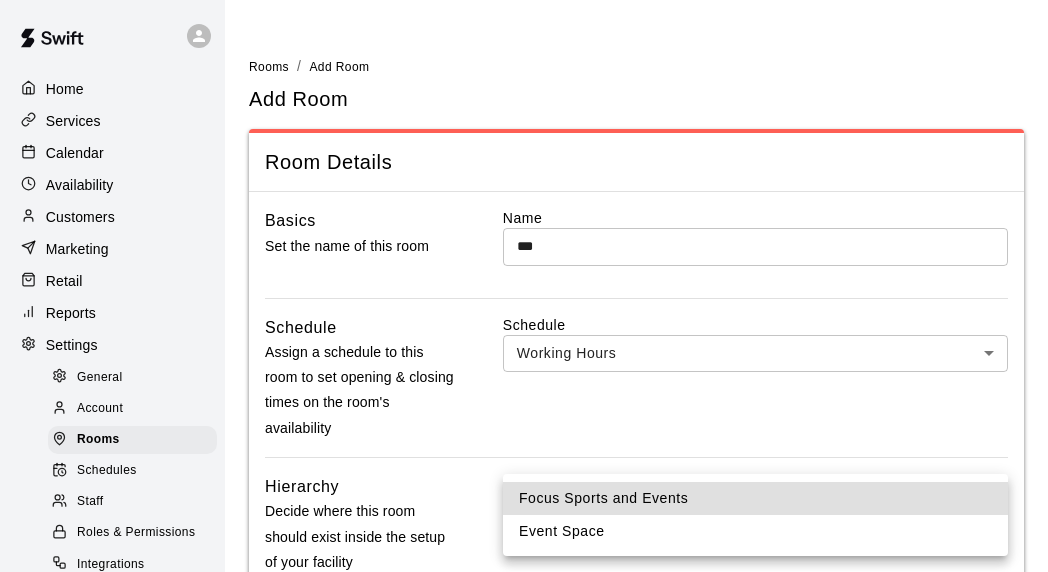 click on "Focus Sports and Events" at bounding box center (755, 498) 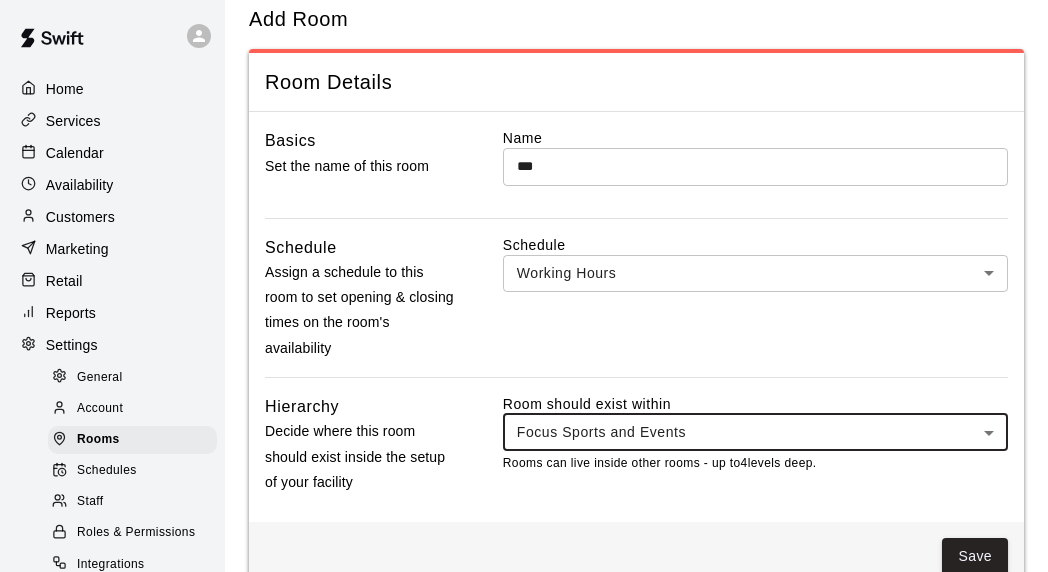 scroll, scrollTop: 122, scrollLeft: 0, axis: vertical 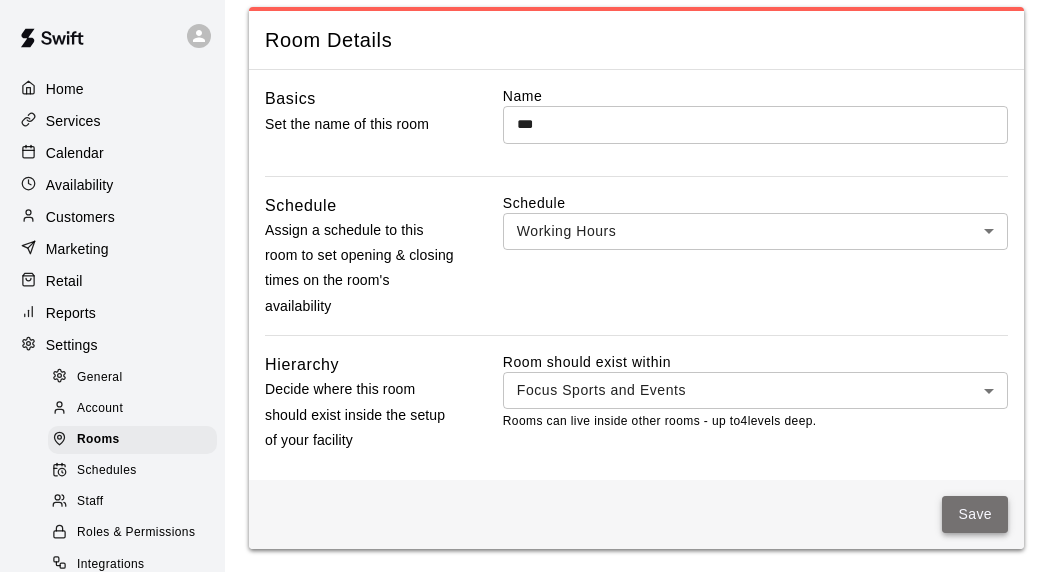 click on "Save" at bounding box center [975, 514] 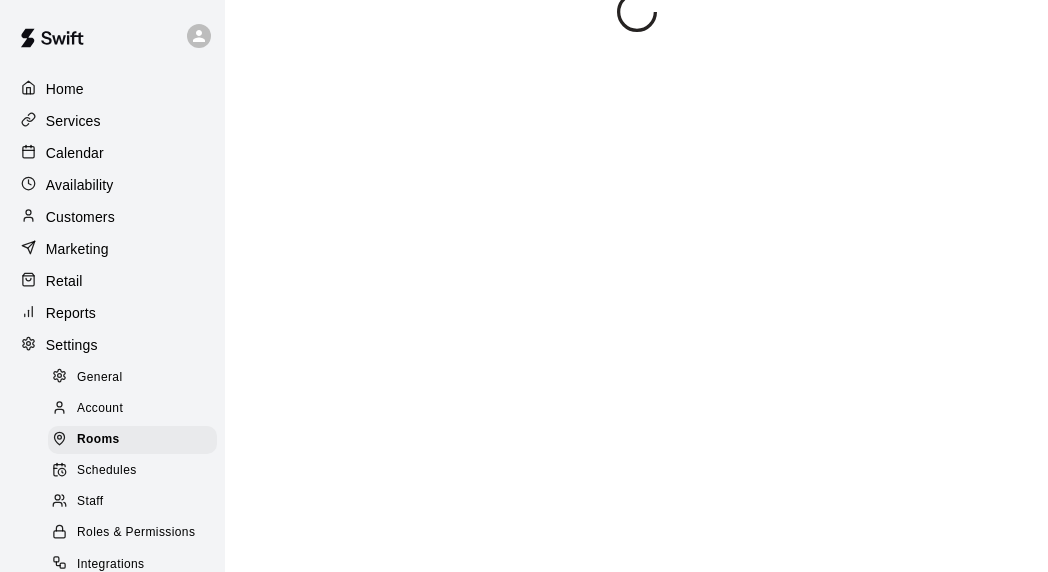 scroll, scrollTop: 0, scrollLeft: 0, axis: both 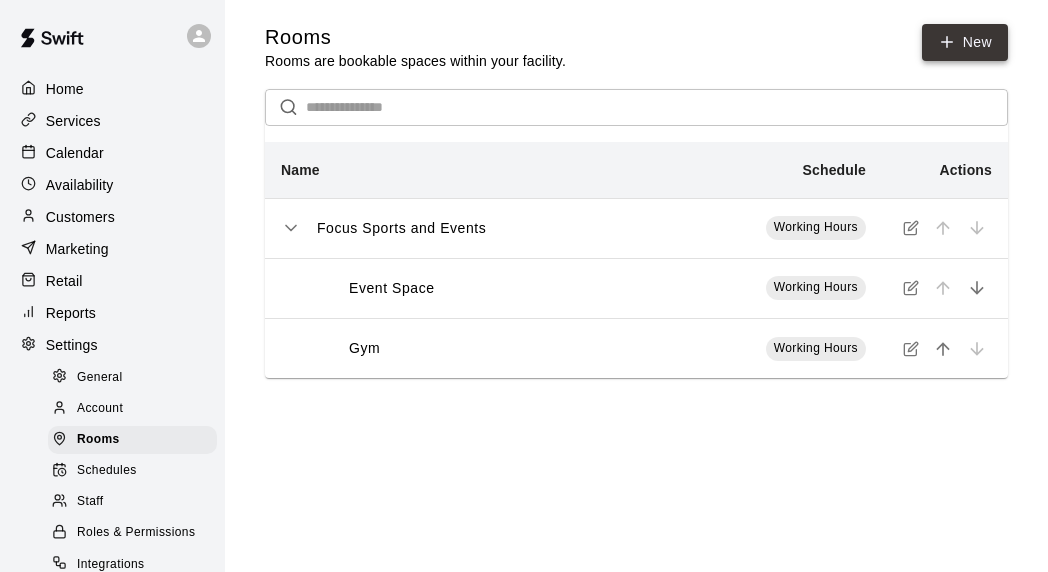 click 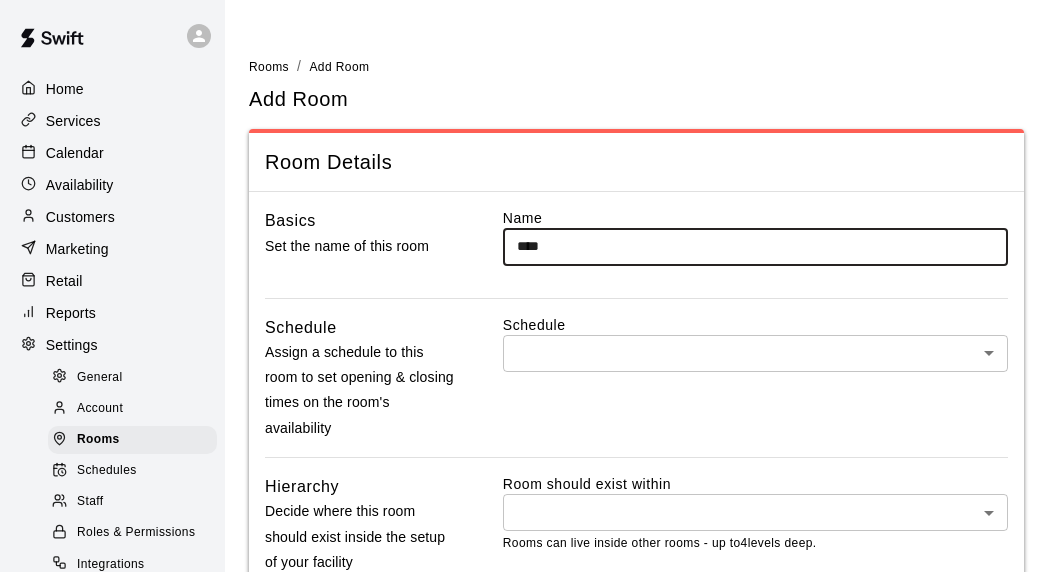 type on "****" 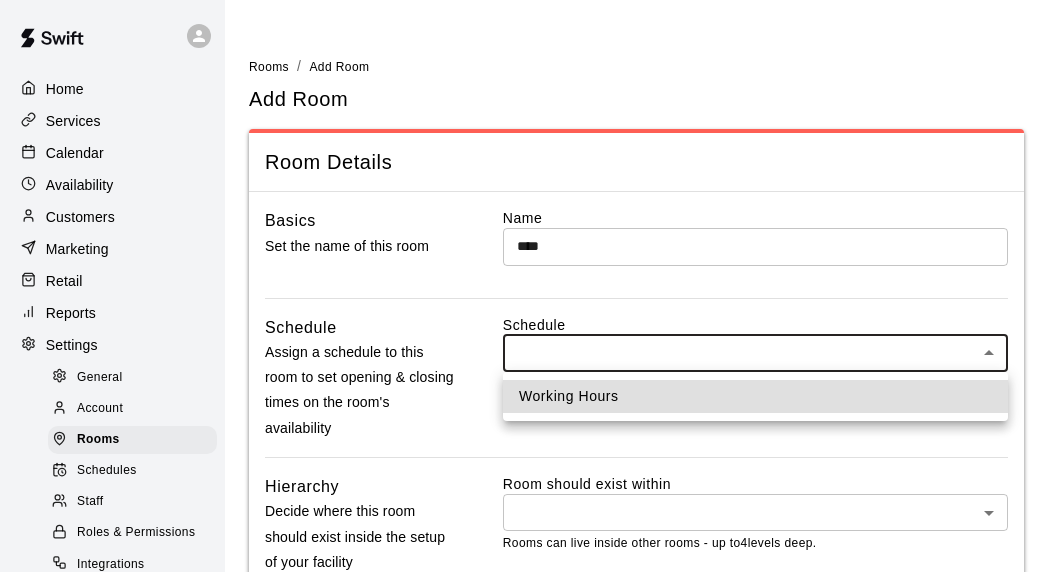 click on "Home Services Calendar Availability Customers Marketing Retail Reports Settings General Account Rooms Schedules Roles & Permissions Integrations Plan & Billing Payouts Contact Us Help Center View public page Copy public page link Rooms / Add Room Add Room Room Details Basics Set the name of this room Name **** Schedule Assign a schedule to this room to set opening & closing times on the room's availability Schedule * Hierarchy Decide where this room should exist inside the setup of your facility Room should exist within * Rooms can live inside other rooms - up to 4 levels deep. Save Swift - Add Room Close cross-small Working Hours" at bounding box center (524, 347) 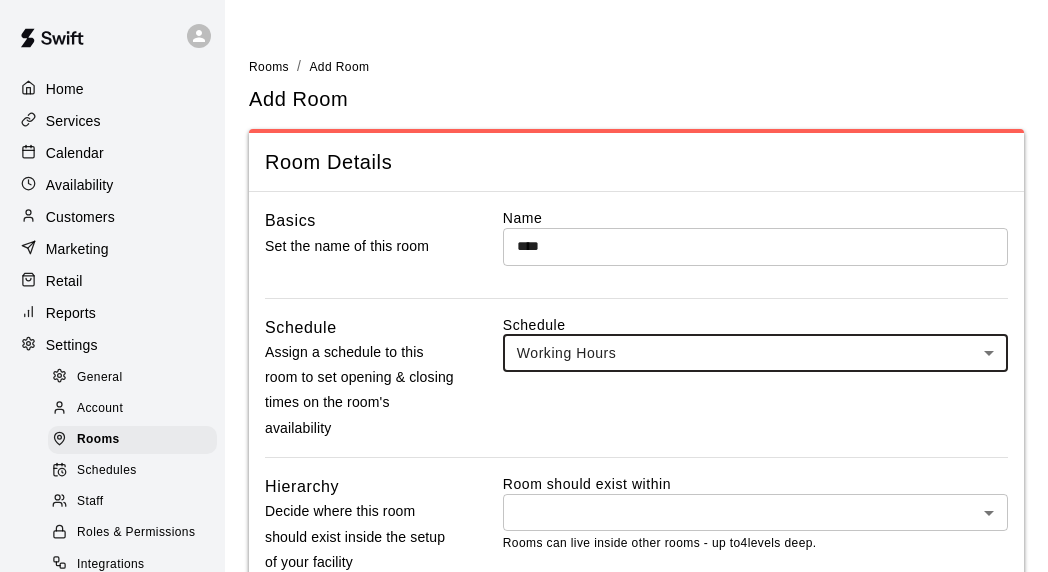 click on "Home Services Calendar Availability Customers Marketing Retail Reports Settings General Account Rooms Schedules Roles & Permissions Integrations Plan & Billing Payouts Contact Us Help Center View public page Copy public page link Rooms / Add Room Add Room Room Details Basics Set the name of this room Name **** Schedule Assign a schedule to this room to set opening & closing times on the room's availability Schedule Working Hours *** Hierarchy Decide where this room should exist inside the setup of your facility Room should exist within * Rooms can live inside other rooms - up to 4 levels deep. Save Swift - Add Room Close cross-small" at bounding box center [524, 347] 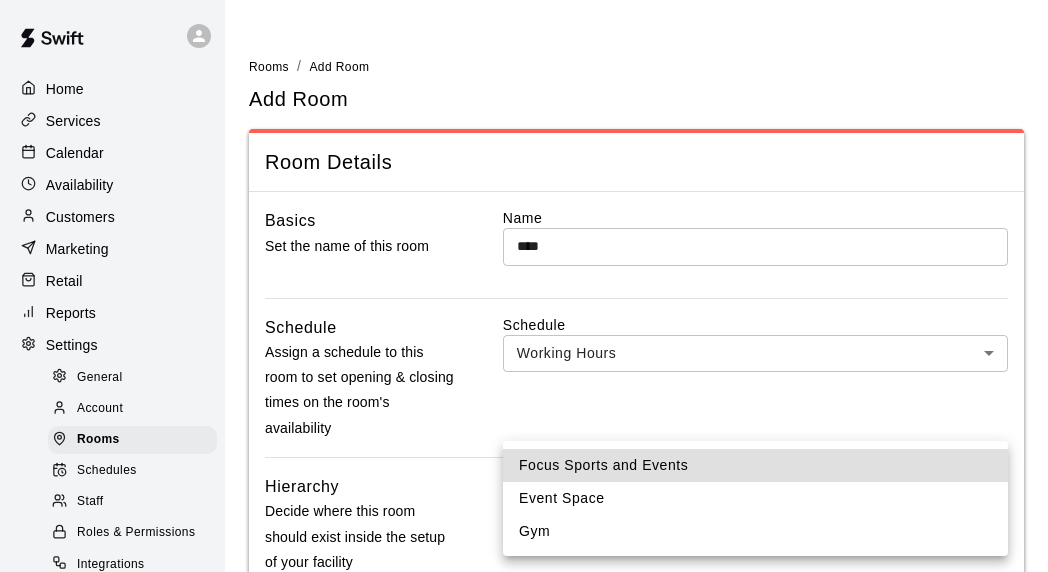 click on "Focus Sports and Events" at bounding box center (755, 465) 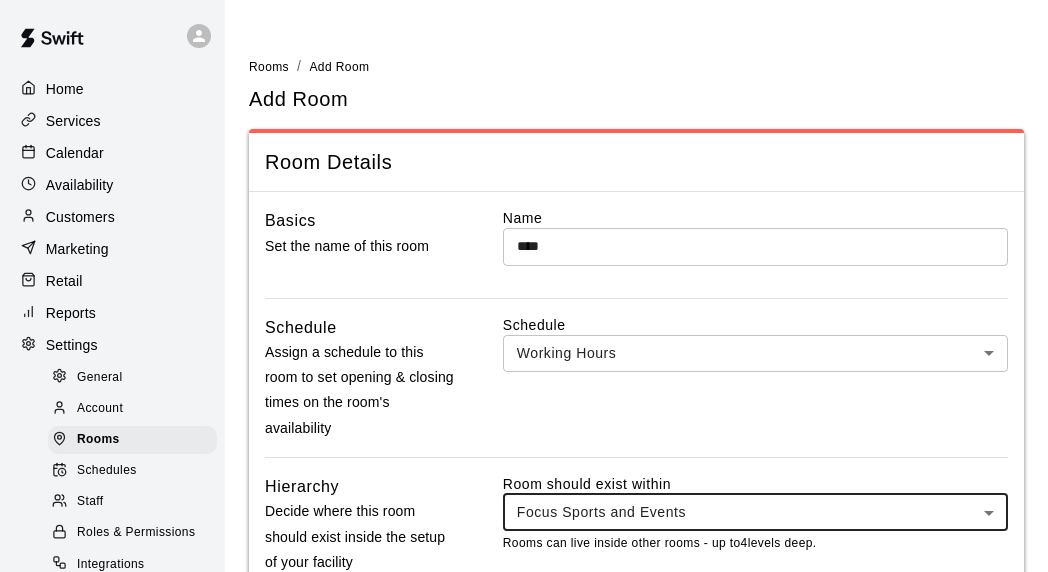 scroll, scrollTop: 122, scrollLeft: 0, axis: vertical 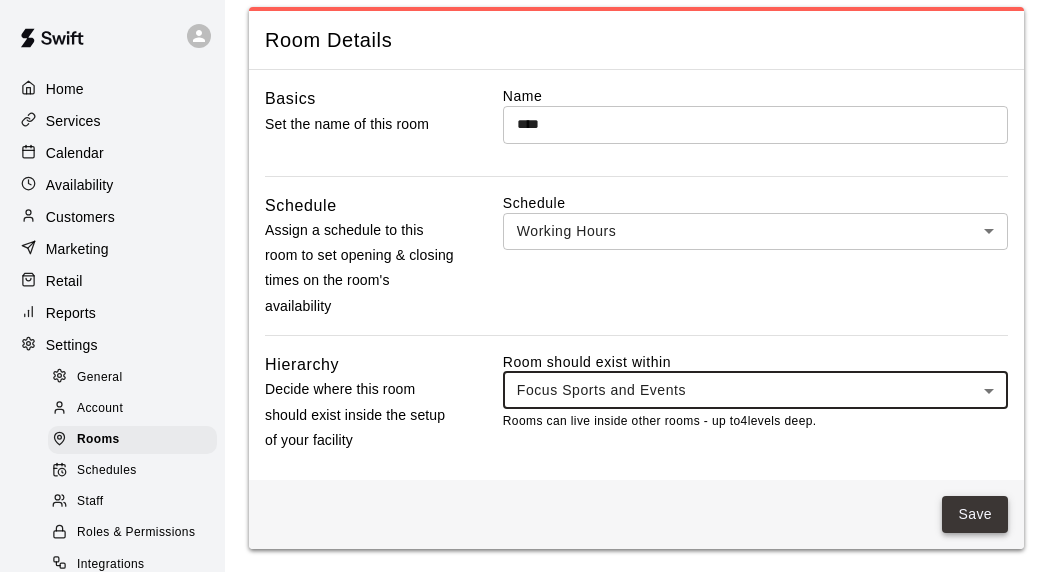 click on "Save" at bounding box center [975, 514] 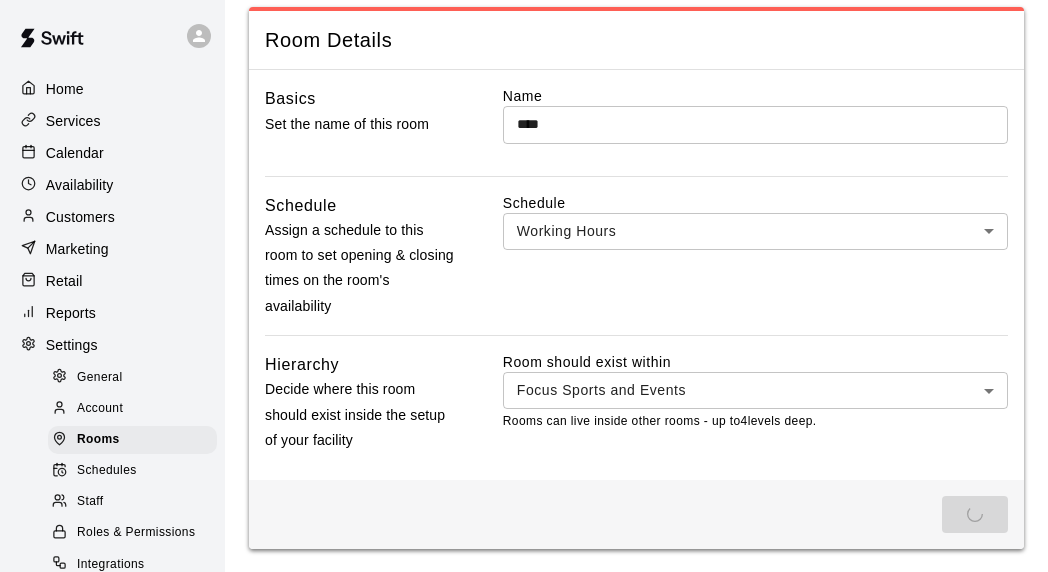 scroll, scrollTop: 0, scrollLeft: 0, axis: both 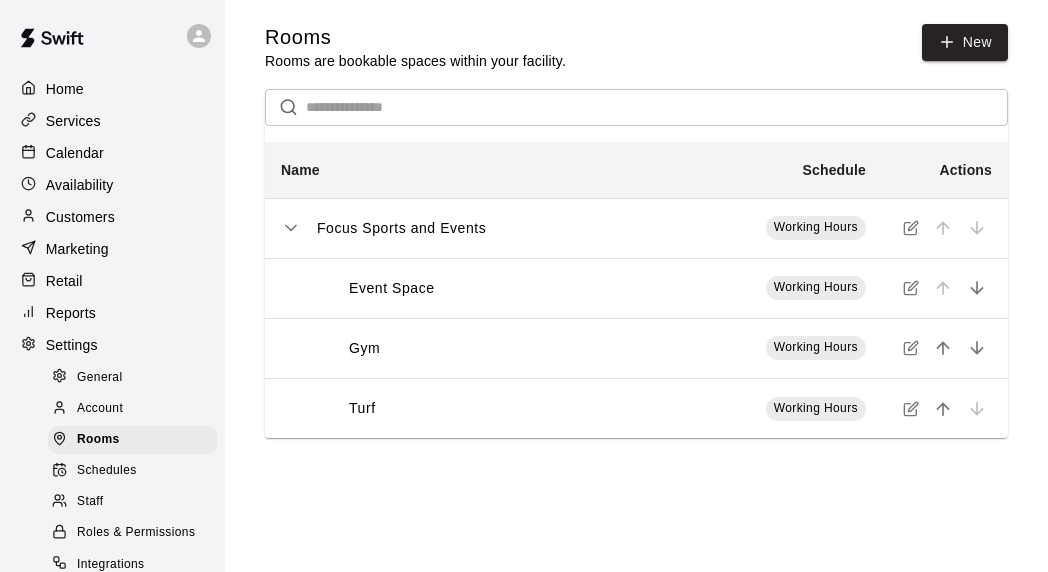 click on "Services" at bounding box center (73, 121) 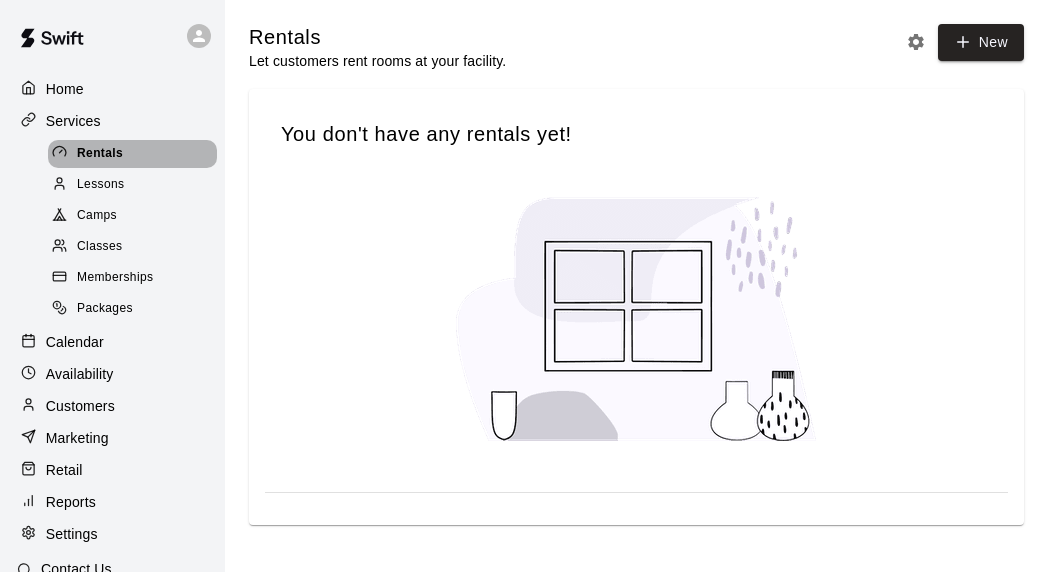 click on "Rentals" at bounding box center [100, 154] 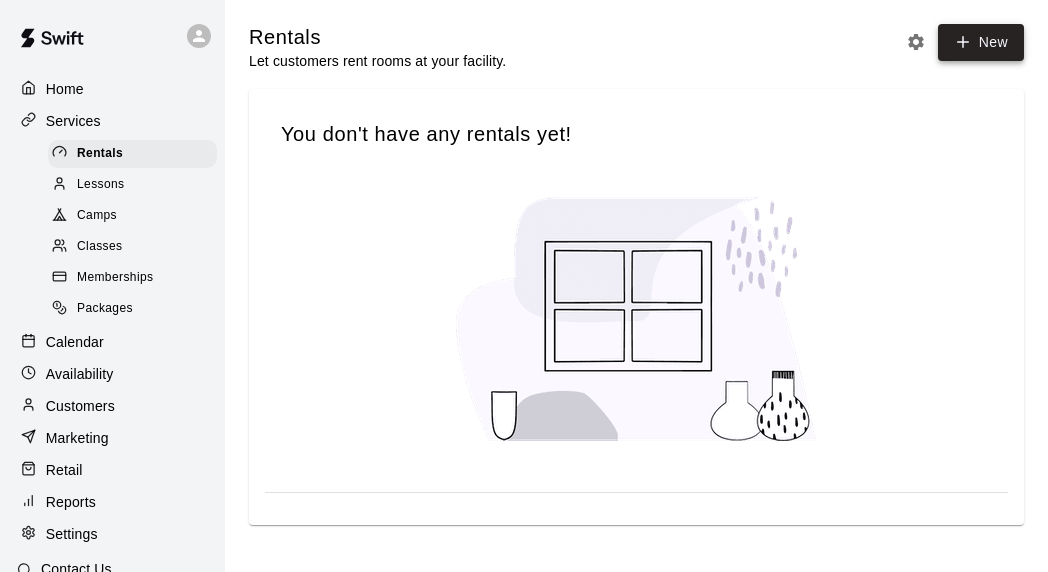 click 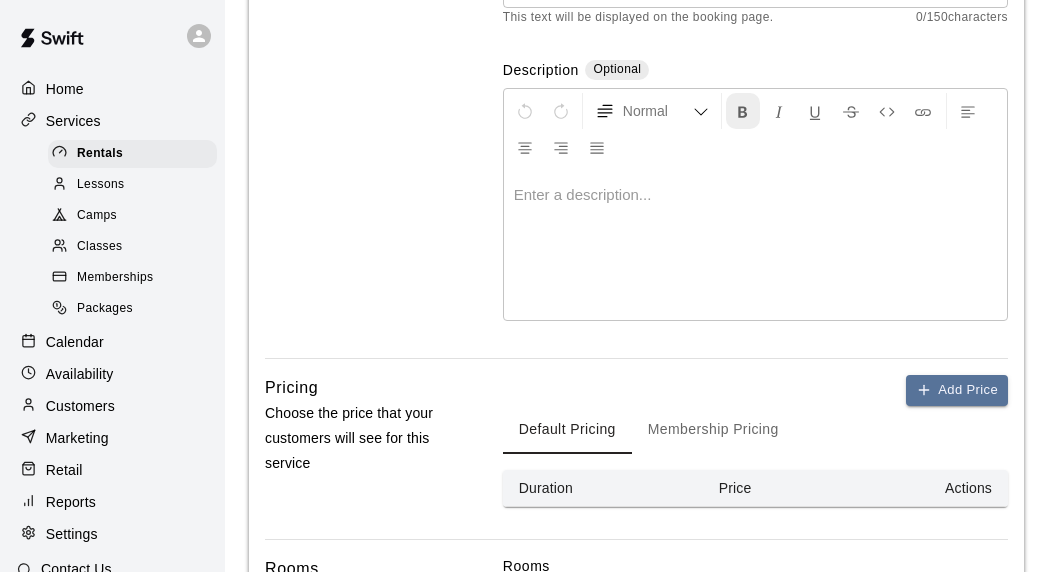 scroll, scrollTop: 345, scrollLeft: 0, axis: vertical 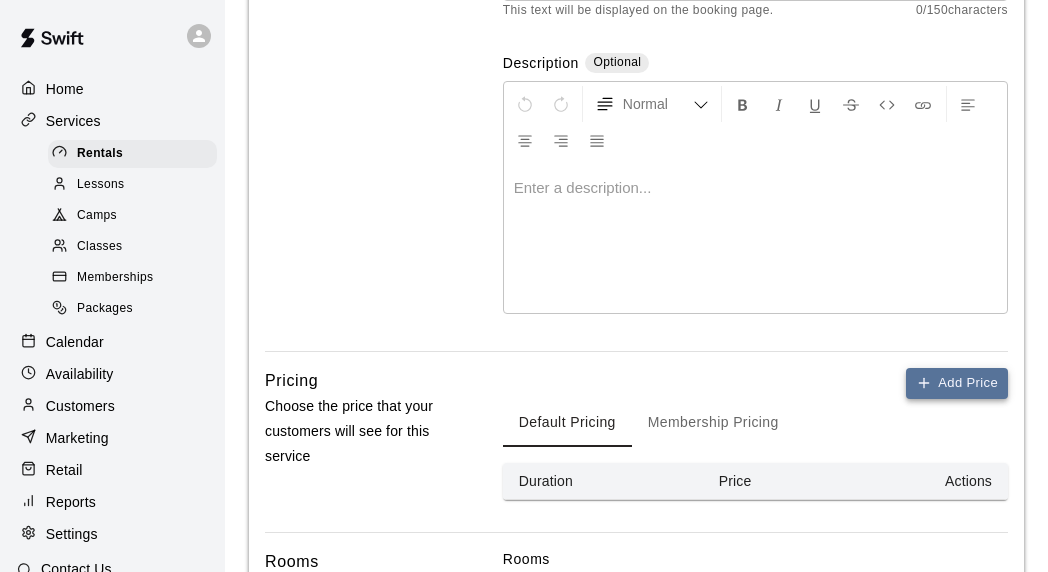 type on "**********" 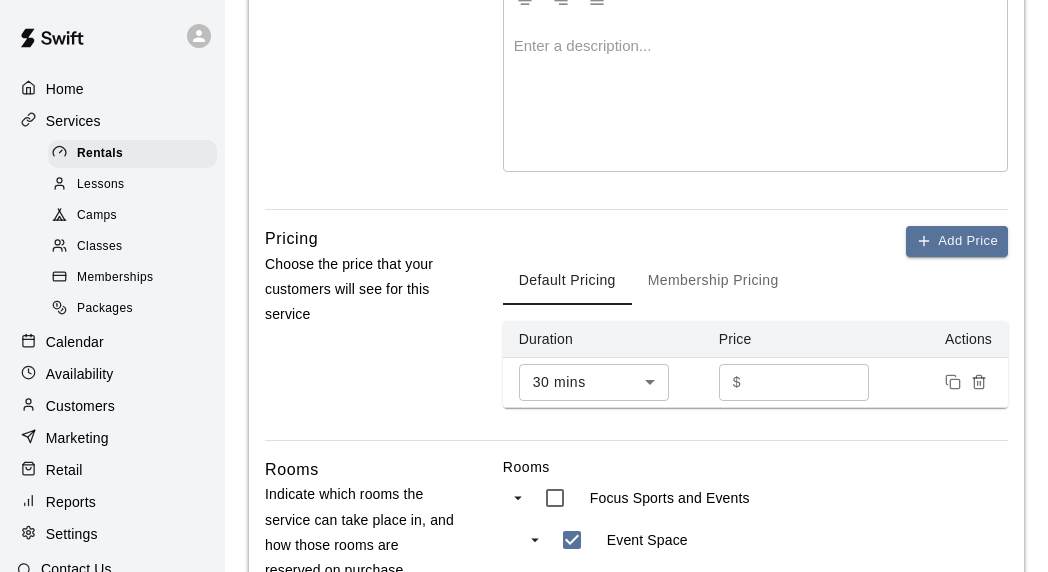 scroll, scrollTop: 503, scrollLeft: 0, axis: vertical 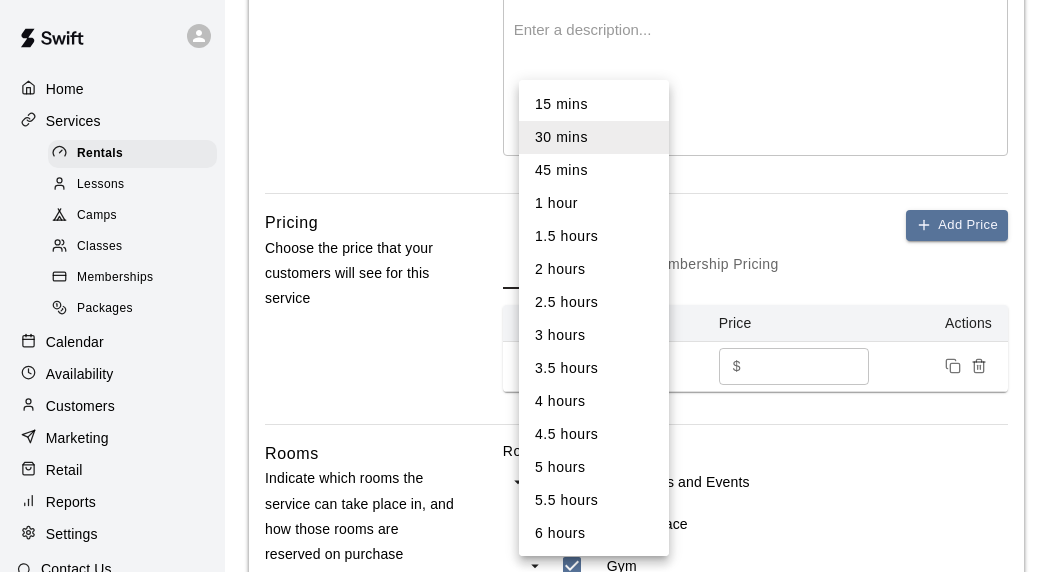 click on "**********" at bounding box center (524, 251) 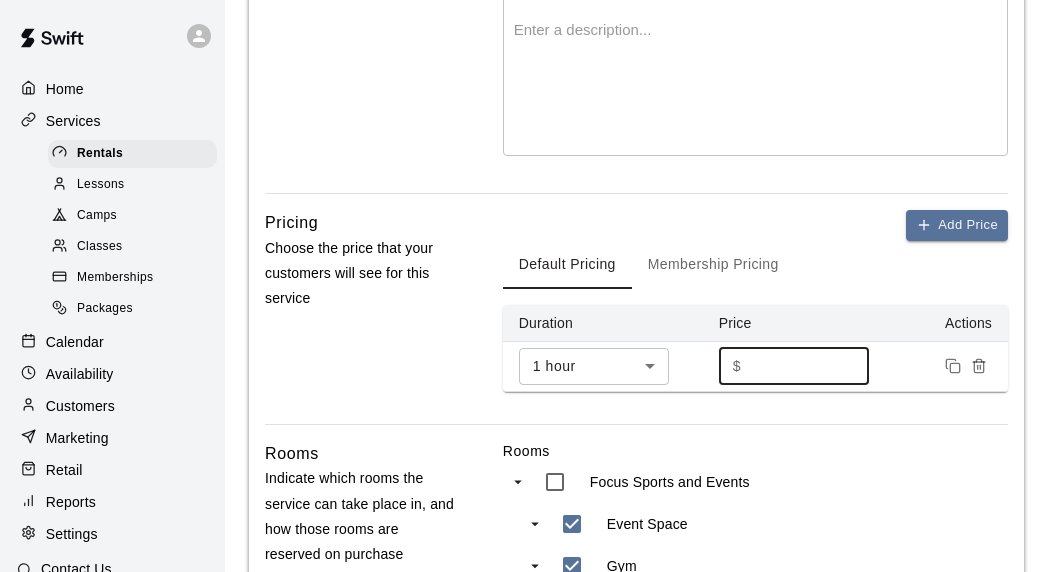 click on "*" at bounding box center [809, 366] 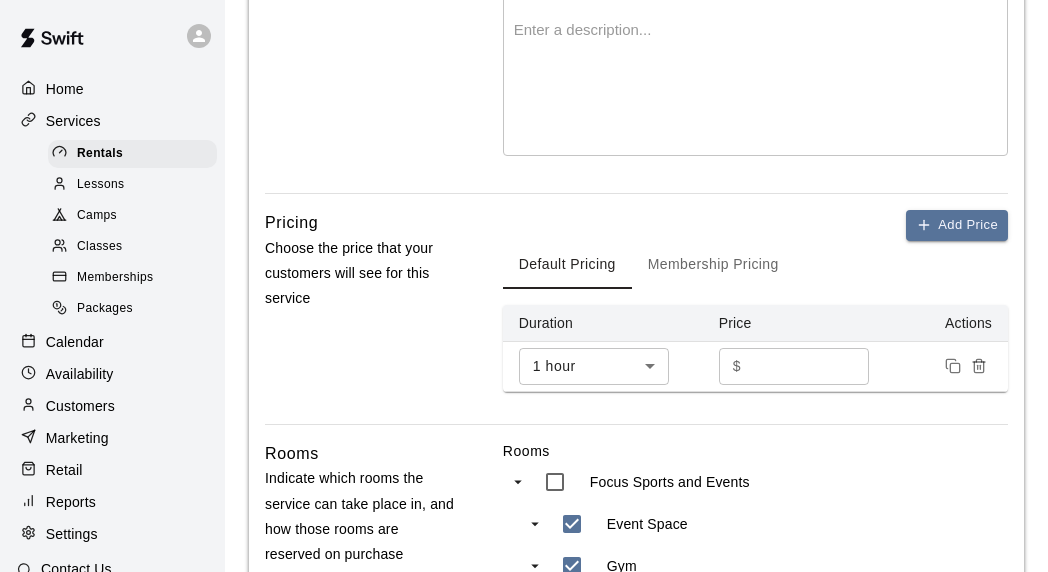 click at bounding box center (636, 424) 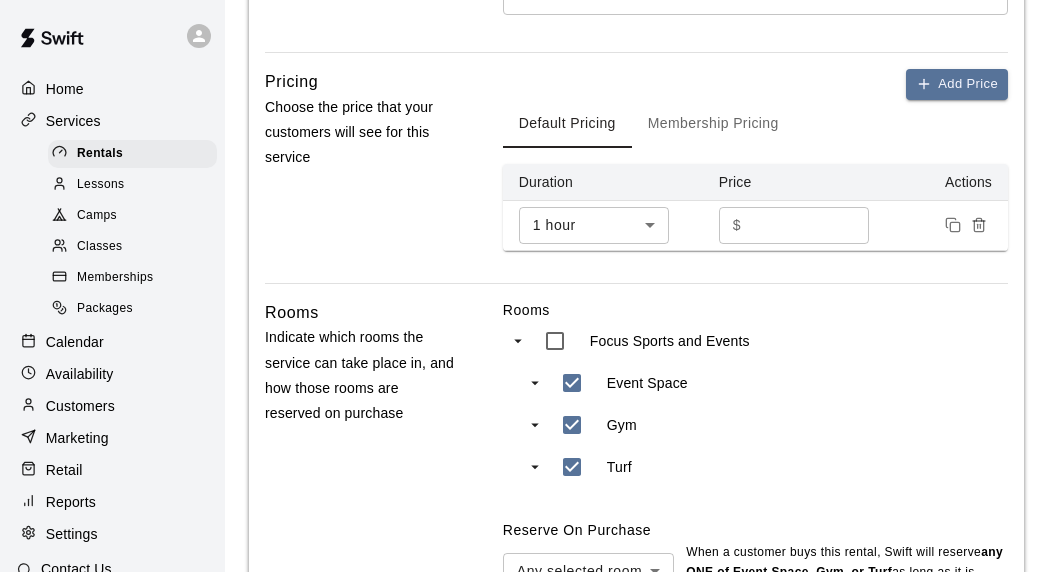 scroll, scrollTop: 645, scrollLeft: 0, axis: vertical 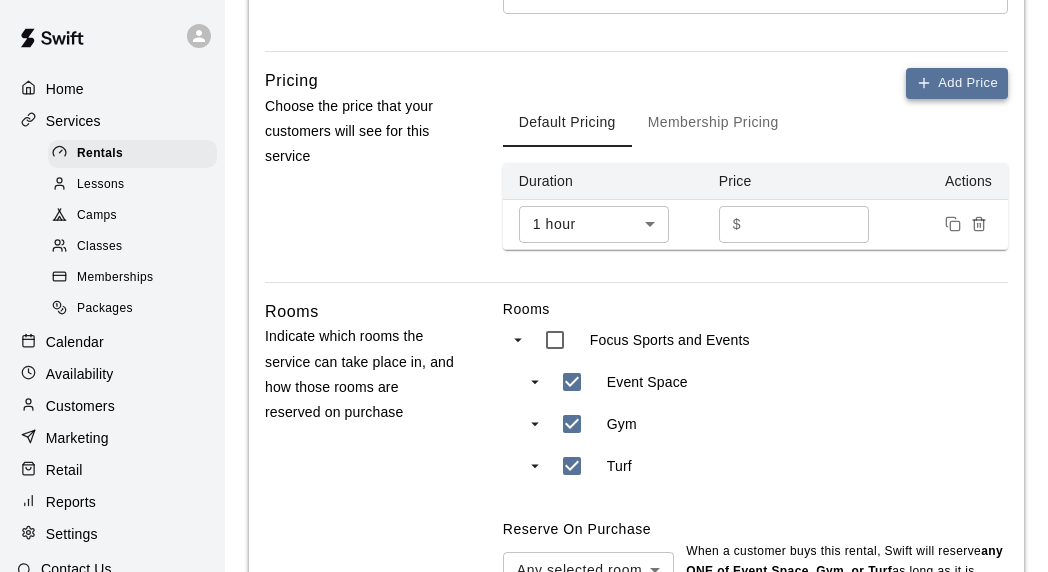 click on "Add Price" at bounding box center (957, 83) 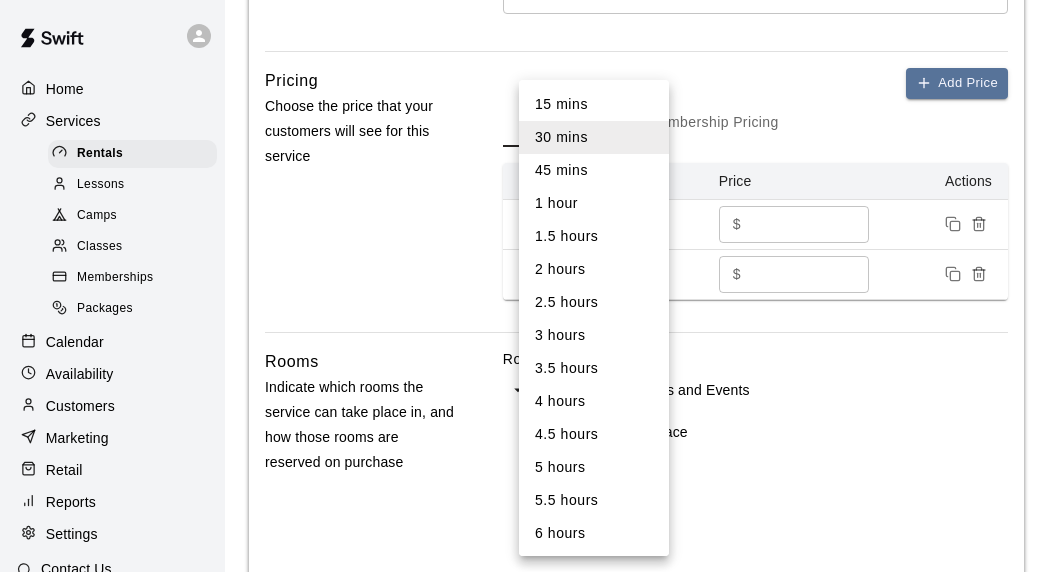 click on "**********" at bounding box center [524, 134] 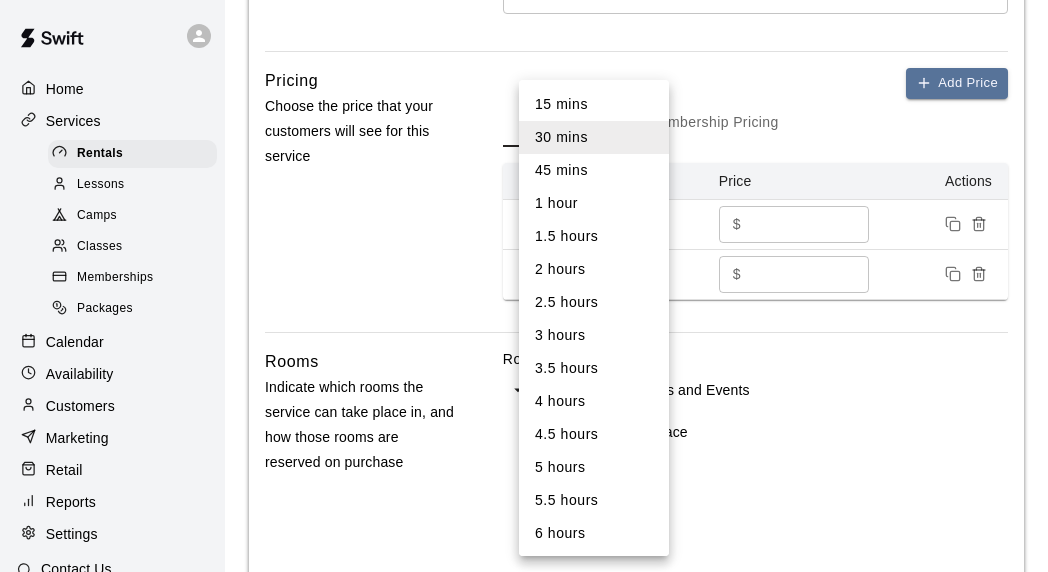 click on "2 hours" at bounding box center (594, 269) 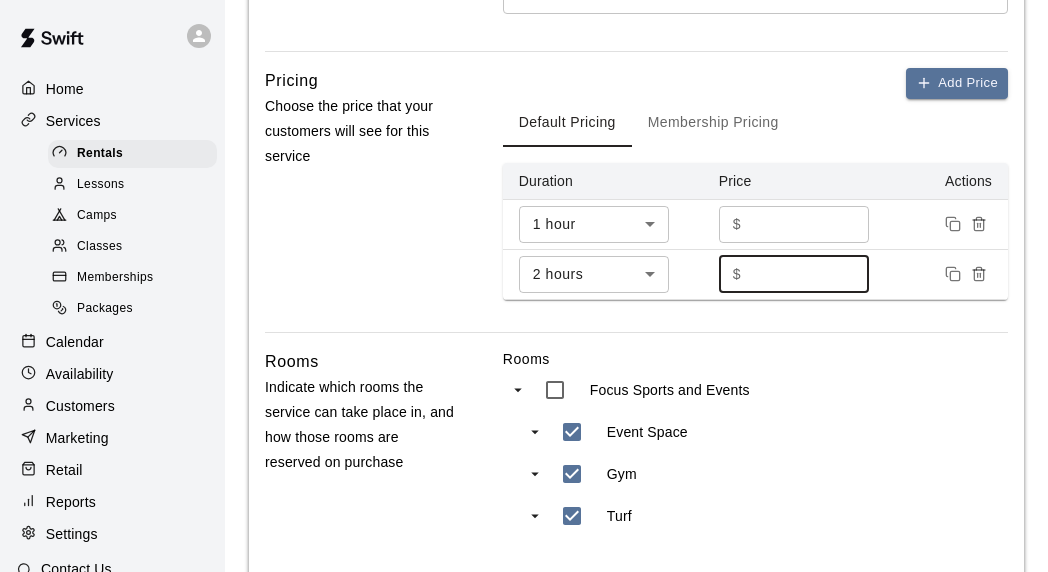 click on "*" at bounding box center [809, 274] 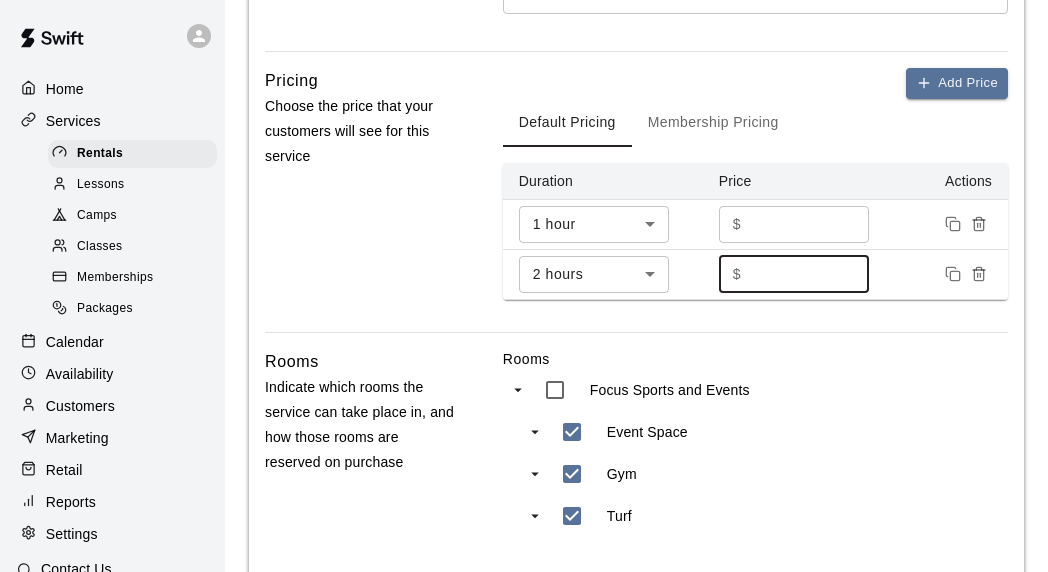 type on "*" 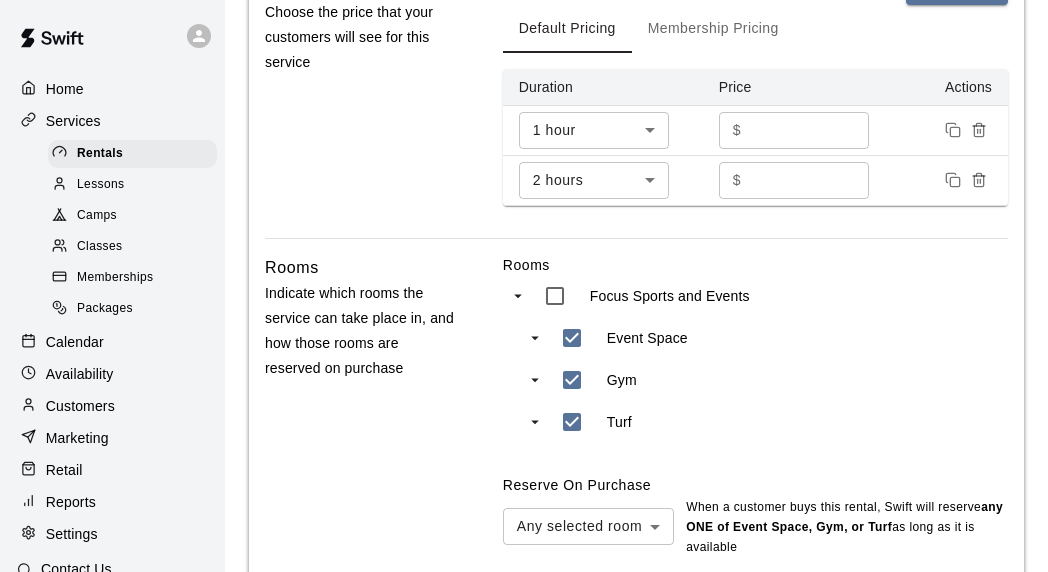 scroll, scrollTop: 741, scrollLeft: 0, axis: vertical 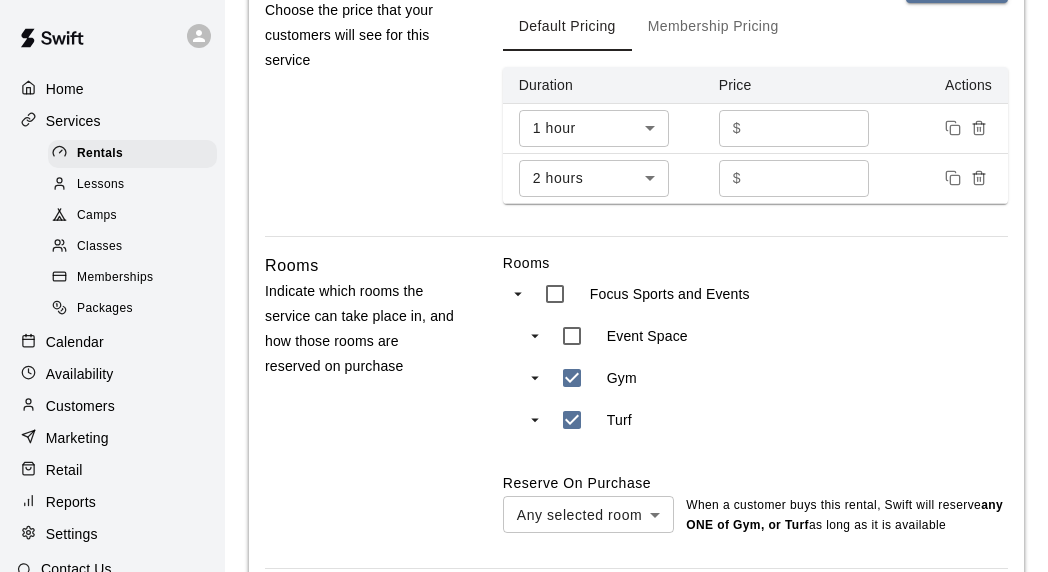 type on "***" 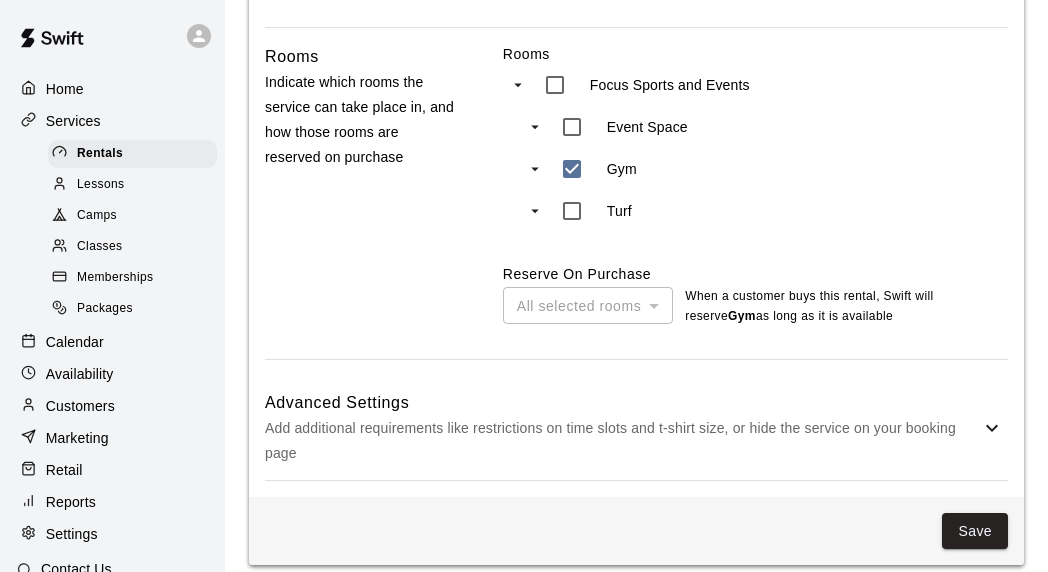 scroll, scrollTop: 968, scrollLeft: 0, axis: vertical 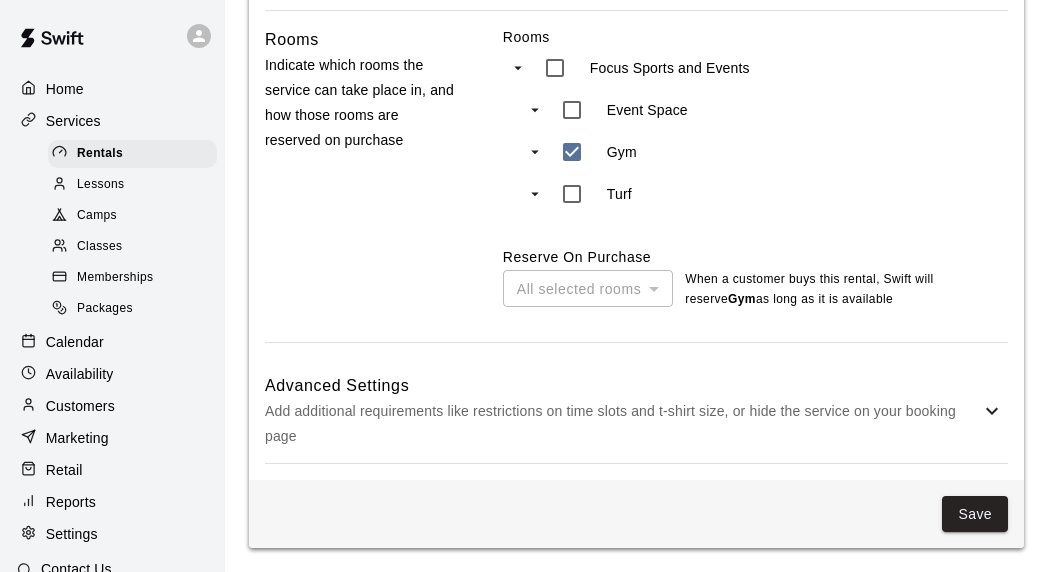click on "Advanced Settings" at bounding box center (622, 386) 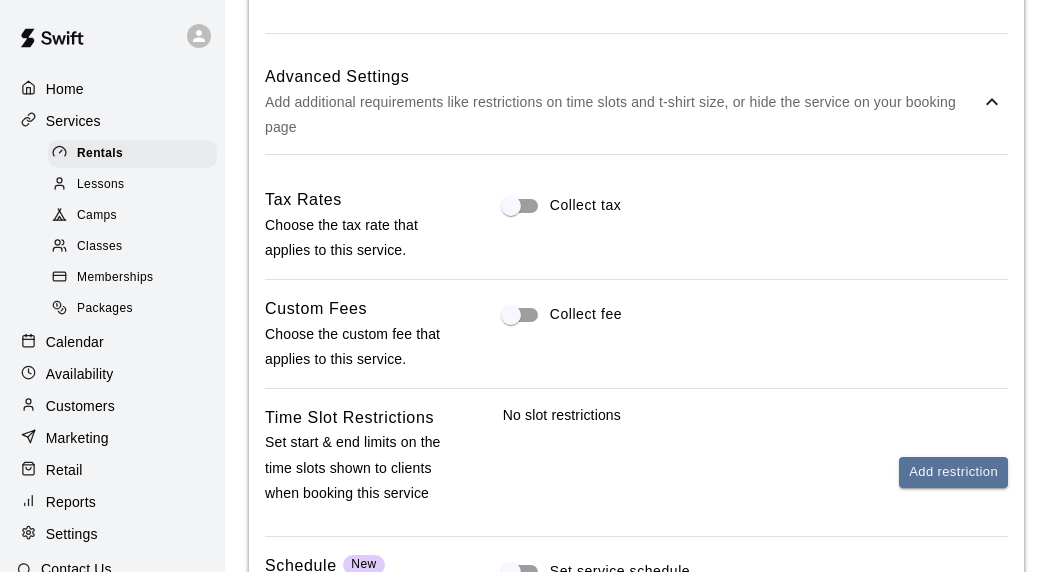 scroll, scrollTop: 1279, scrollLeft: 0, axis: vertical 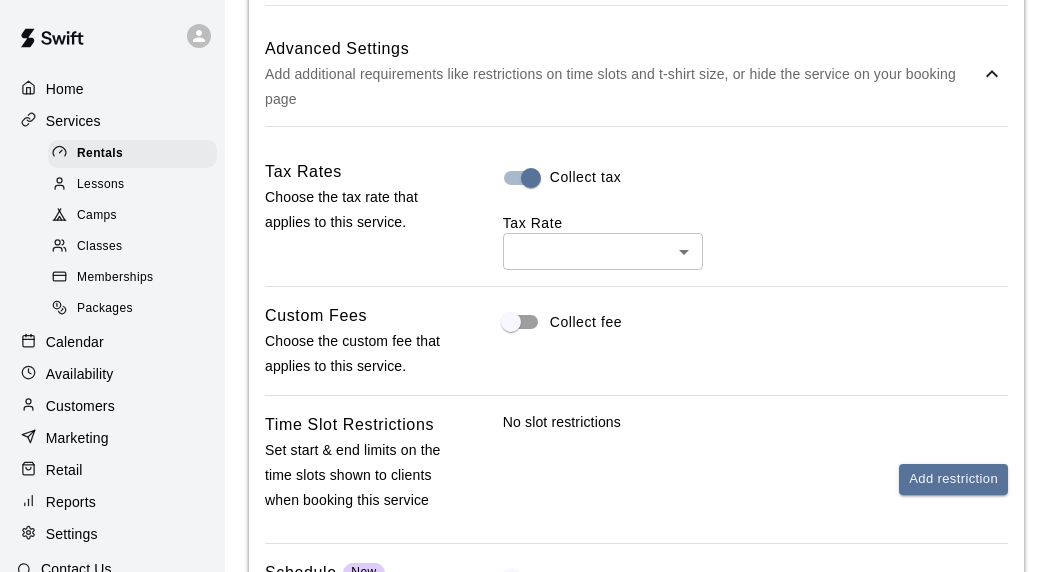 click on "**********" at bounding box center (524, -94) 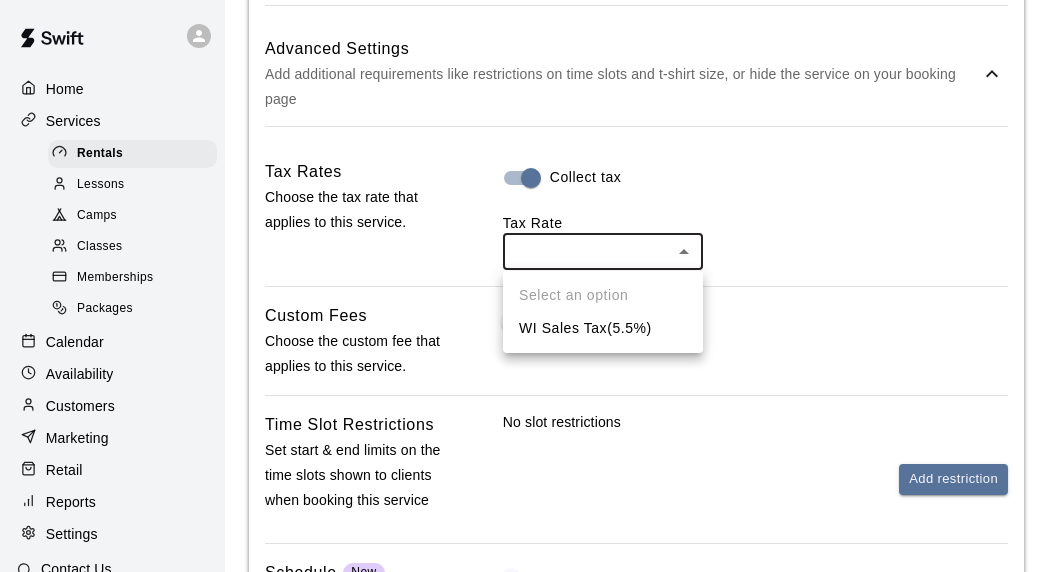 click on "WI Sales Tax  ( 5.5 %)" at bounding box center (603, 328) 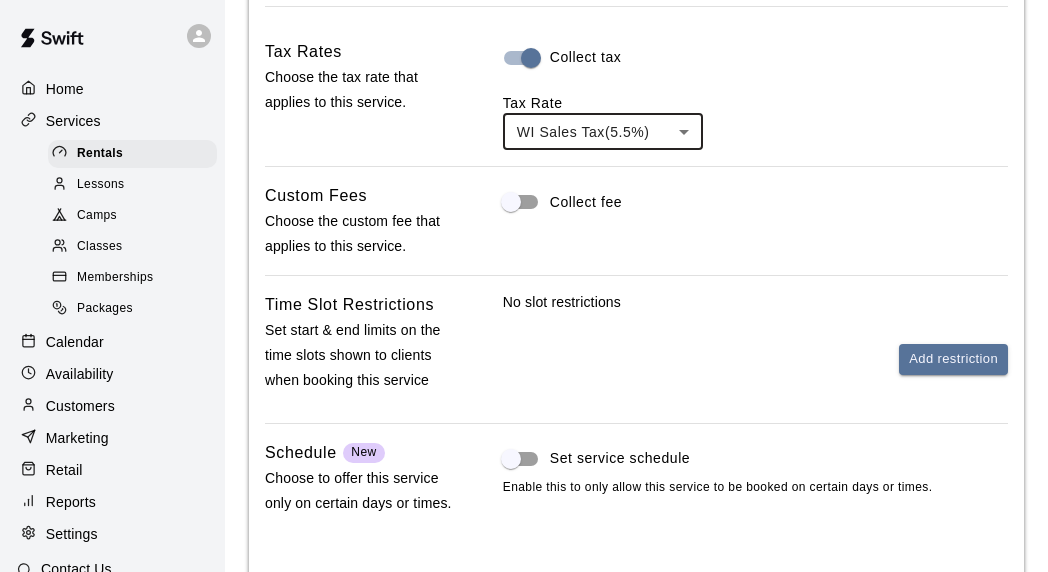 scroll, scrollTop: 1427, scrollLeft: 0, axis: vertical 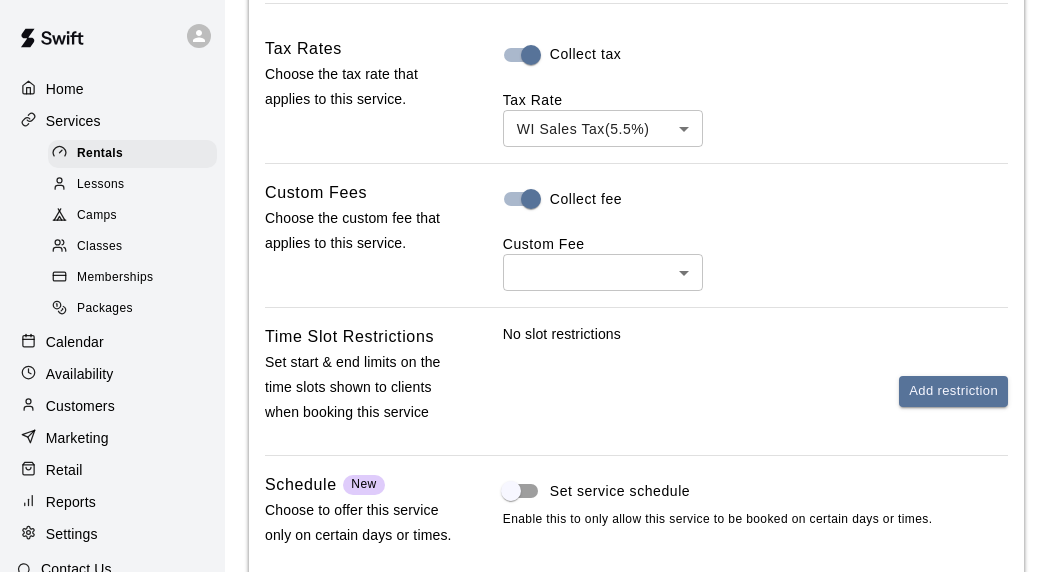 click on "**********" at bounding box center (524, -199) 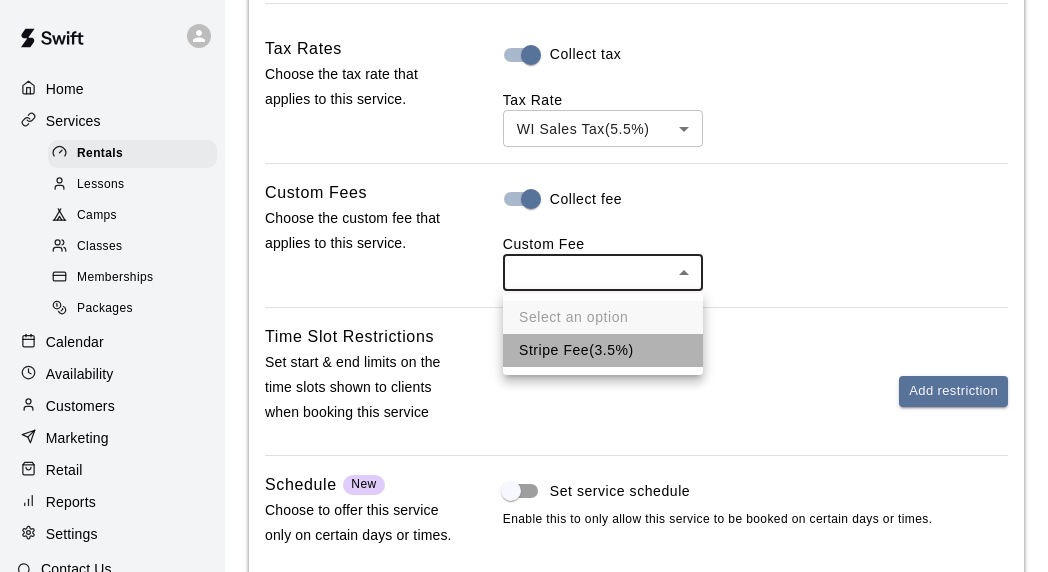 click on "Stripe Fee  ( 3.5% )" at bounding box center [603, 350] 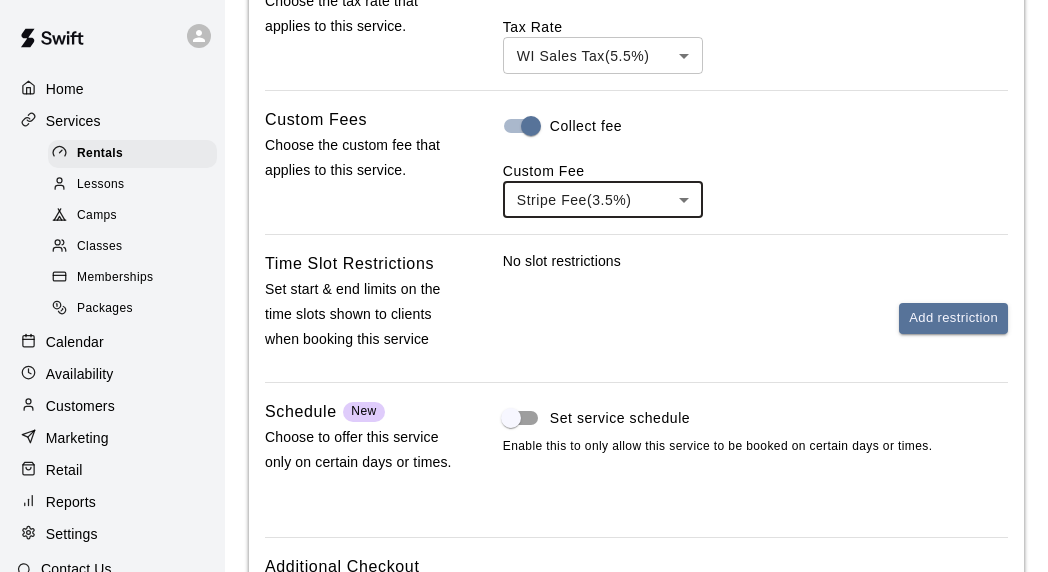 scroll, scrollTop: 1510, scrollLeft: 0, axis: vertical 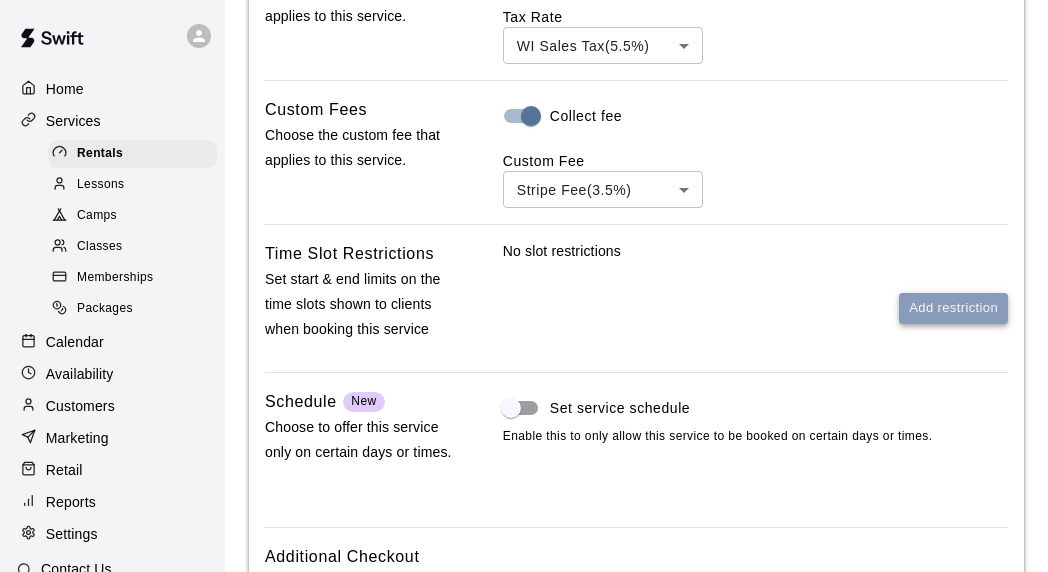 click on "Add restriction" at bounding box center (953, 308) 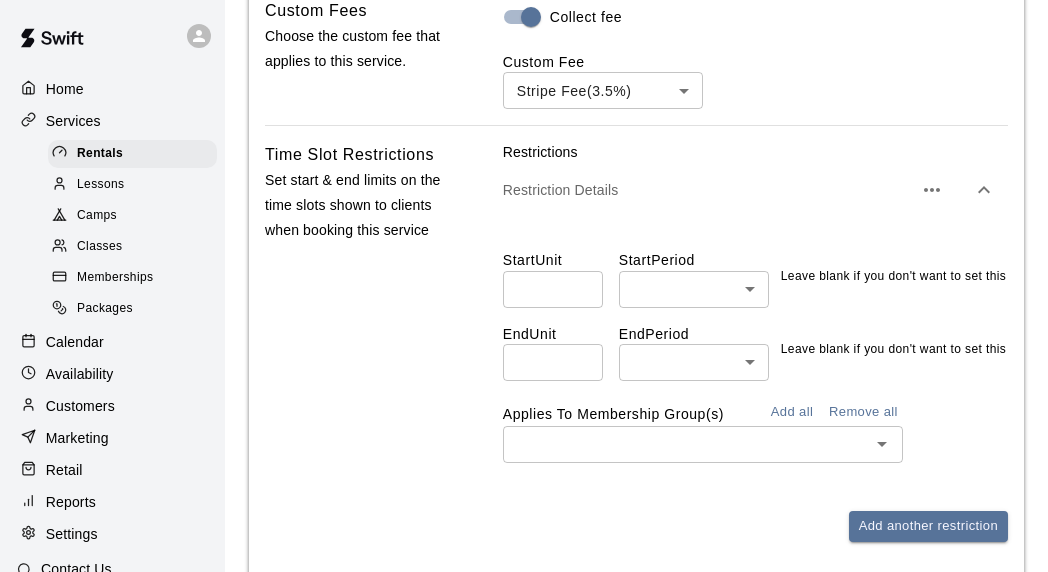 scroll, scrollTop: 1619, scrollLeft: 0, axis: vertical 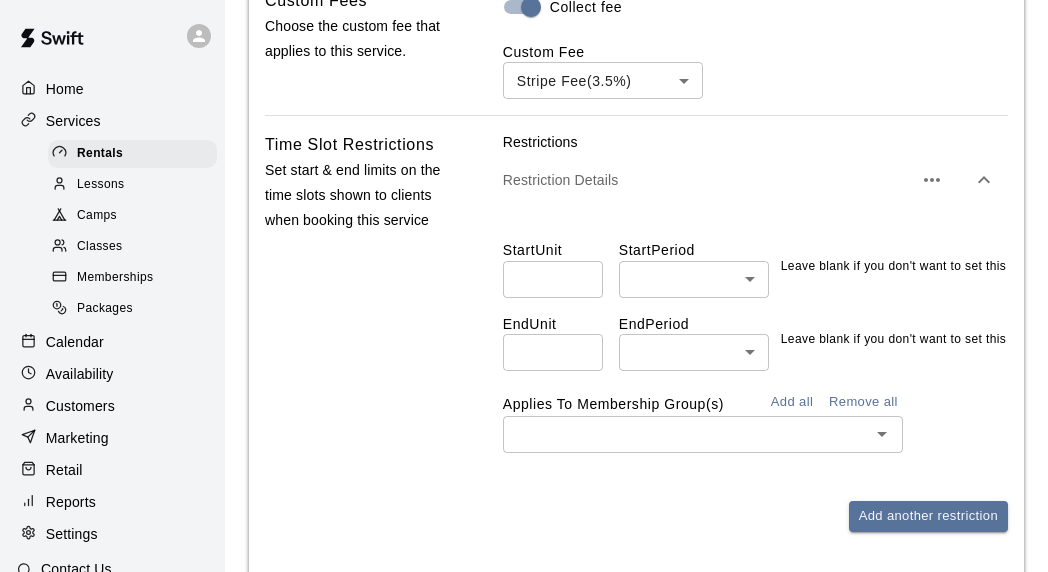 click at bounding box center [553, 279] 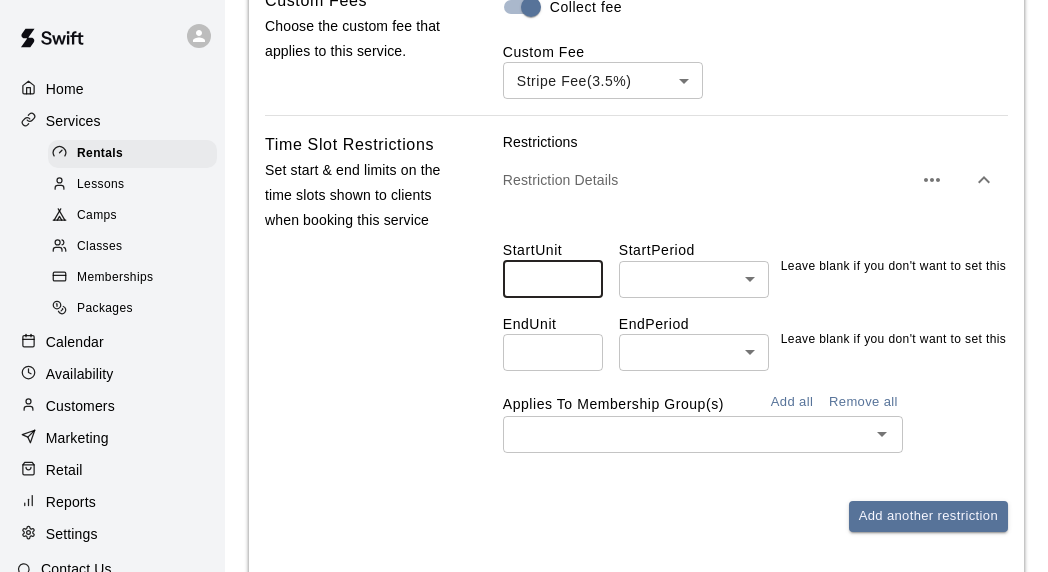 click on "*" at bounding box center [553, 279] 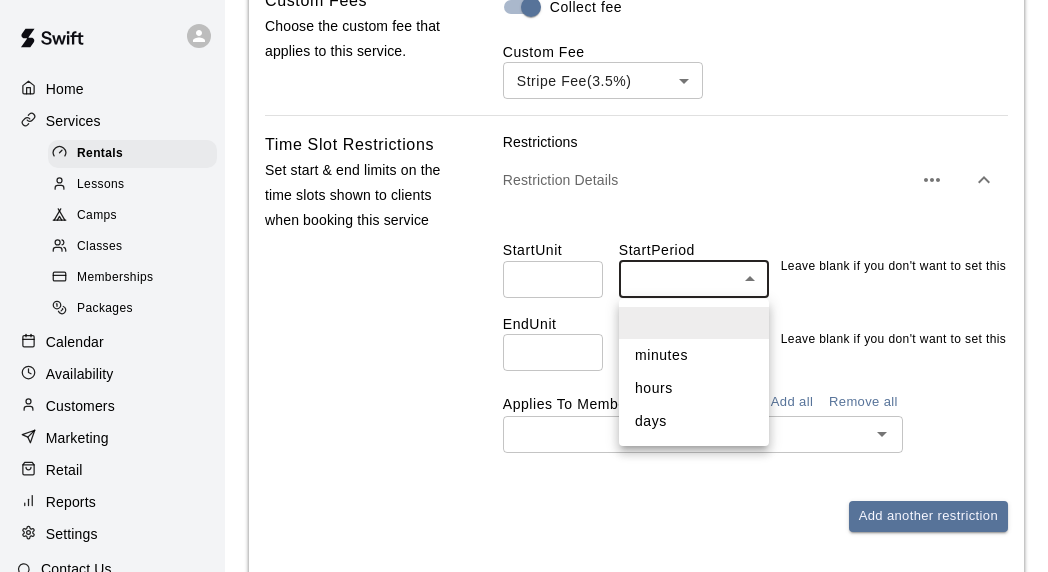 click on "**********" at bounding box center (524, -233) 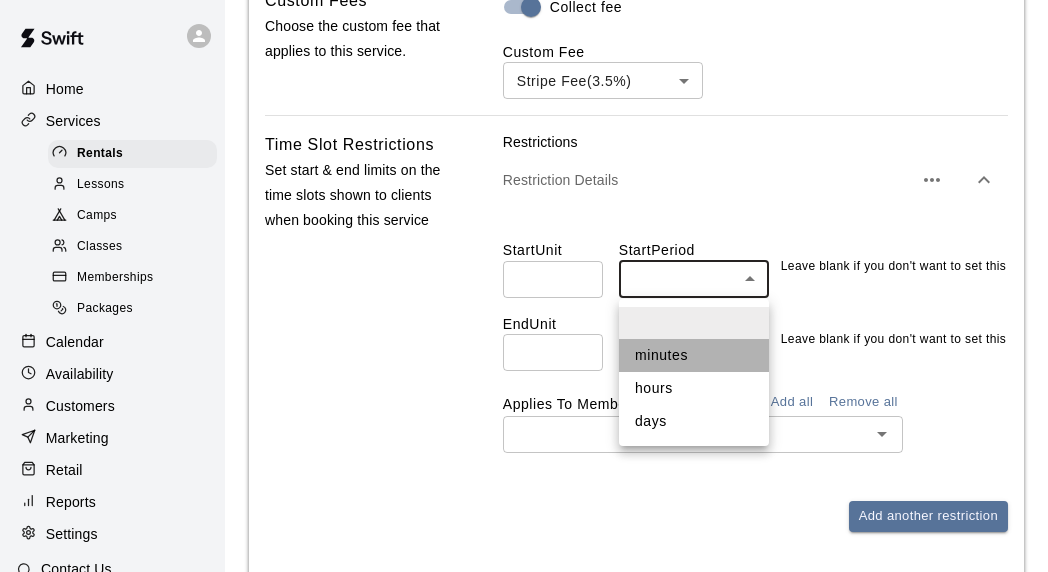 click on "minutes" at bounding box center (694, 355) 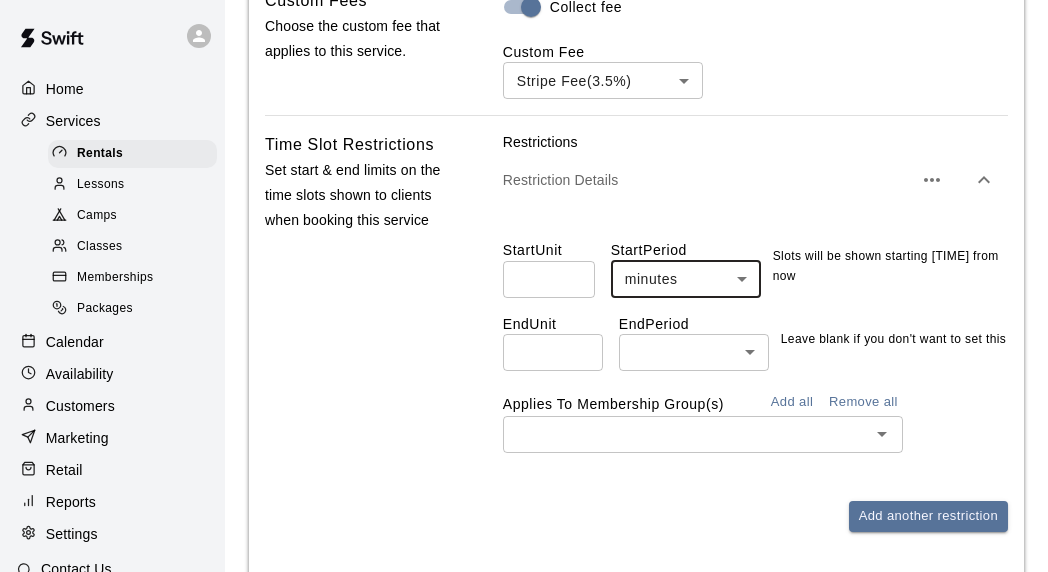 click on "*" at bounding box center [549, 279] 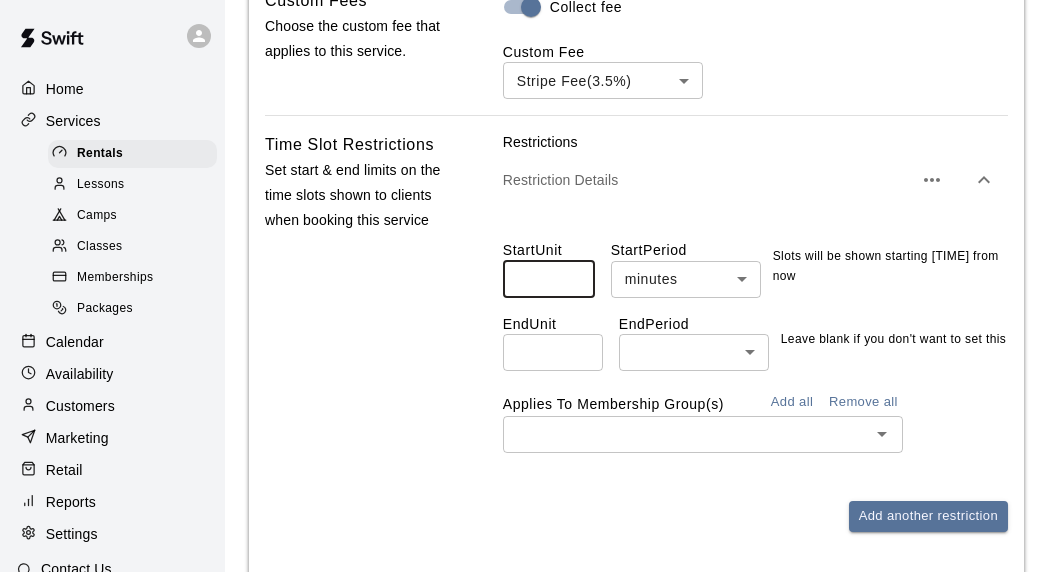 type on "**" 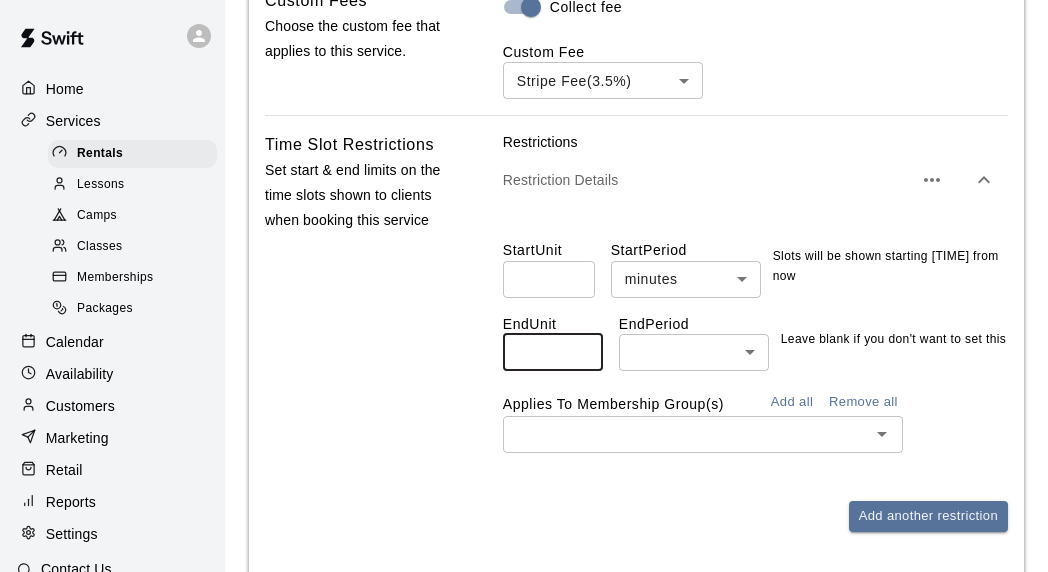 click at bounding box center [553, 352] 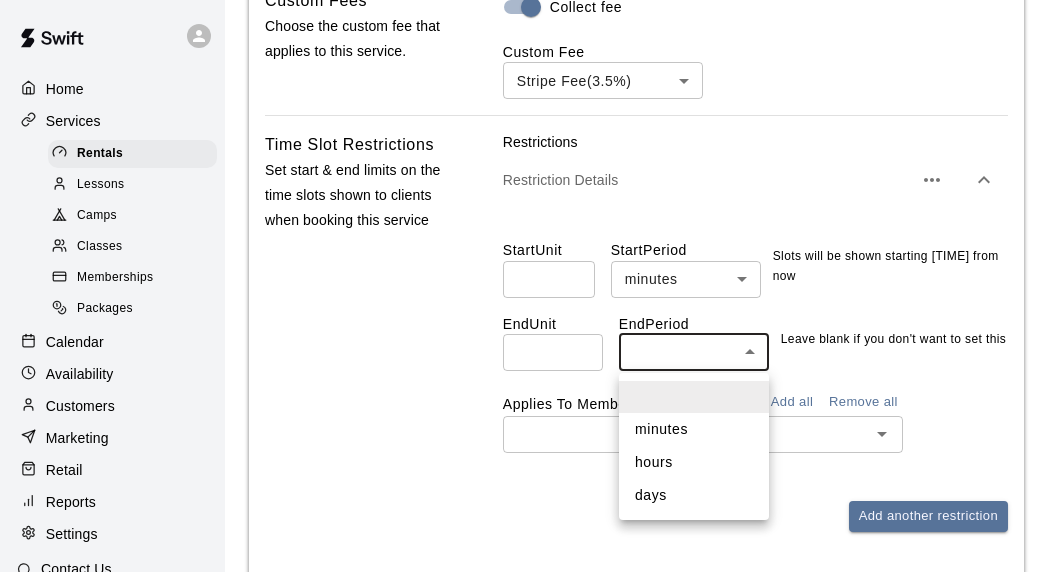 click on "**********" at bounding box center (524, -233) 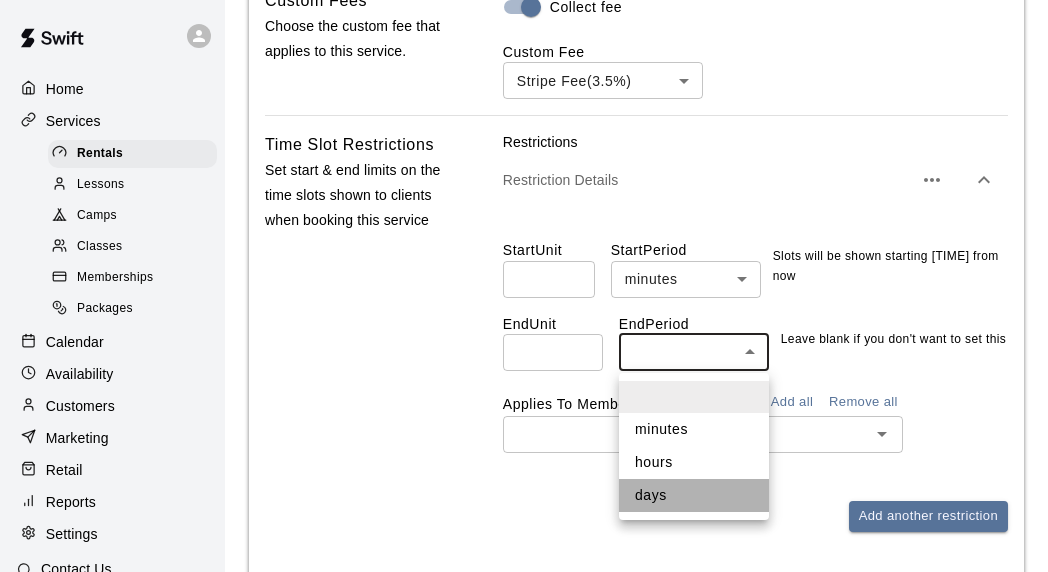 click on "days" at bounding box center [694, 495] 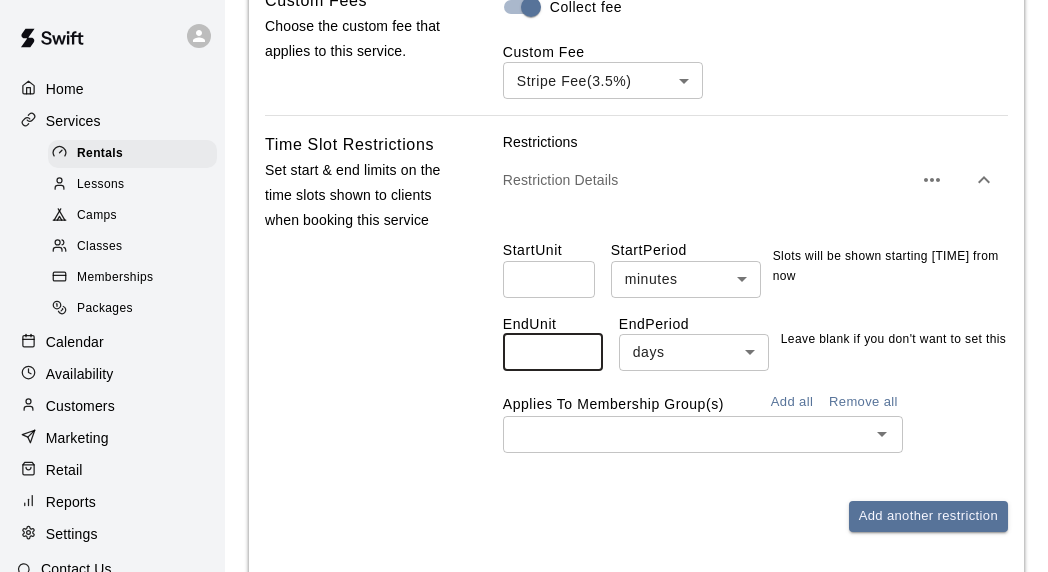 click at bounding box center (553, 352) 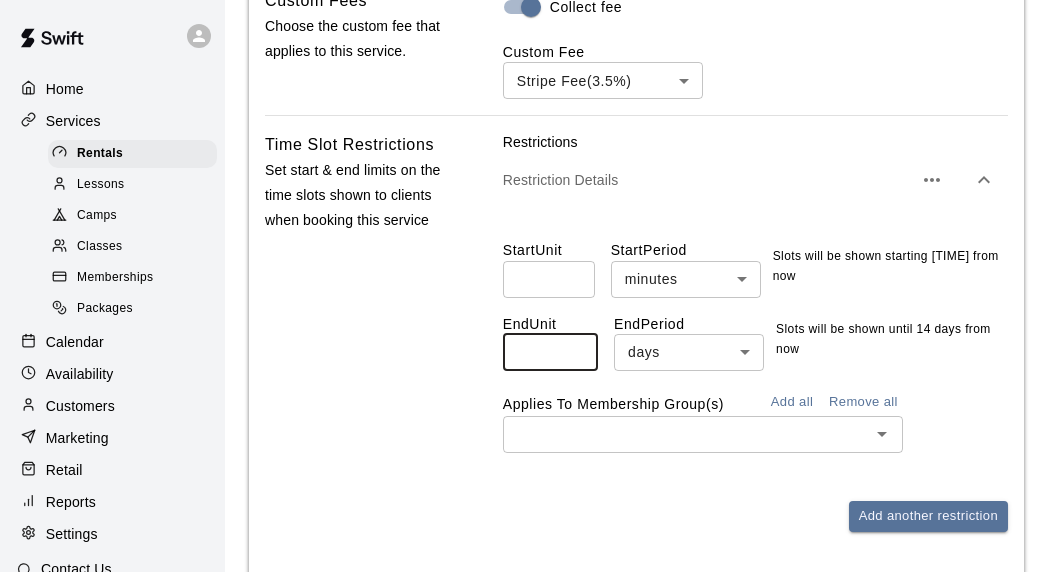 type on "**" 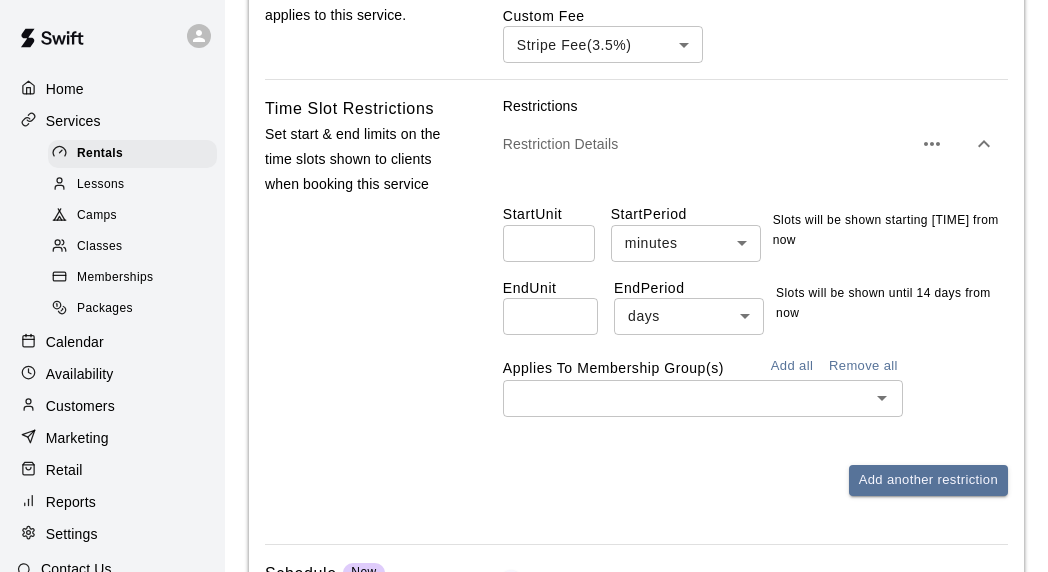 scroll, scrollTop: 1656, scrollLeft: 0, axis: vertical 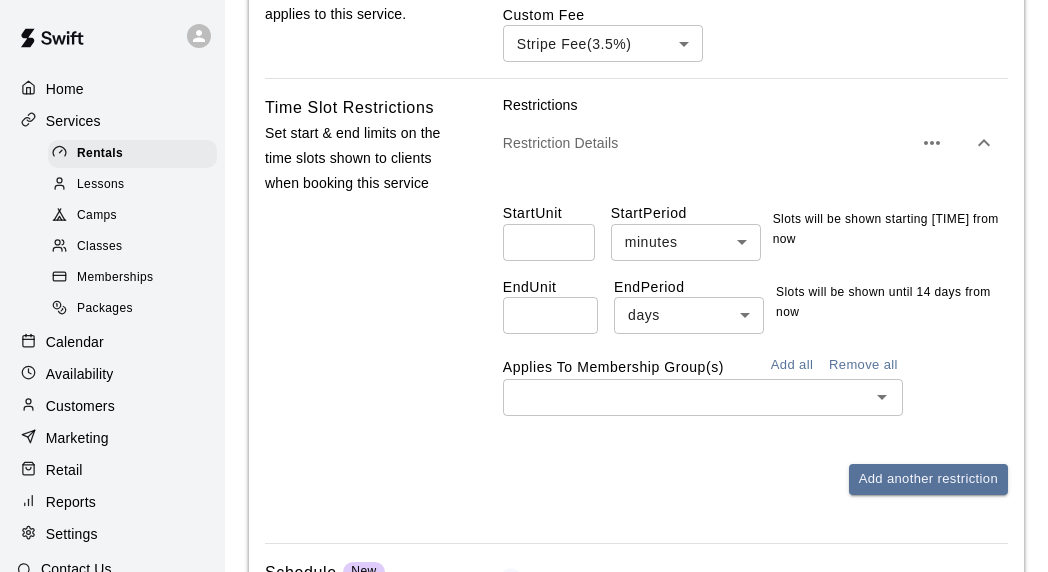 click on "**" at bounding box center (549, 242) 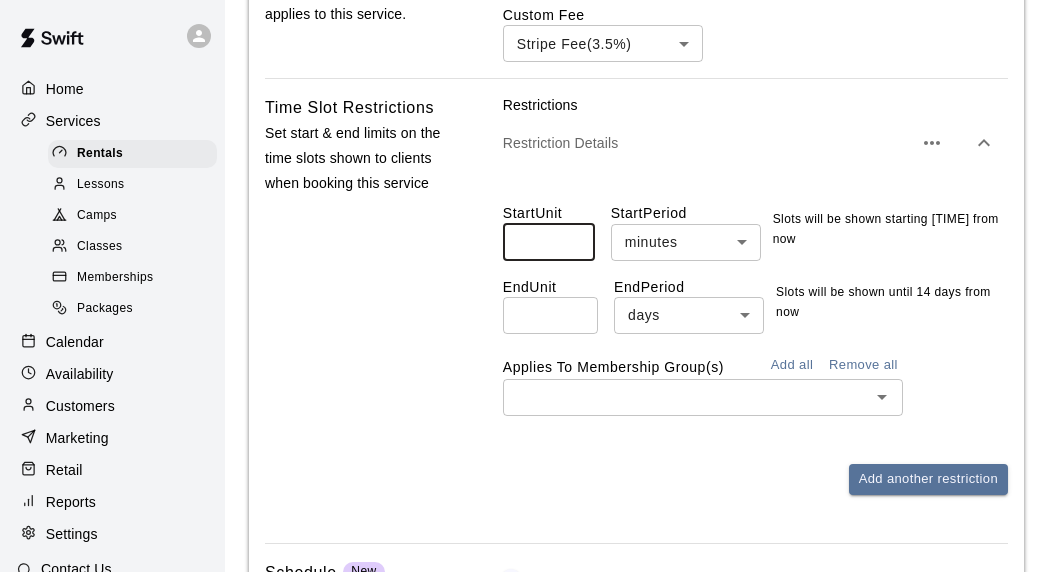 click on "Restrictions Restriction Details Start  Unit ** ​ Start  Period minutes ******* ​ Slots will be shown starting [TIME] from now End  Unit ** ​ End  Period days **** ​ Slots will be shown until [NUMBER] days from now Applies To Membership Group(s) Add all Remove all ​ Add another restriction" at bounding box center (755, 294) 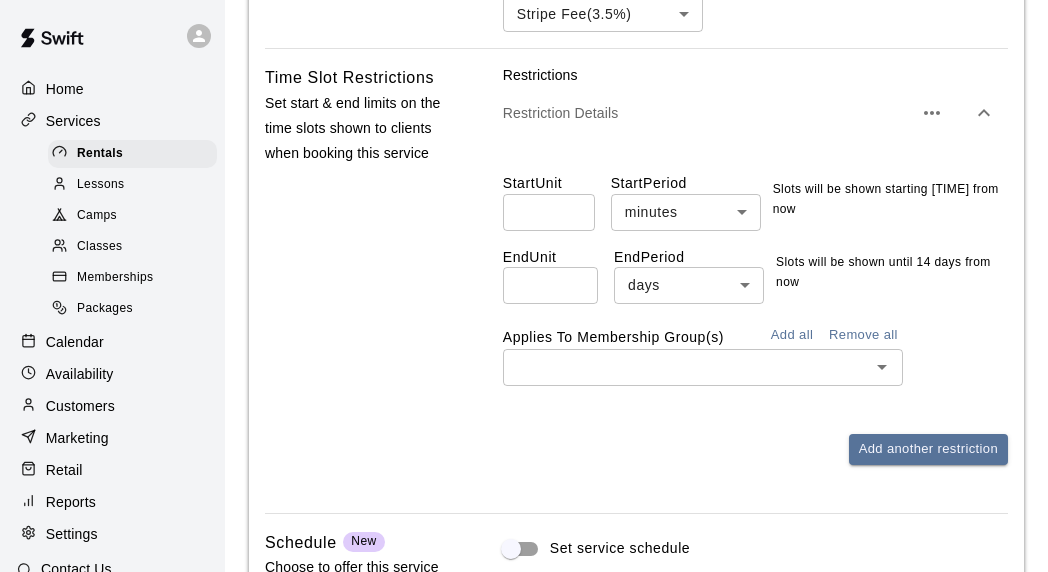 scroll, scrollTop: 1687, scrollLeft: 0, axis: vertical 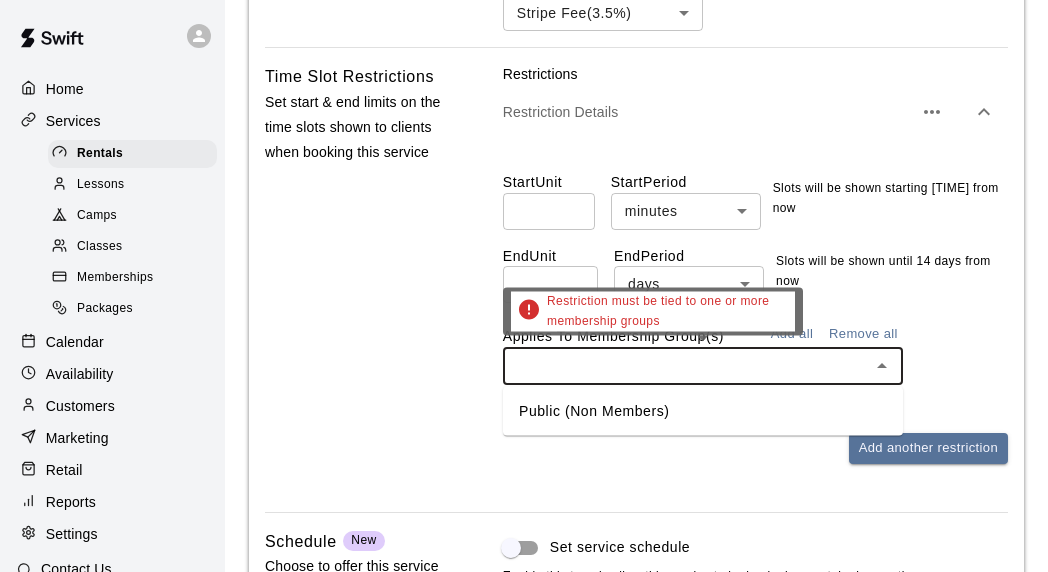 click at bounding box center [686, 366] 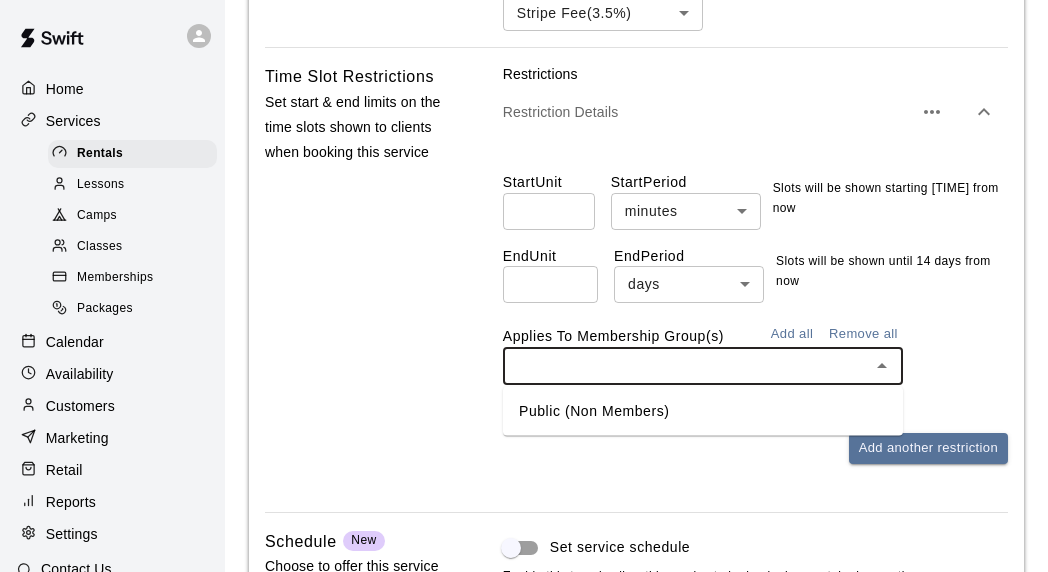 click on "Public (Non Members)" at bounding box center (703, 411) 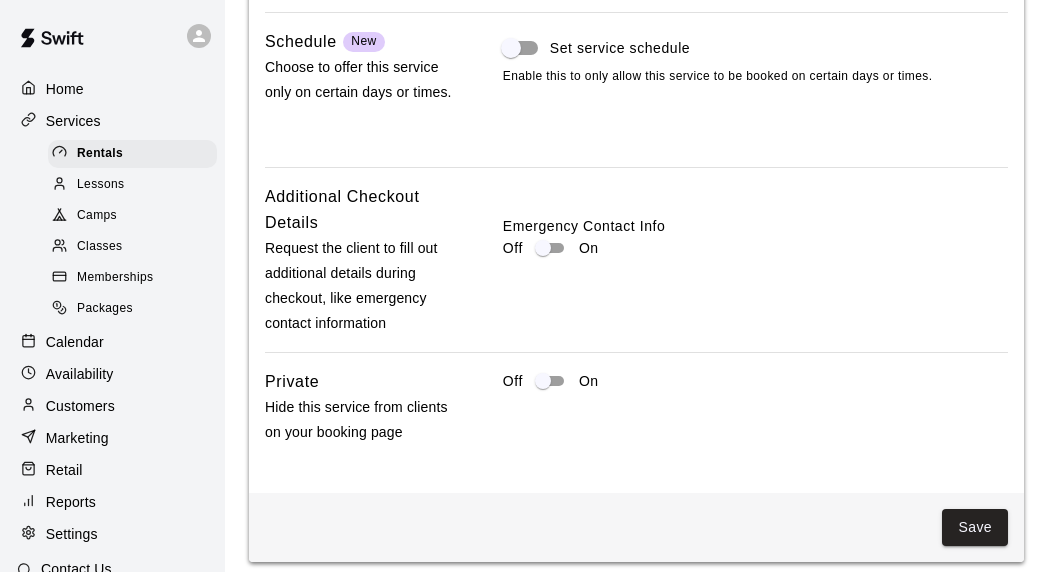scroll, scrollTop: 2206, scrollLeft: 0, axis: vertical 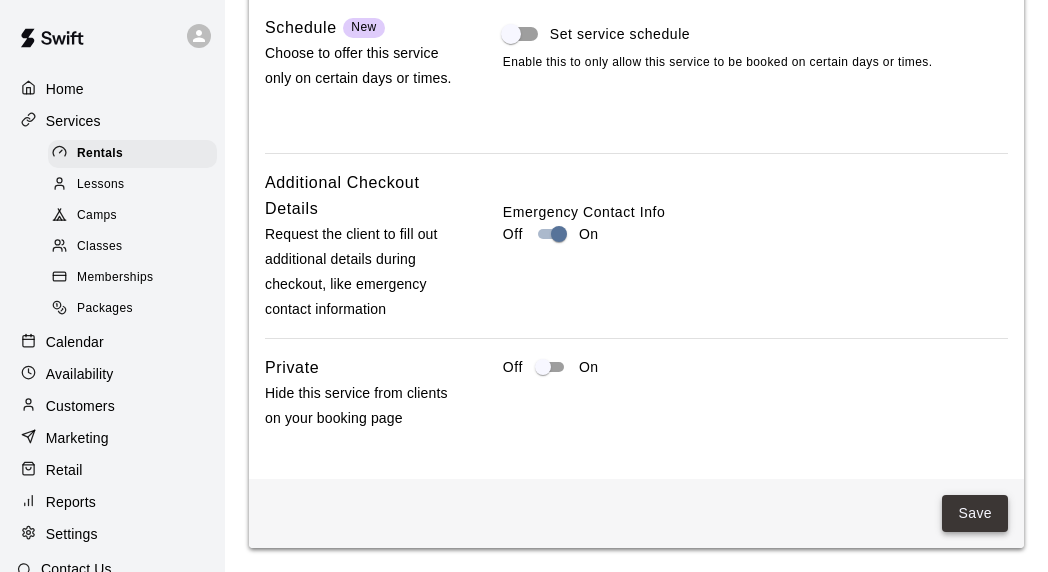 click on "Save" at bounding box center (975, 513) 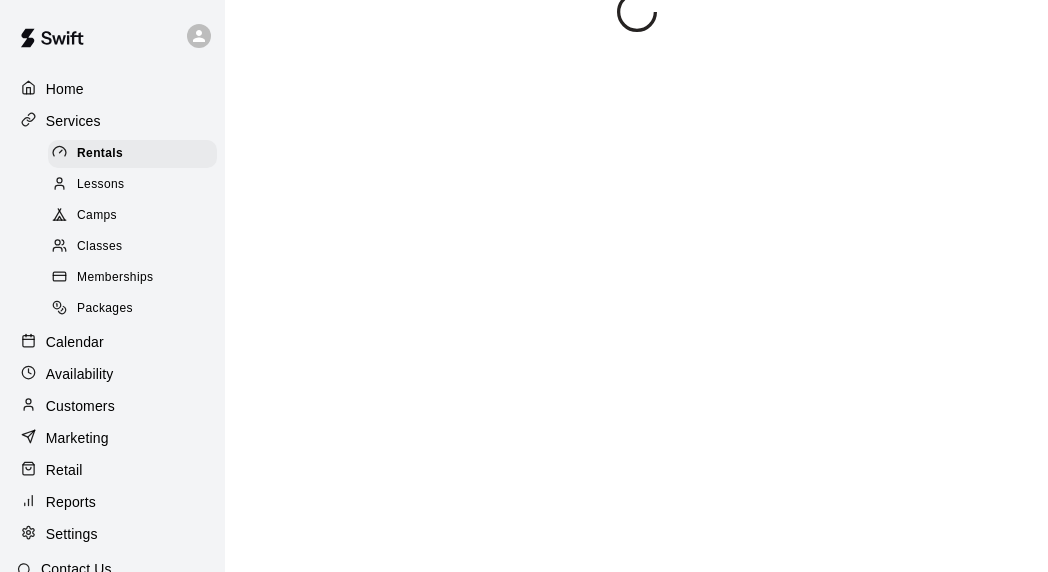 scroll, scrollTop: 0, scrollLeft: 0, axis: both 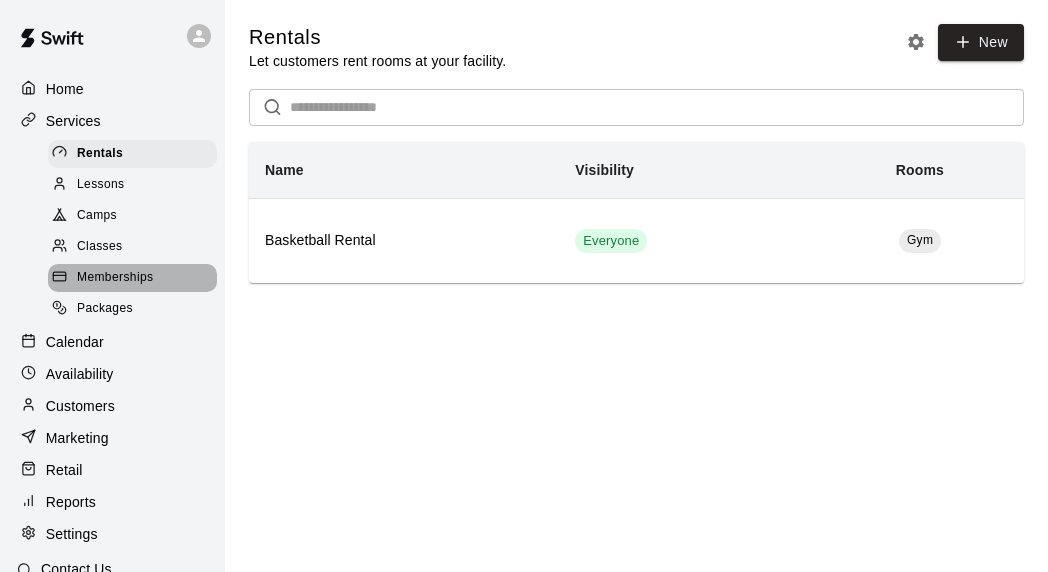 click on "Memberships" at bounding box center [115, 278] 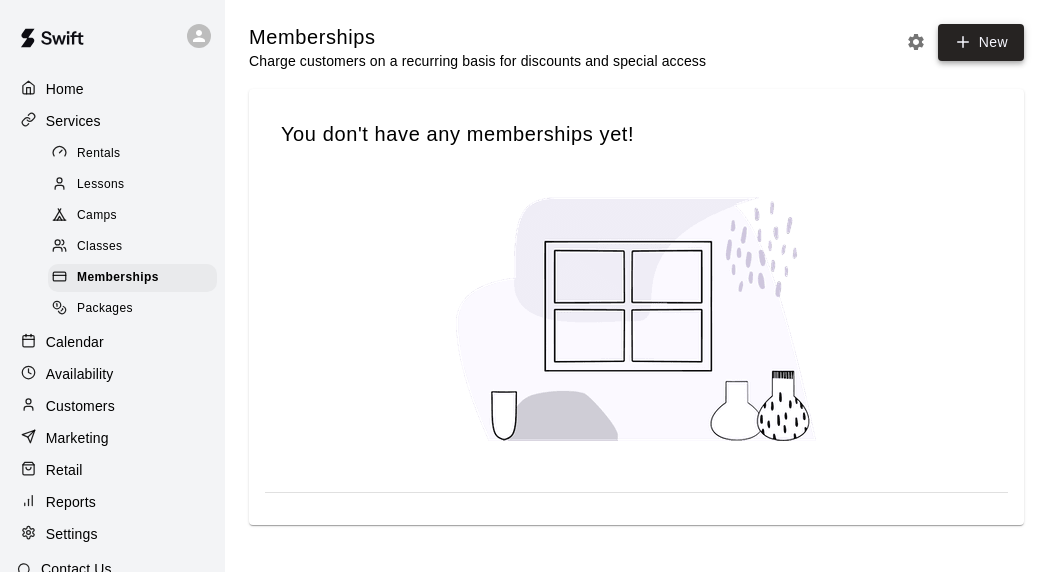 click on "New" at bounding box center (981, 42) 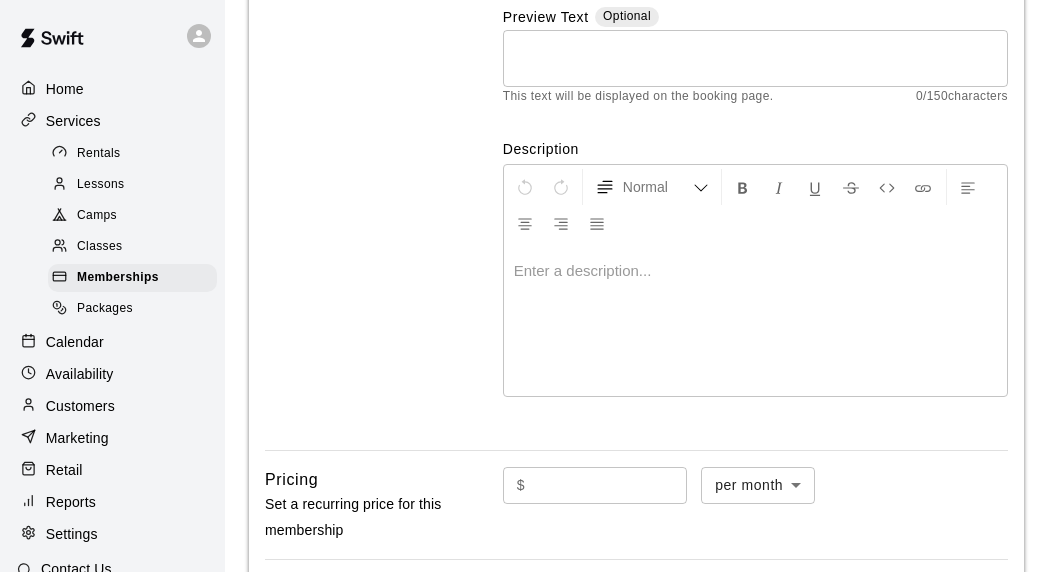 scroll, scrollTop: 170, scrollLeft: 0, axis: vertical 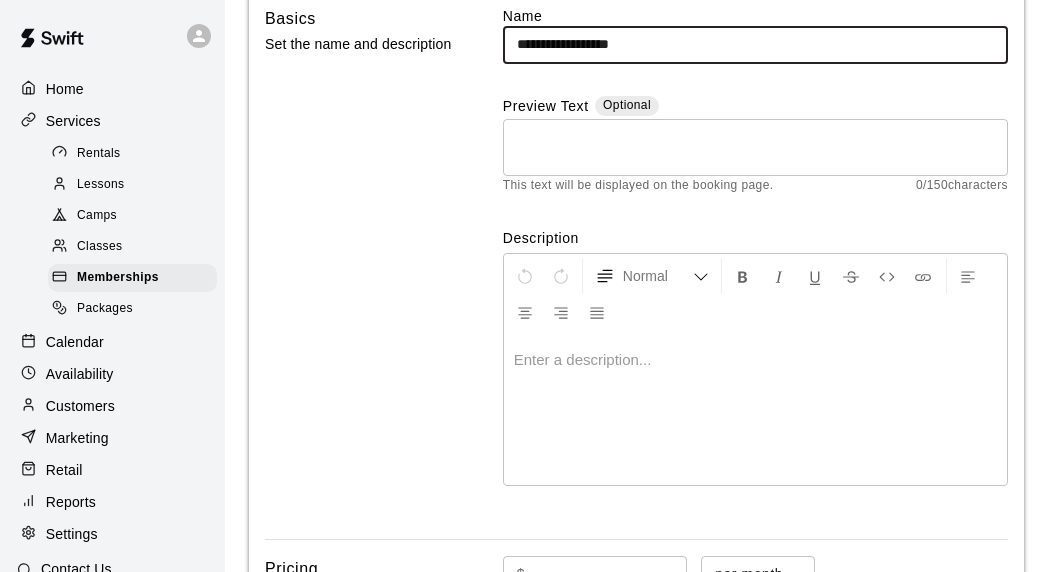 type on "**********" 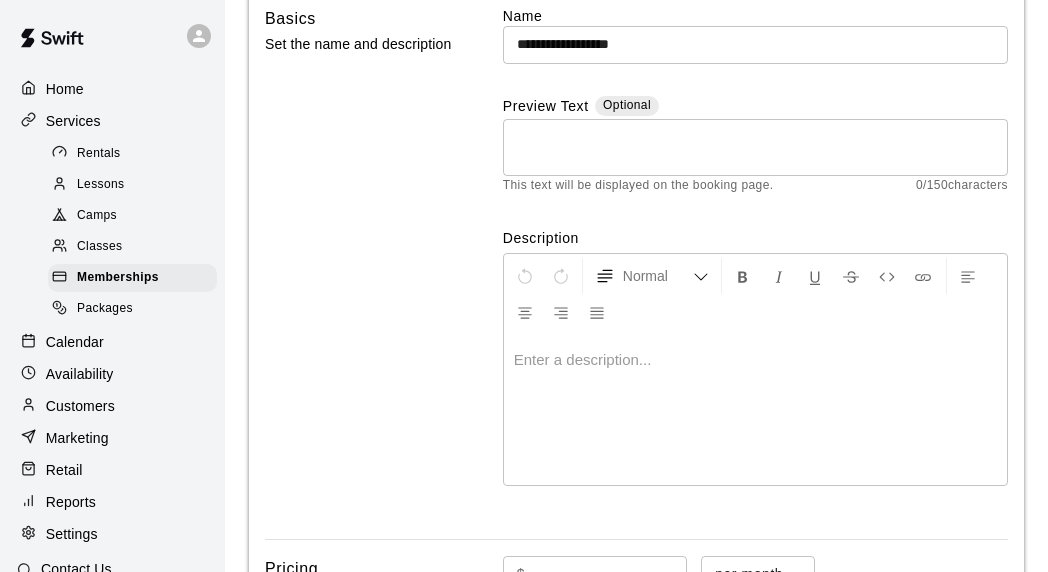 type 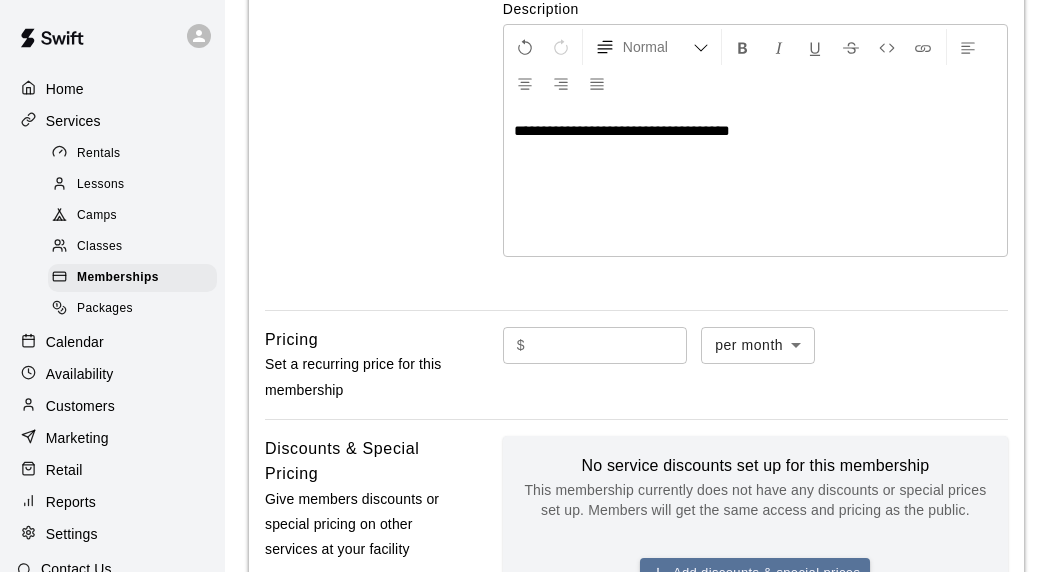 scroll, scrollTop: 401, scrollLeft: 0, axis: vertical 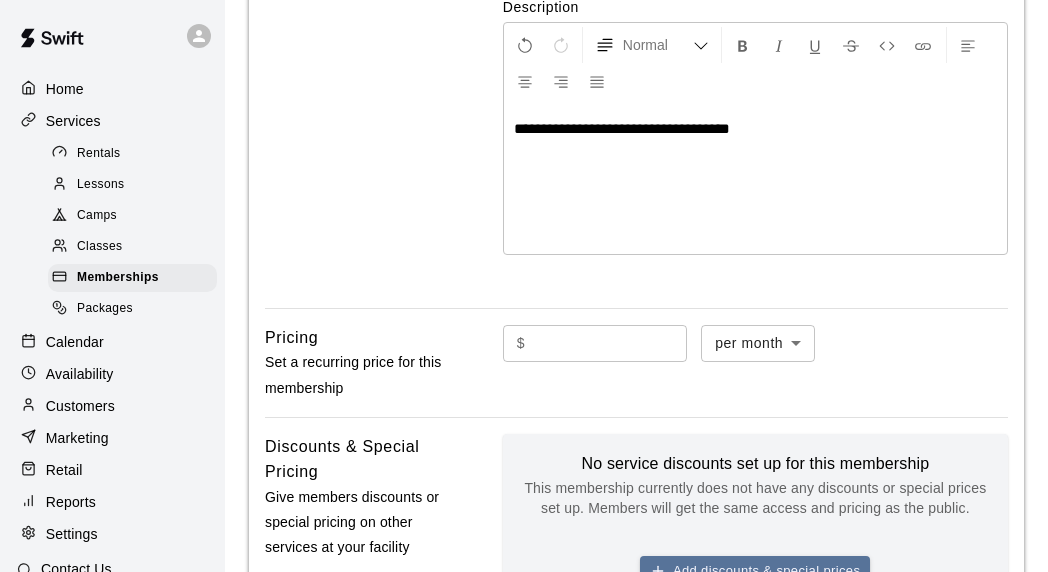 click at bounding box center (610, 343) 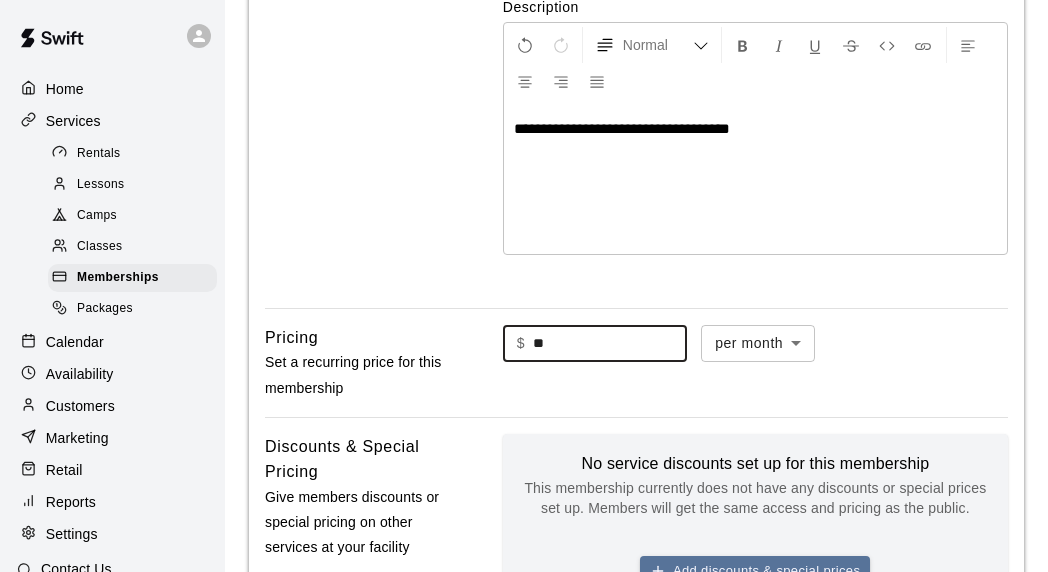 type on "**" 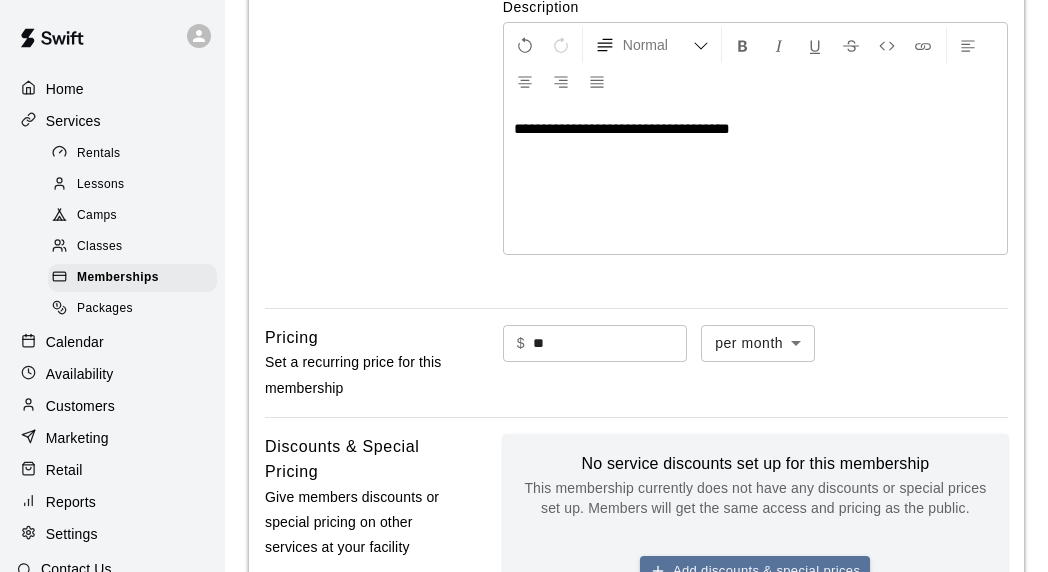 click on "**********" at bounding box center [636, 331] 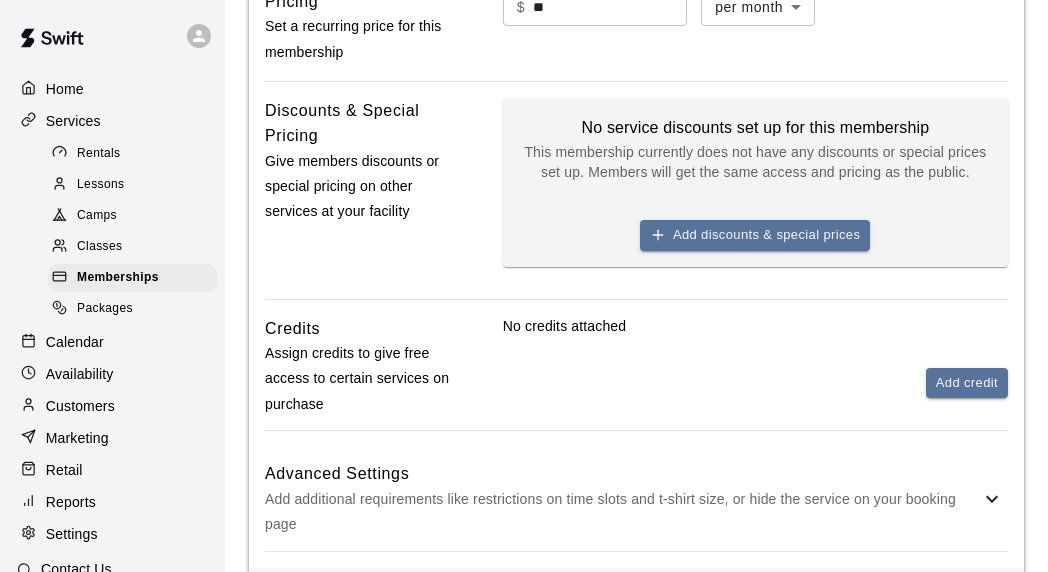 scroll, scrollTop: 744, scrollLeft: 0, axis: vertical 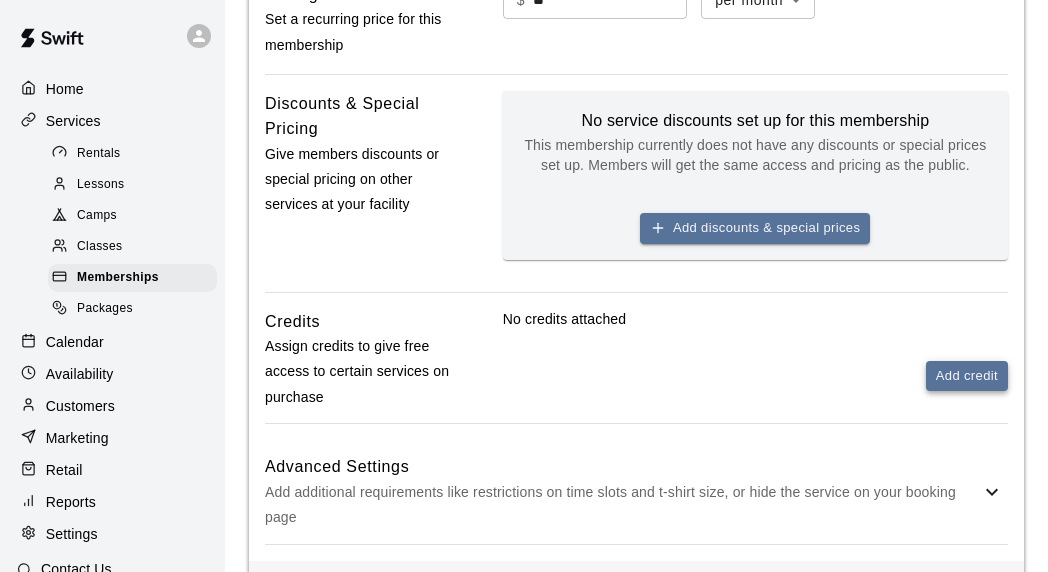 click on "Add credit" at bounding box center [967, 376] 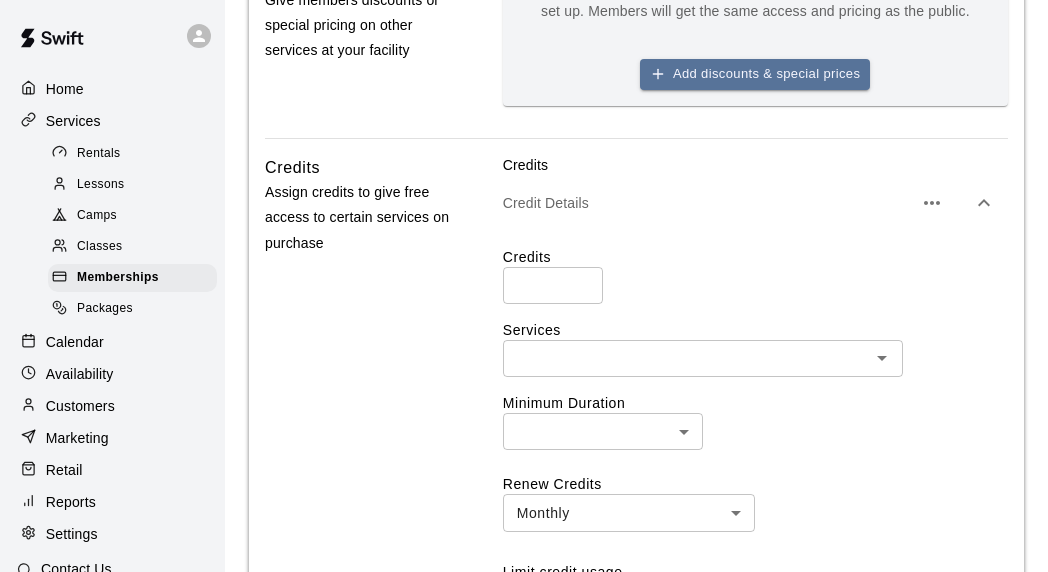 scroll, scrollTop: 922, scrollLeft: 0, axis: vertical 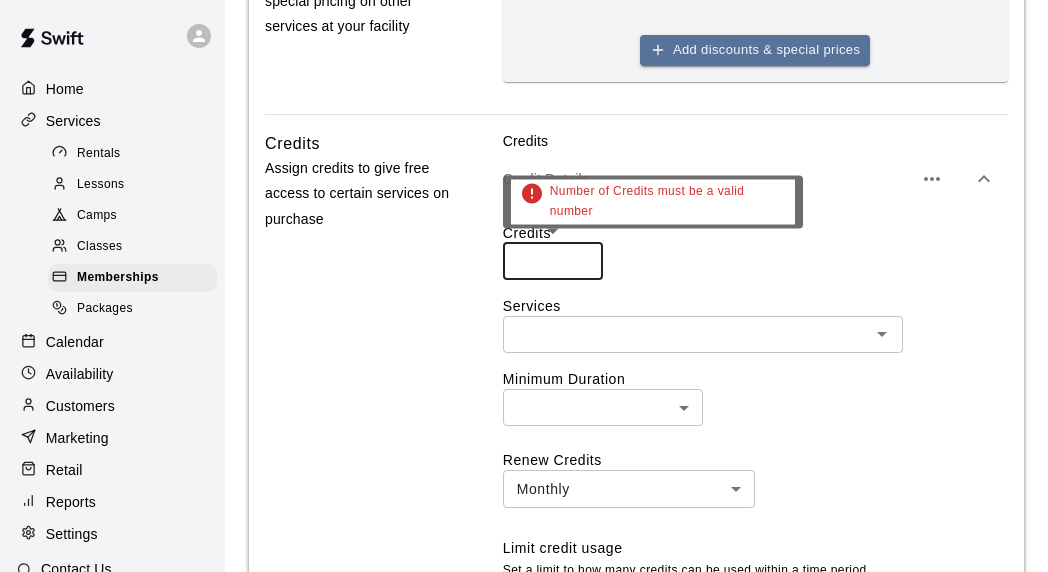 click at bounding box center [553, 261] 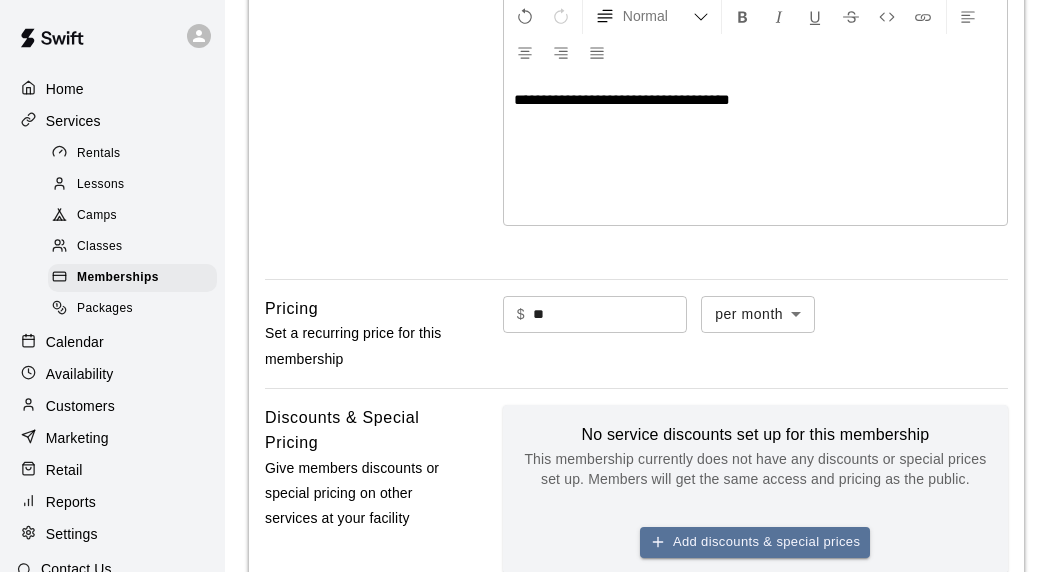scroll, scrollTop: 432, scrollLeft: 0, axis: vertical 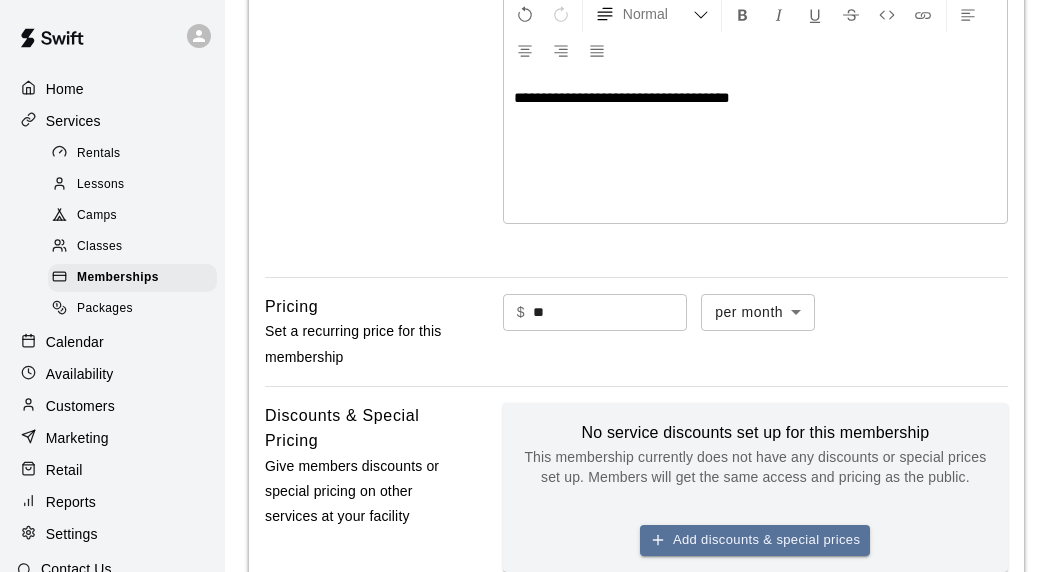 type on "*" 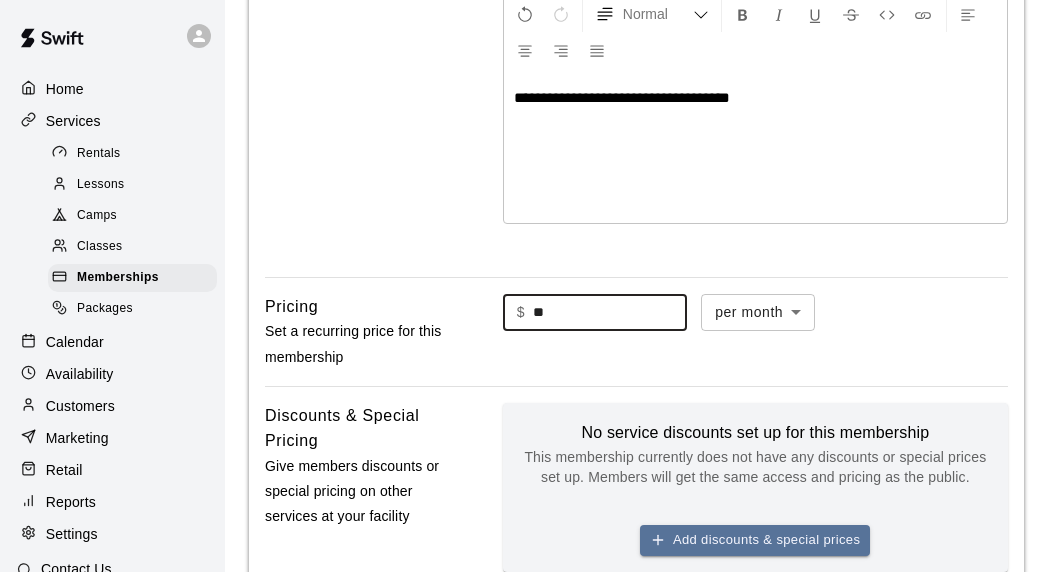 click on "**" at bounding box center (610, 312) 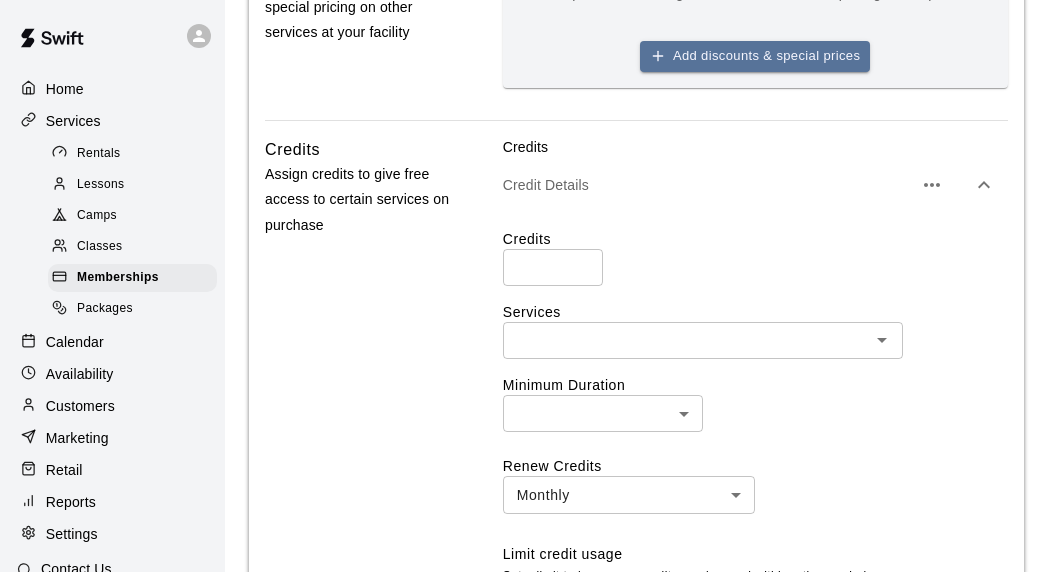 scroll, scrollTop: 919, scrollLeft: 0, axis: vertical 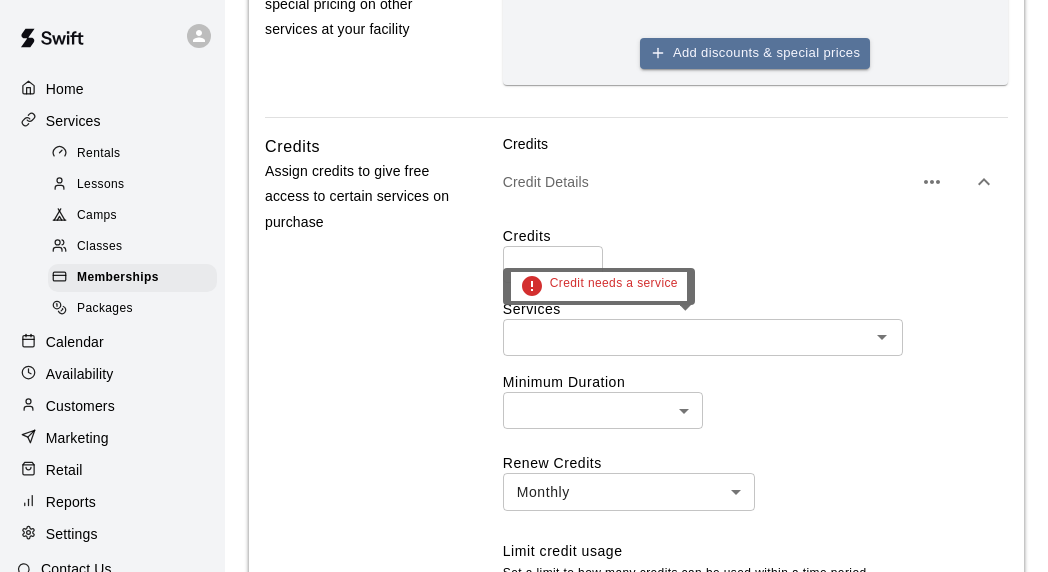 type on "***" 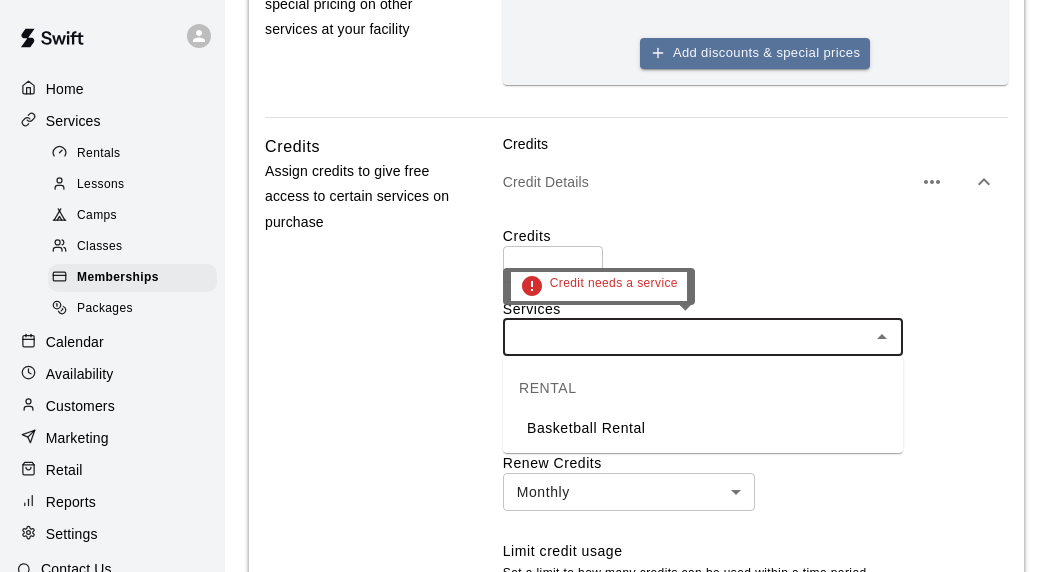 click at bounding box center (686, 337) 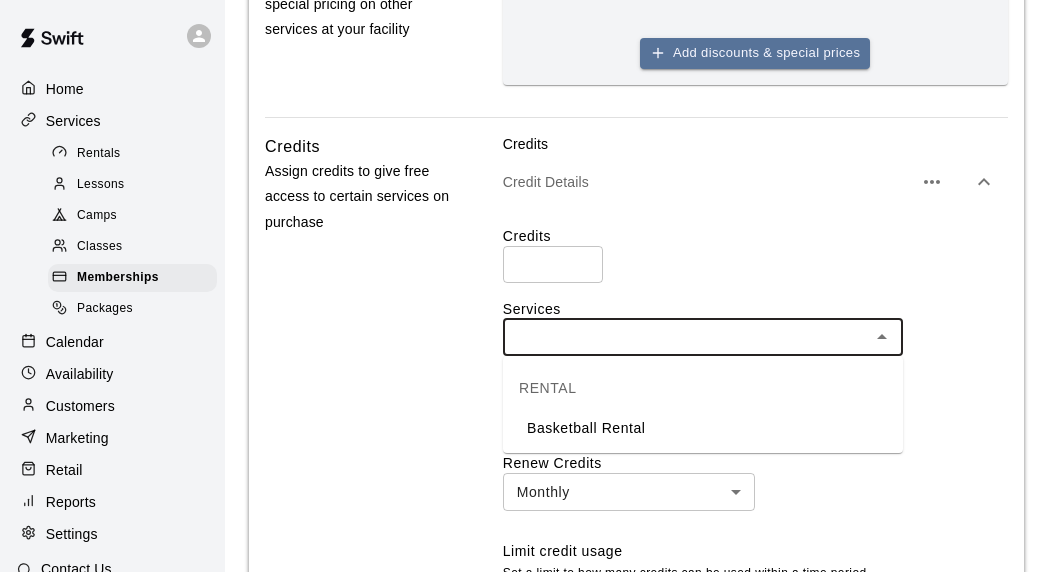 click on "Basketball Rental" at bounding box center [703, 428] 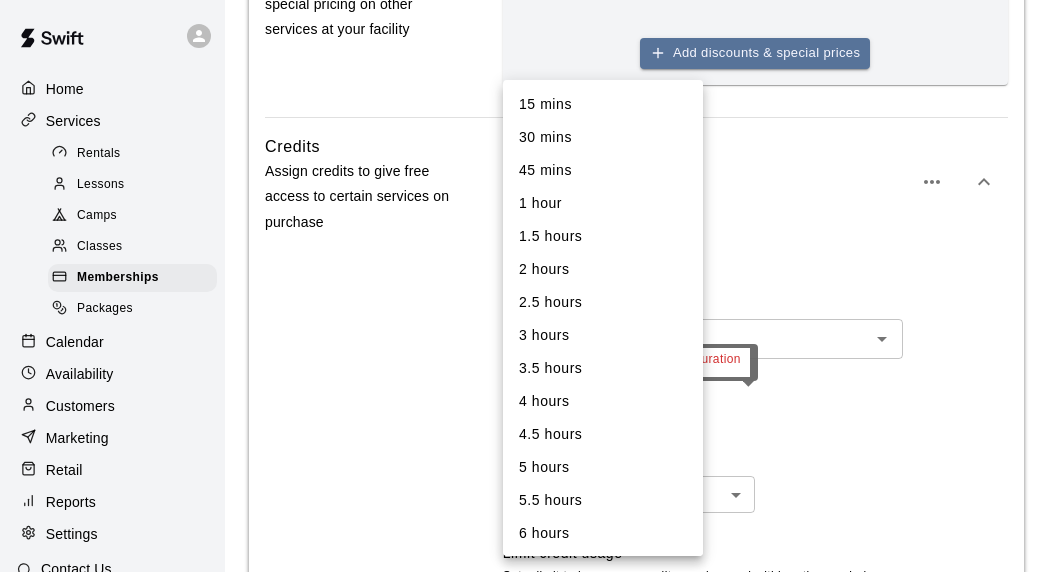 click on "**********" at bounding box center [524, 39] 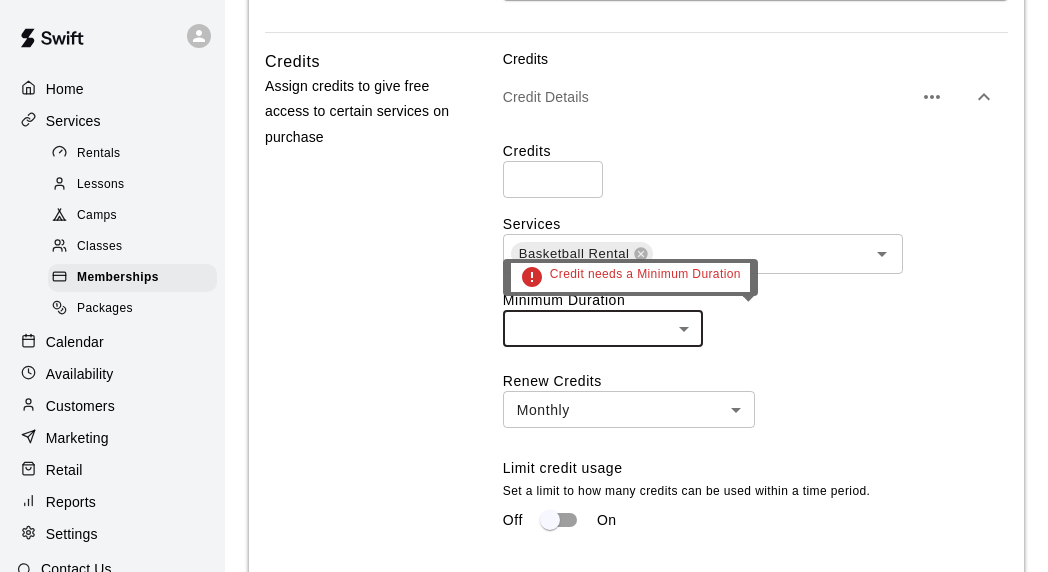 scroll, scrollTop: 1008, scrollLeft: 0, axis: vertical 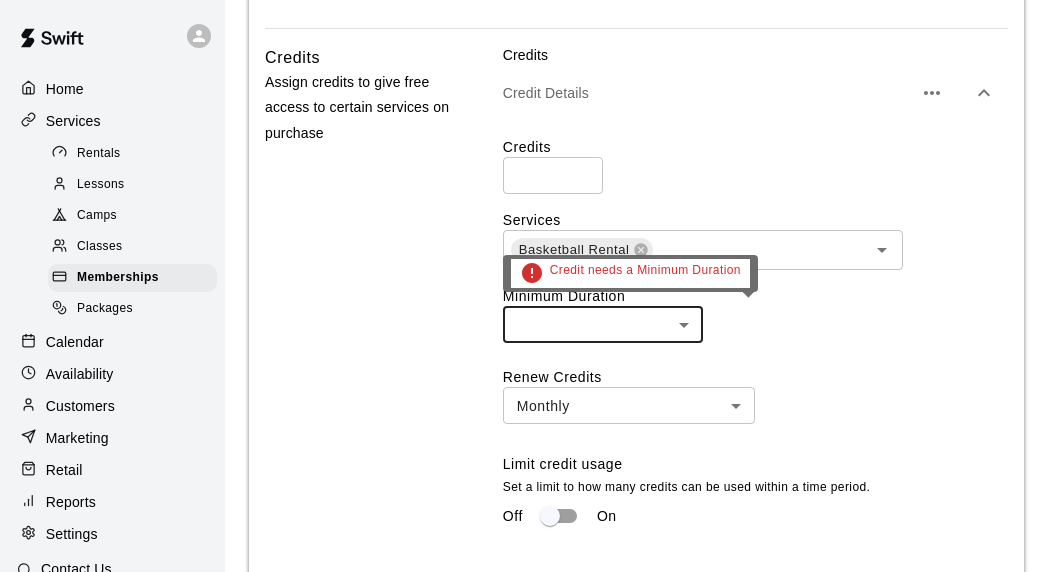 click on "**********" at bounding box center (524, -50) 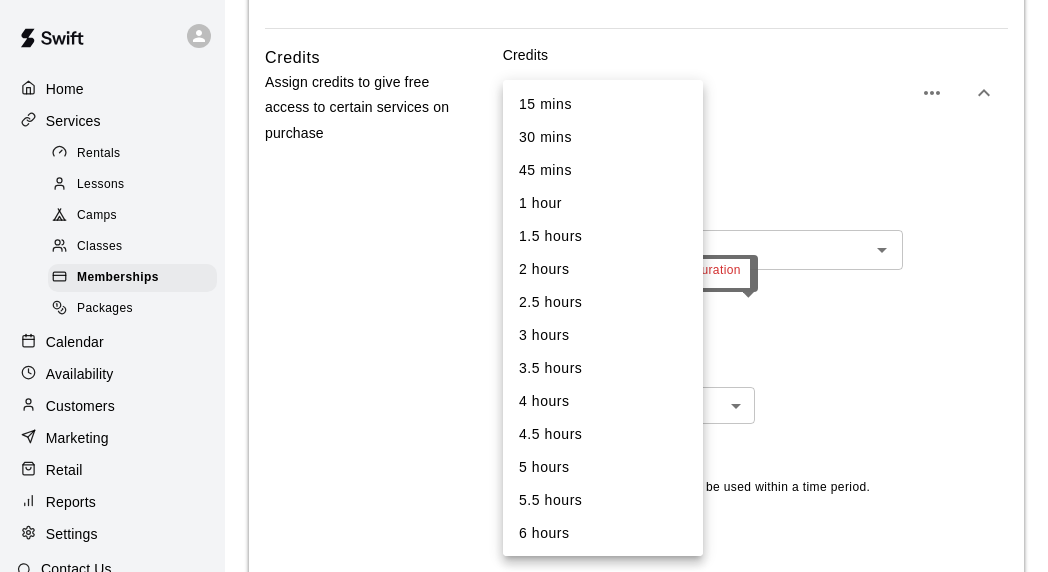 click on "1 hour" at bounding box center [603, 203] 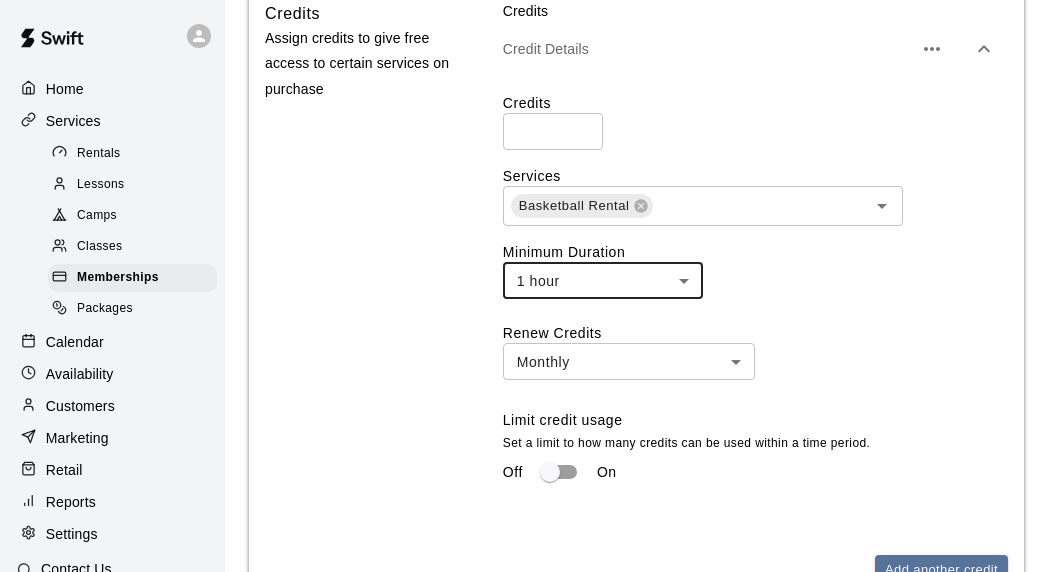 scroll, scrollTop: 1058, scrollLeft: 0, axis: vertical 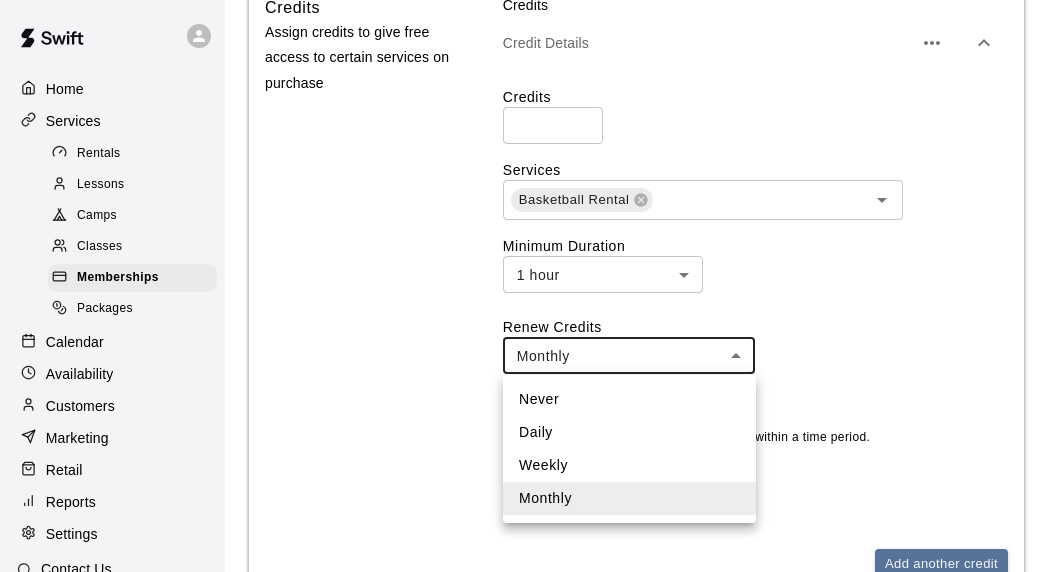 click on "**********" at bounding box center [524, -100] 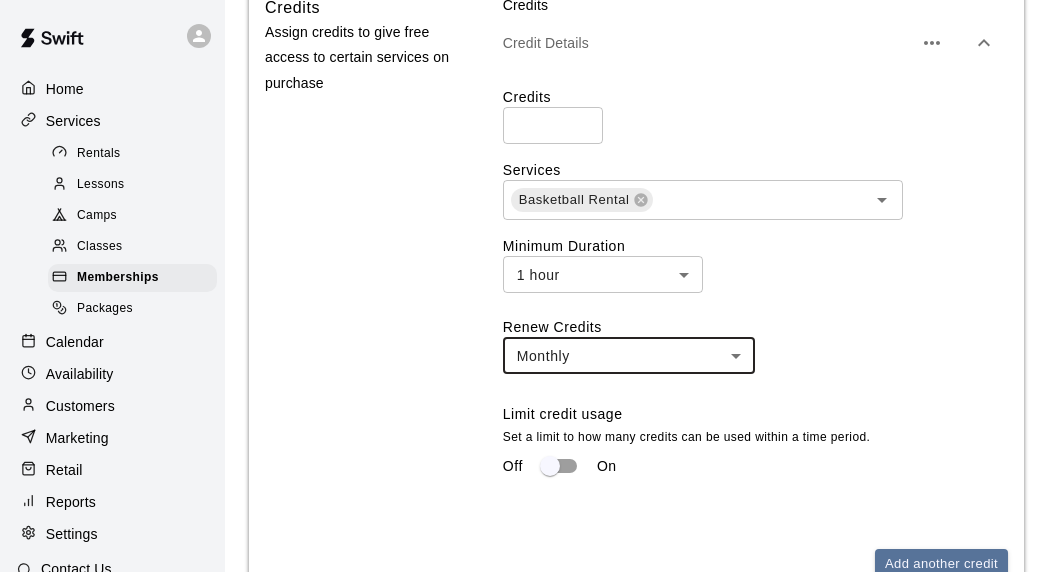 scroll, scrollTop: 1078, scrollLeft: 0, axis: vertical 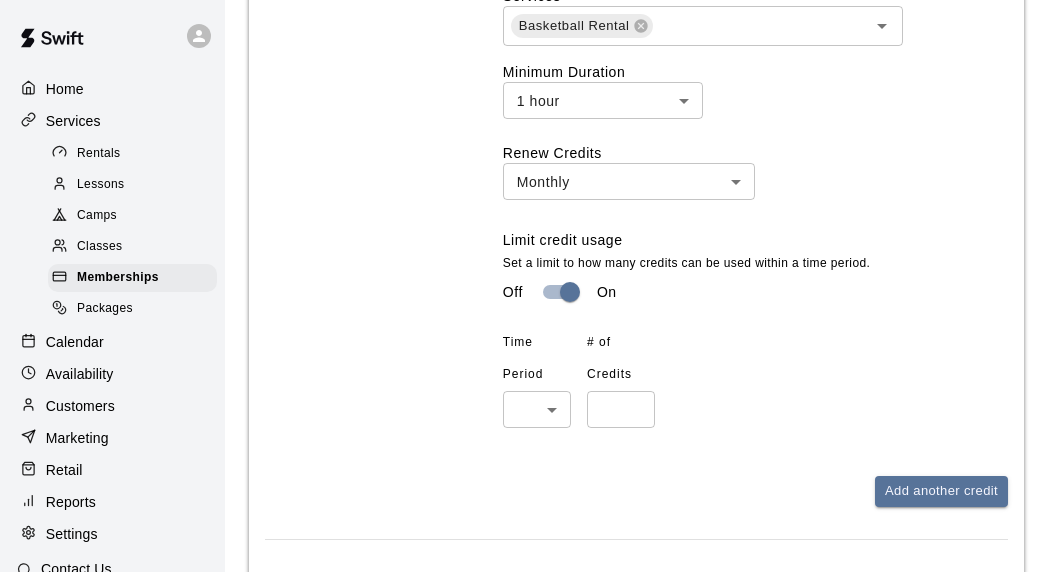 click on "**********" at bounding box center (524, -223) 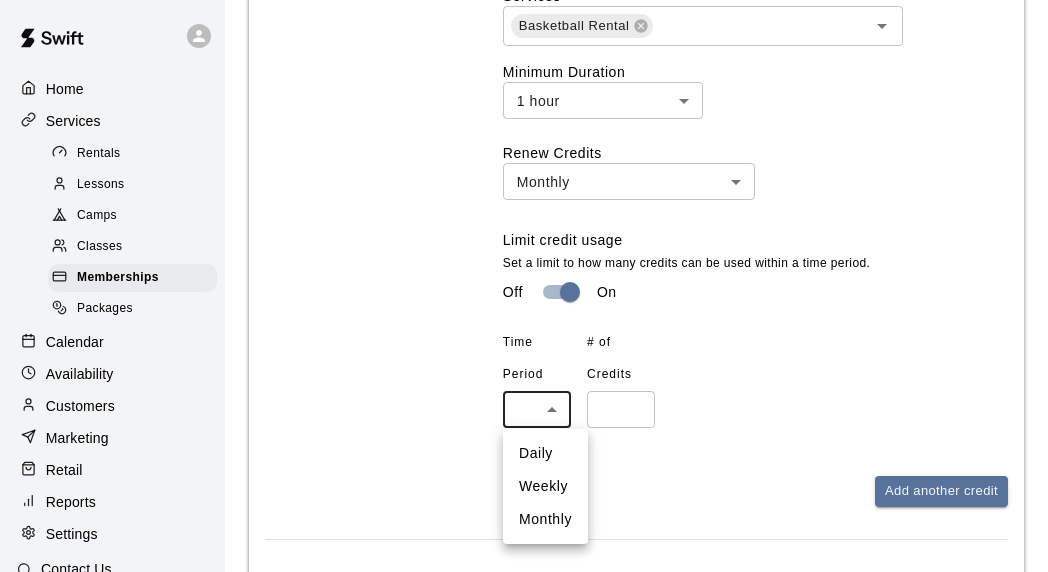 click on "Daily" at bounding box center [545, 453] 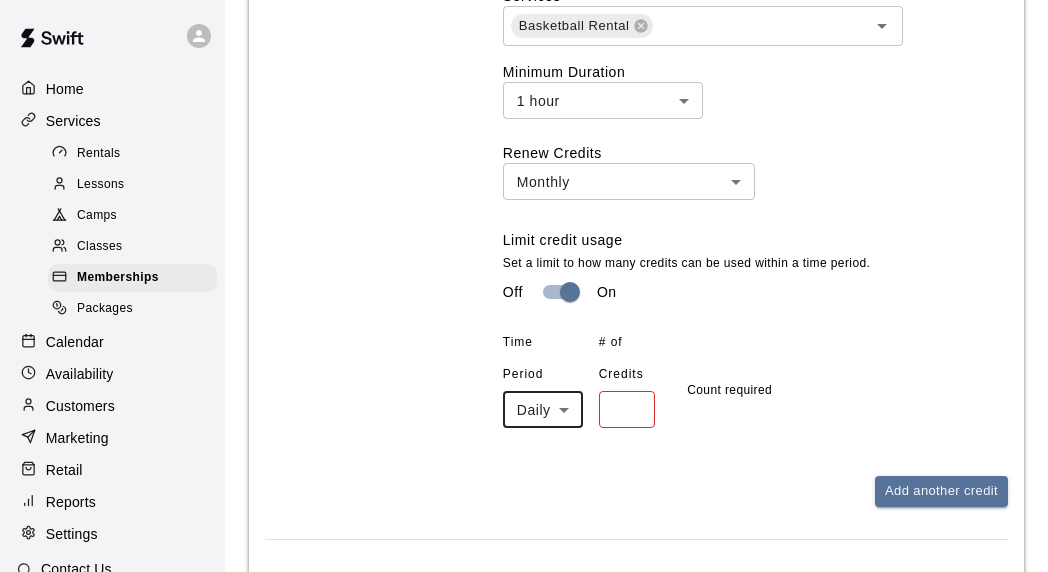 click at bounding box center [627, 409] 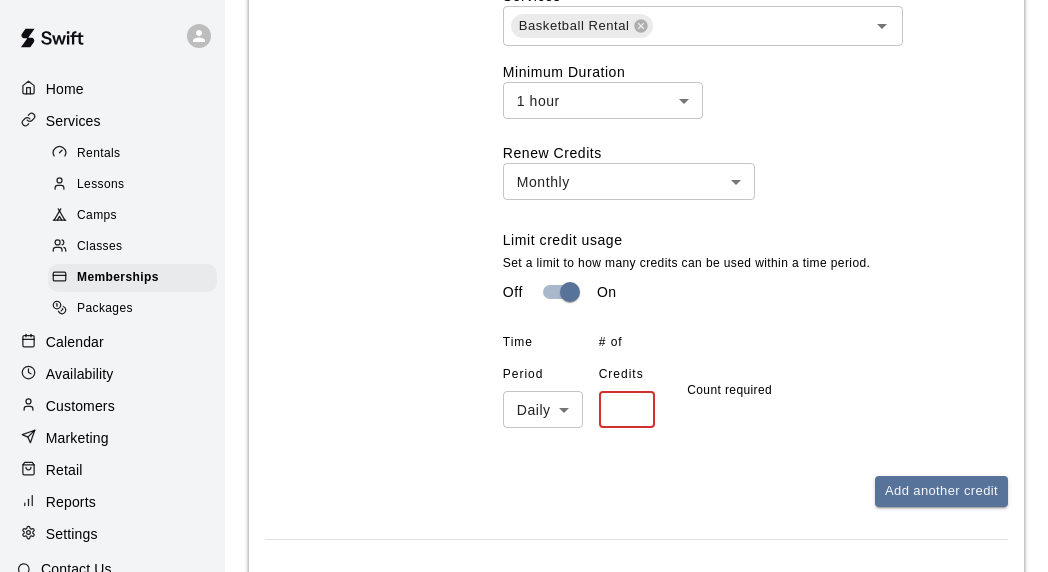 click at bounding box center [627, 409] 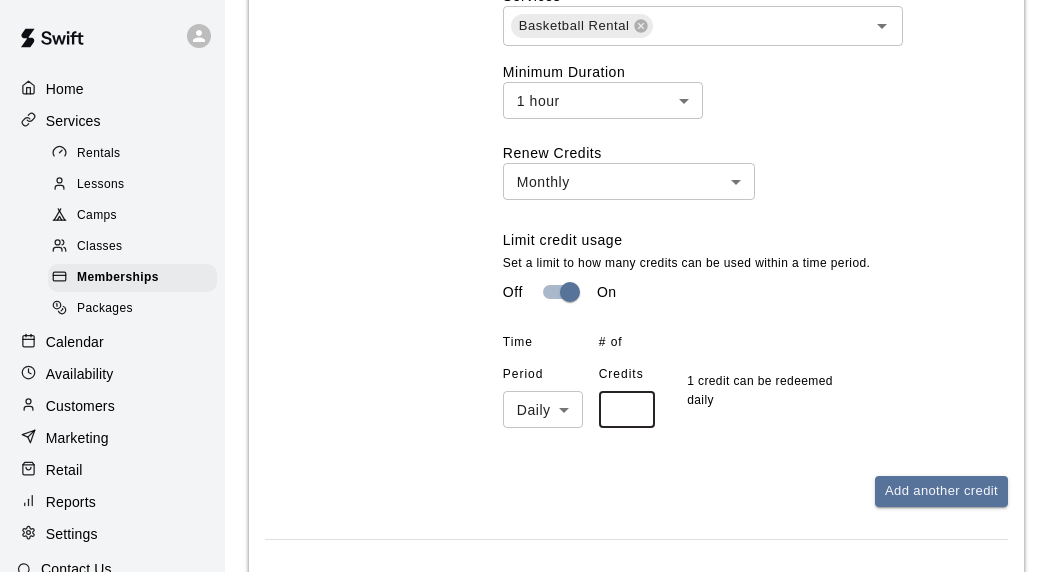 click on "*" at bounding box center (627, 409) 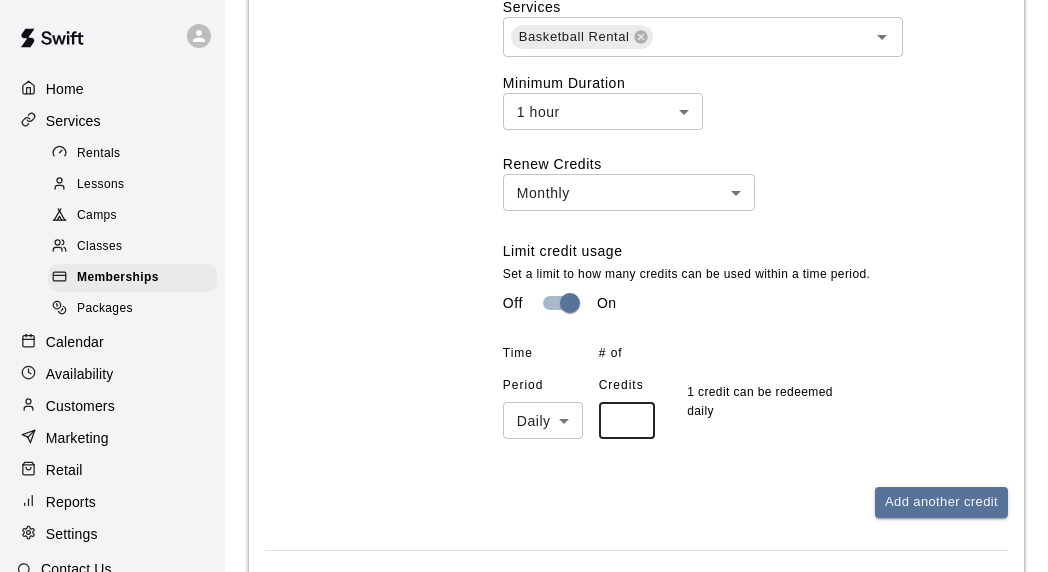 scroll, scrollTop: 1225, scrollLeft: 0, axis: vertical 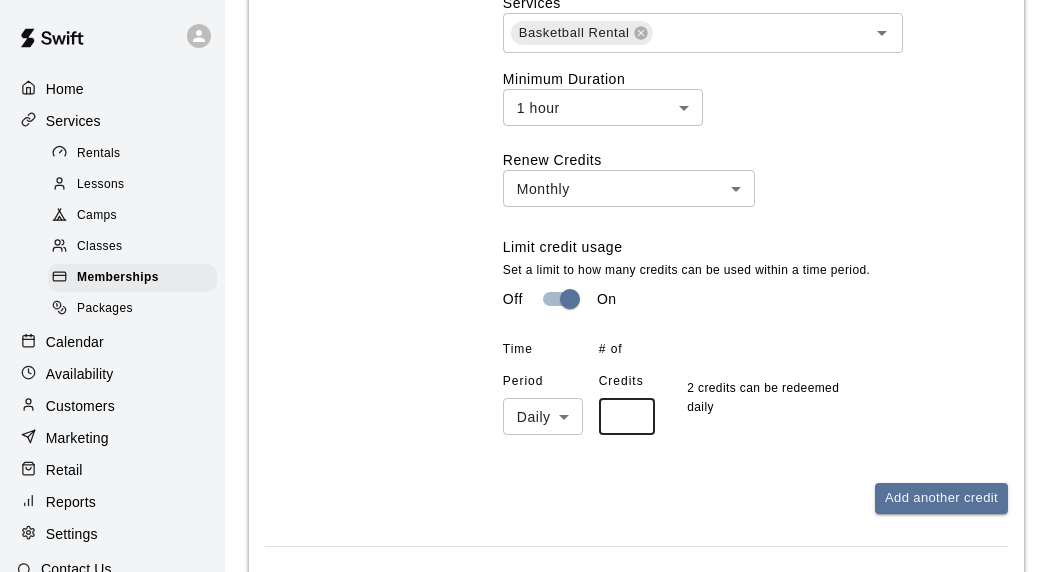 type on "*" 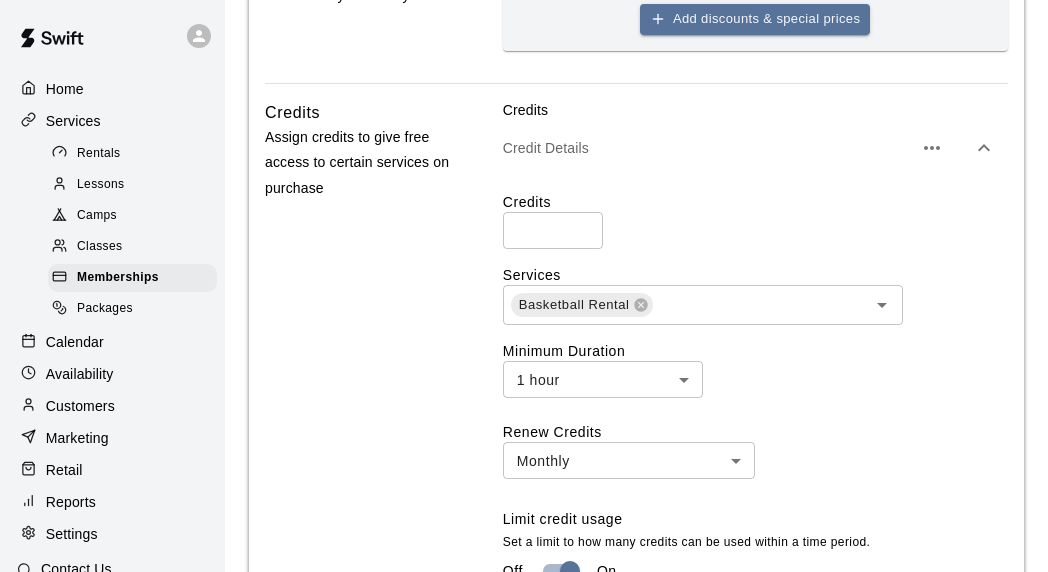 scroll, scrollTop: 930, scrollLeft: 0, axis: vertical 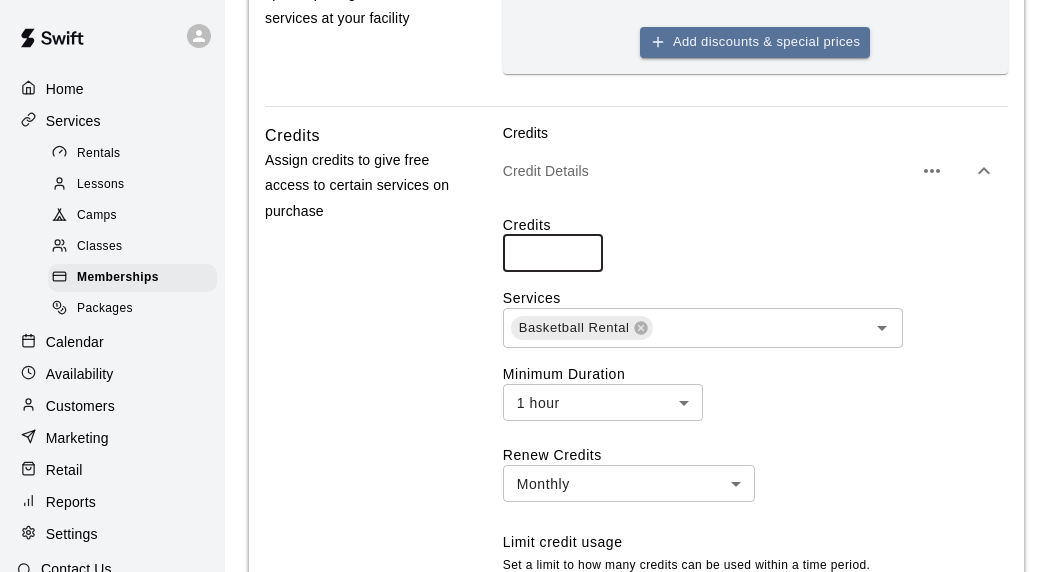 click on "*" at bounding box center [553, 253] 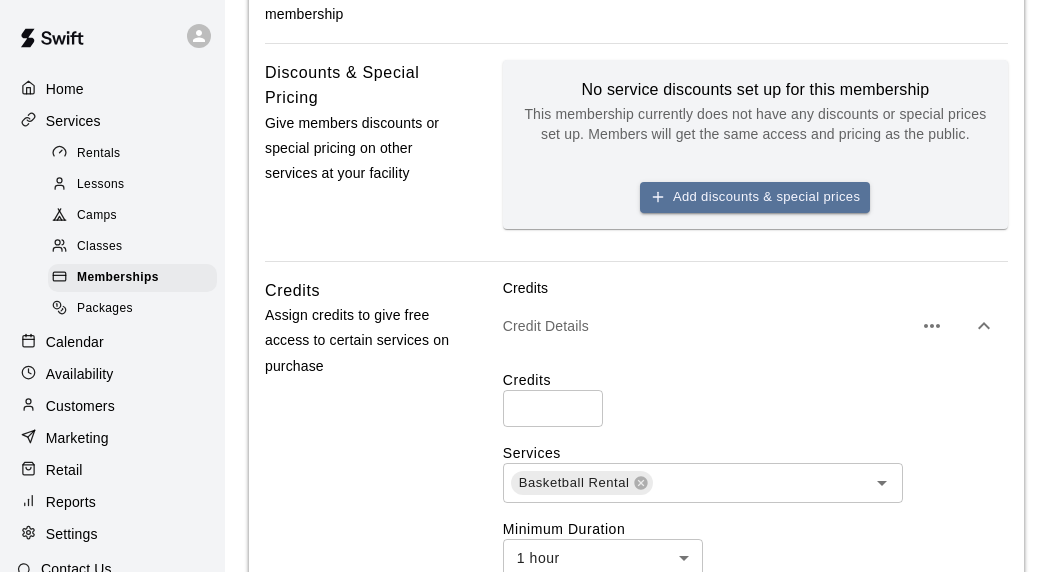 scroll, scrollTop: 762, scrollLeft: 0, axis: vertical 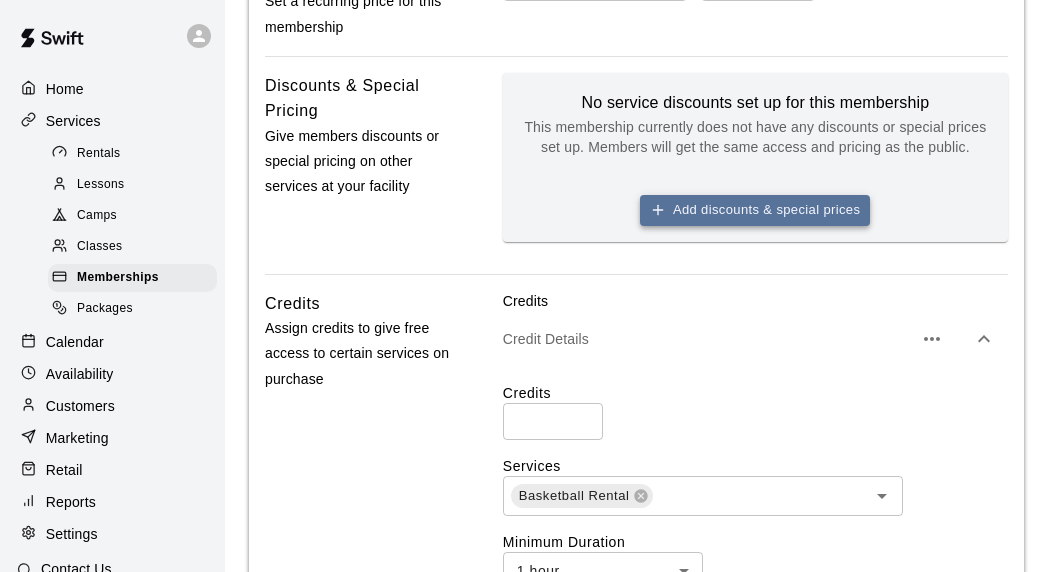 click on "Add discounts & special prices" at bounding box center [755, 210] 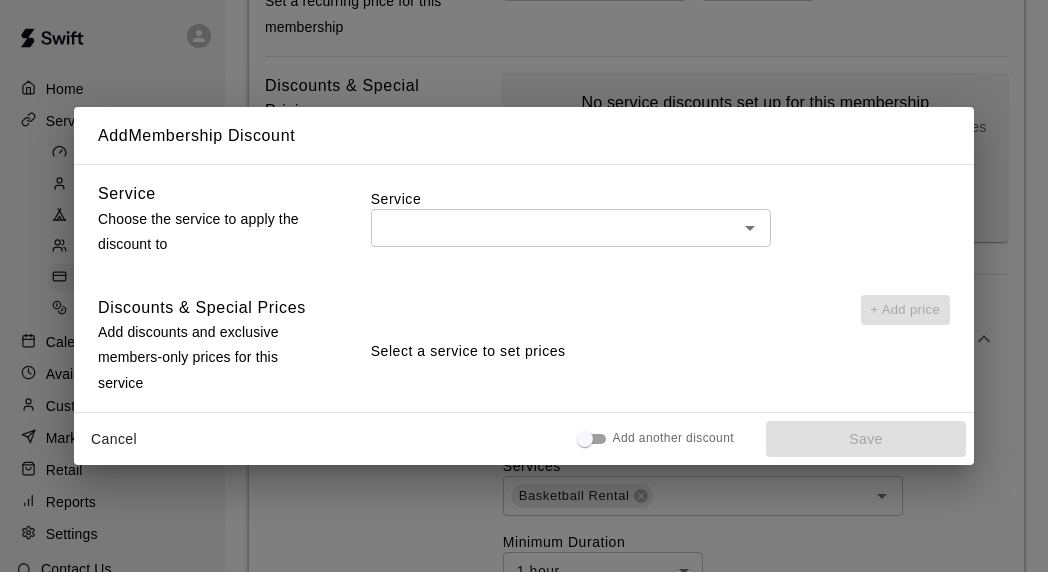 click at bounding box center [554, 227] 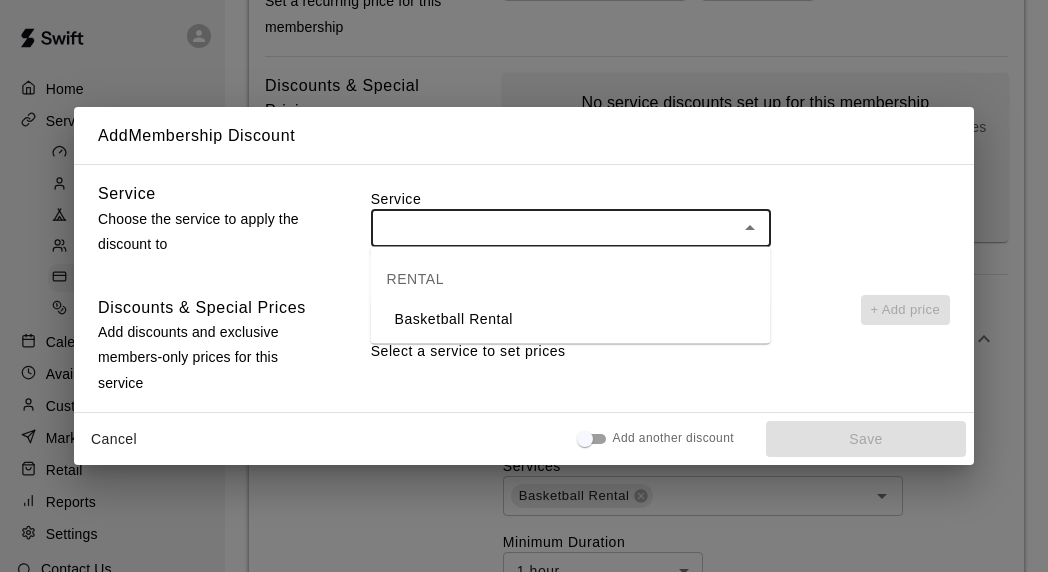 click on "Basketball Rental" at bounding box center [571, 319] 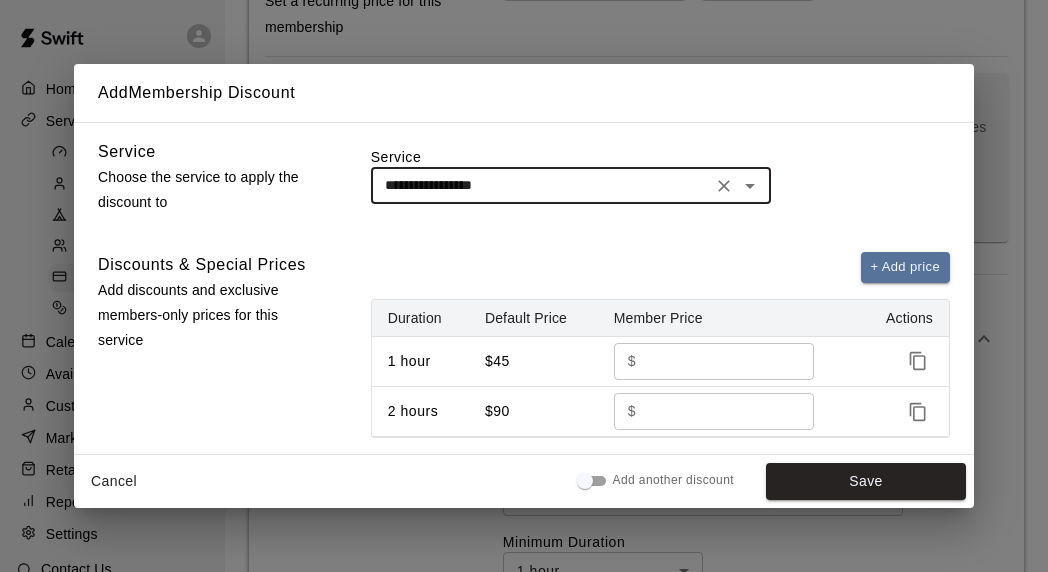 click on "**" at bounding box center [718, 361] 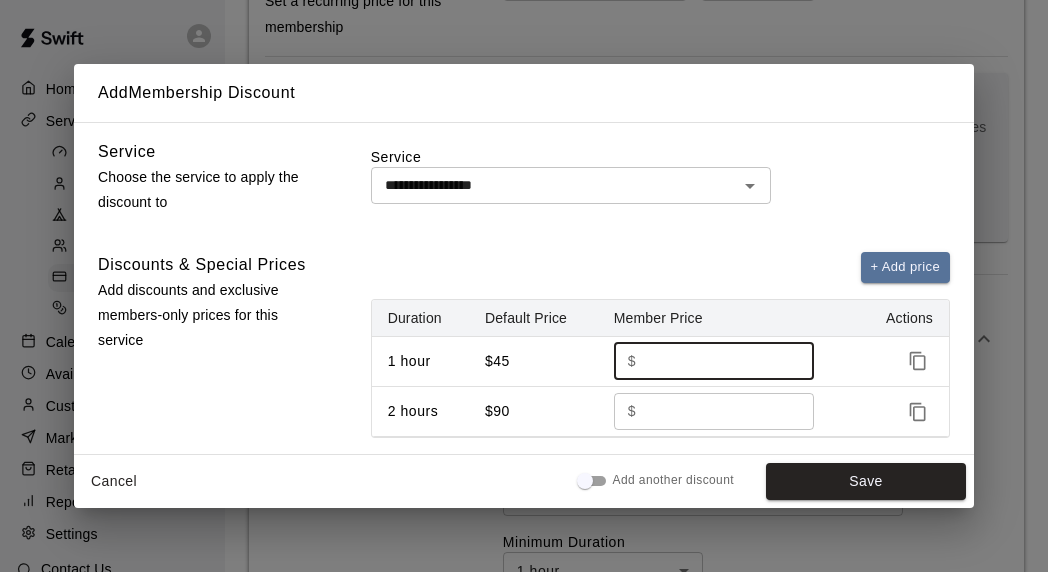 type on "*" 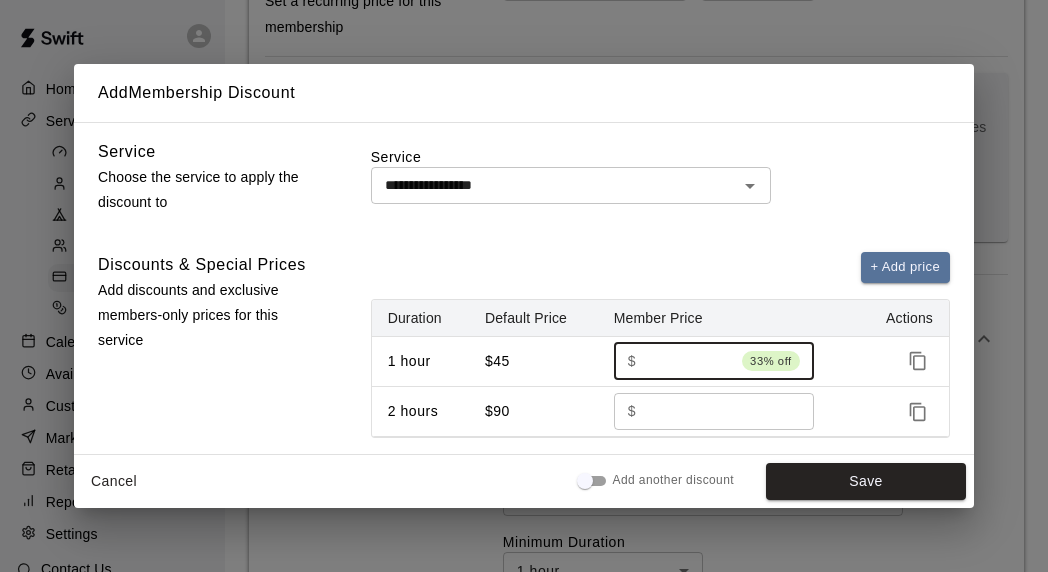 type on "*" 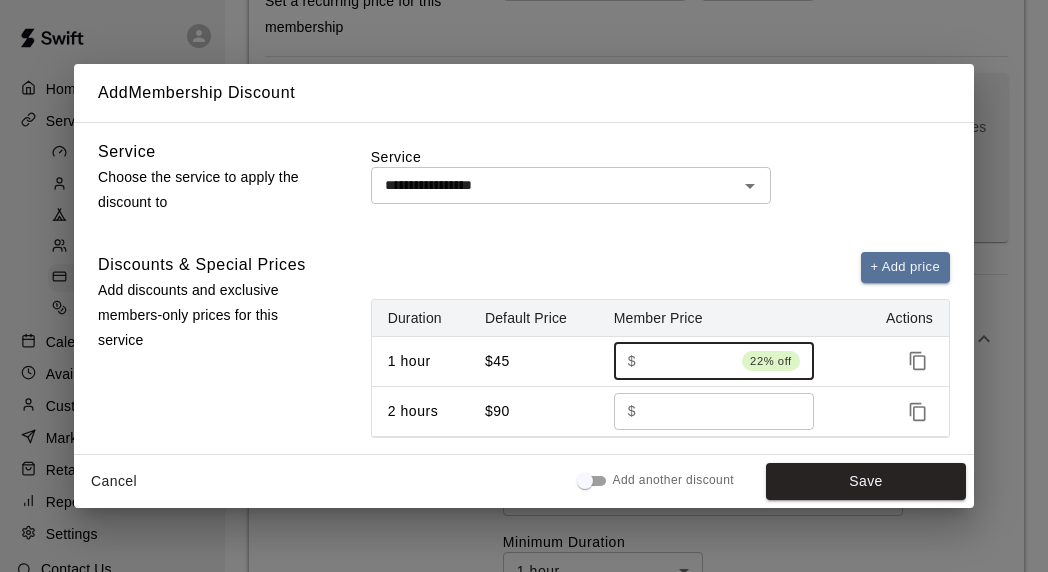 type on "**" 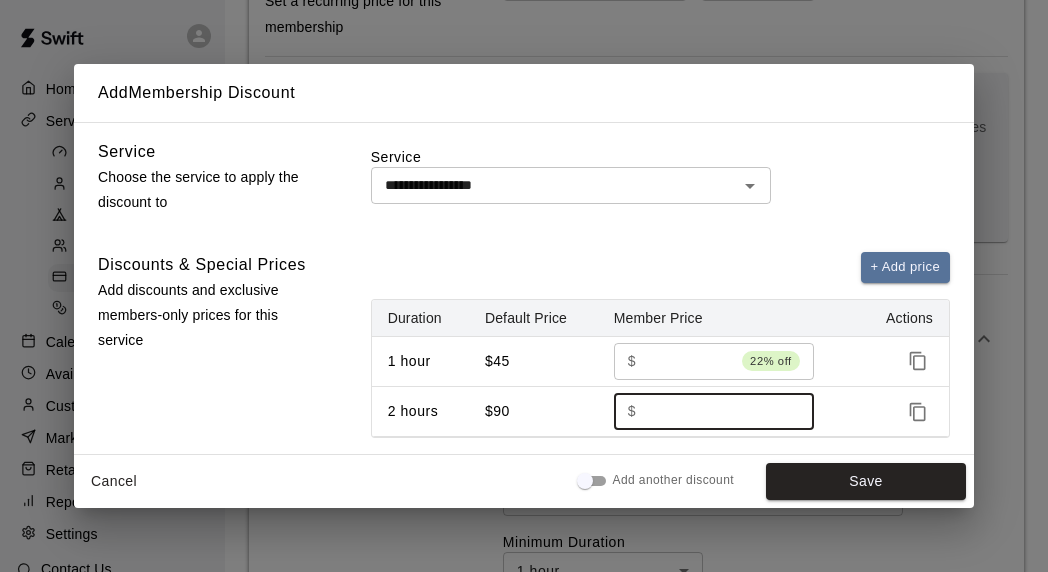 click on "**" at bounding box center (718, 411) 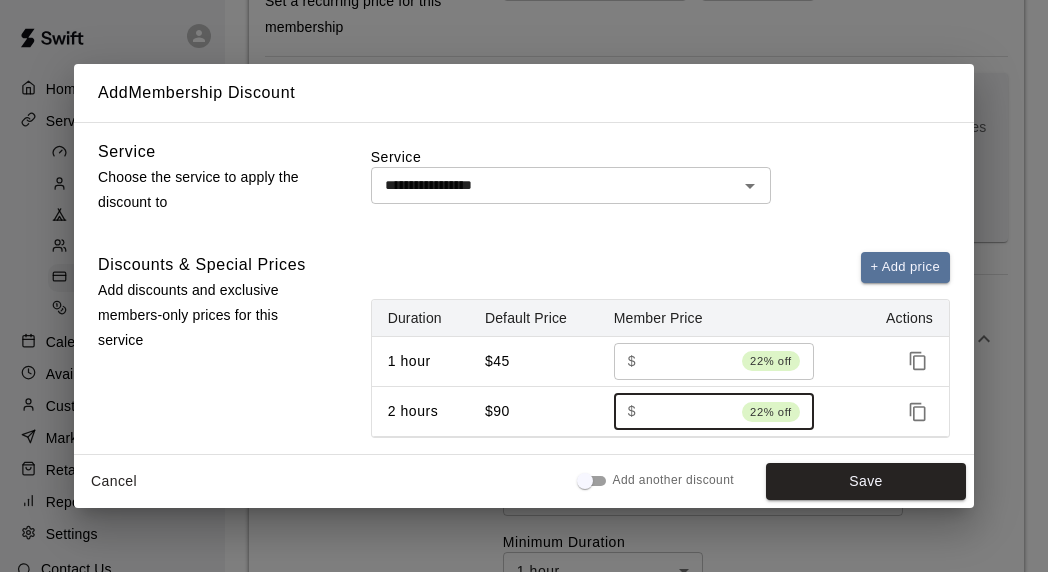 type on "**" 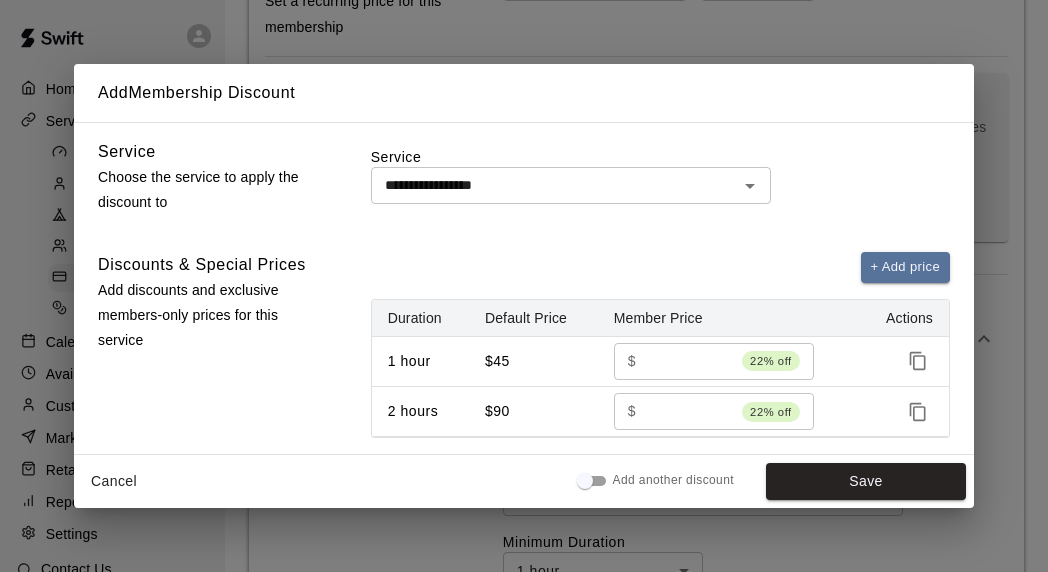 click on "**********" at bounding box center (524, 288) 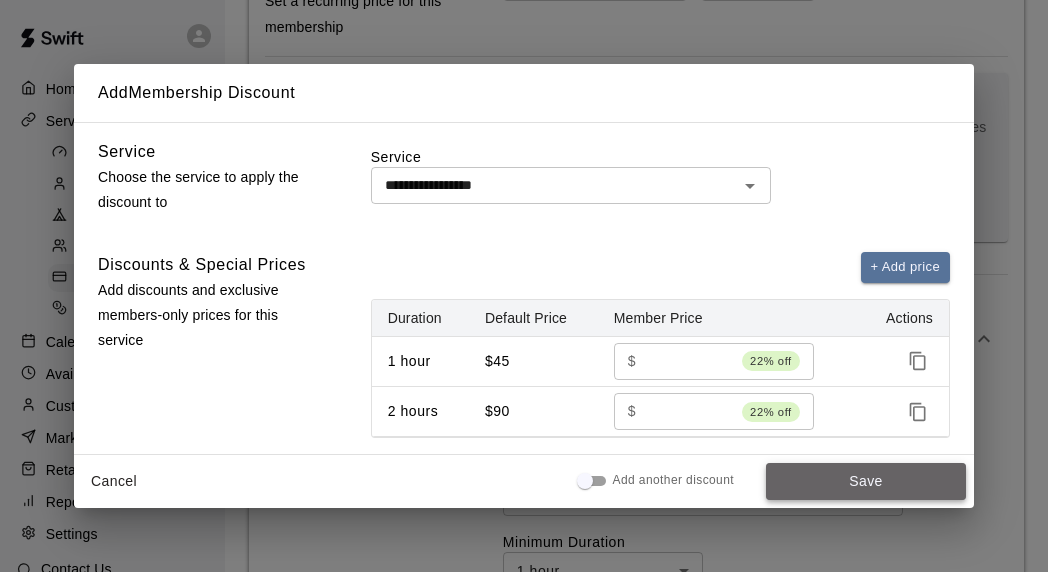 click on "Save" at bounding box center (866, 481) 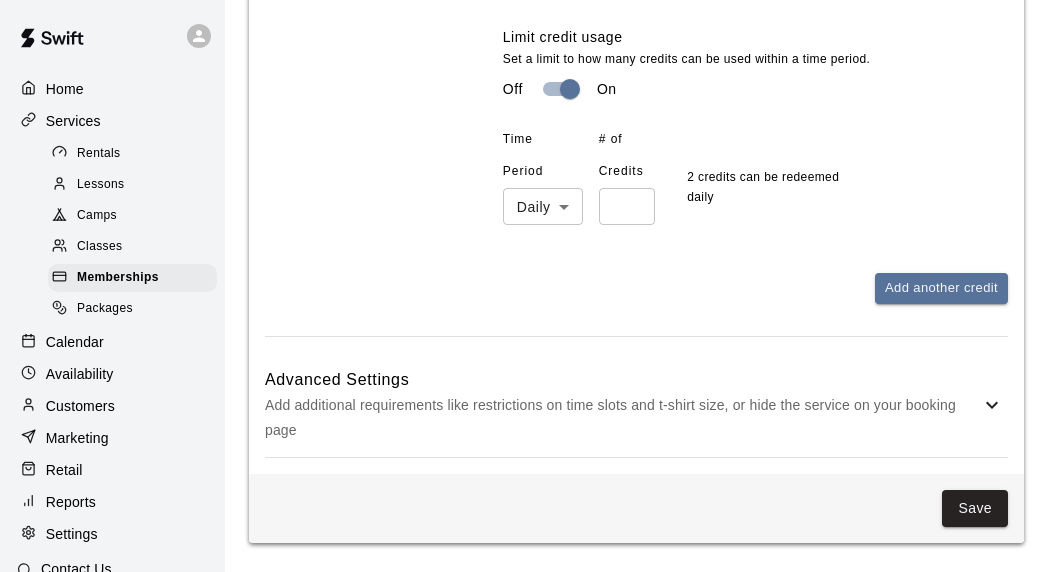 scroll, scrollTop: 1463, scrollLeft: 0, axis: vertical 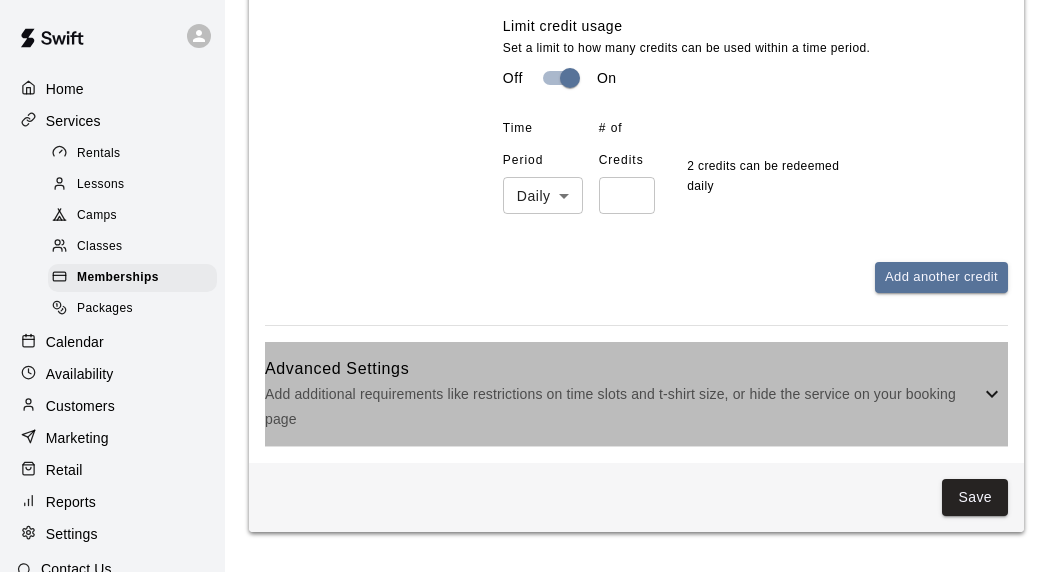 click on "Add additional requirements like restrictions on time slots and t-shirt size, or hide the service on your booking page" at bounding box center (622, 407) 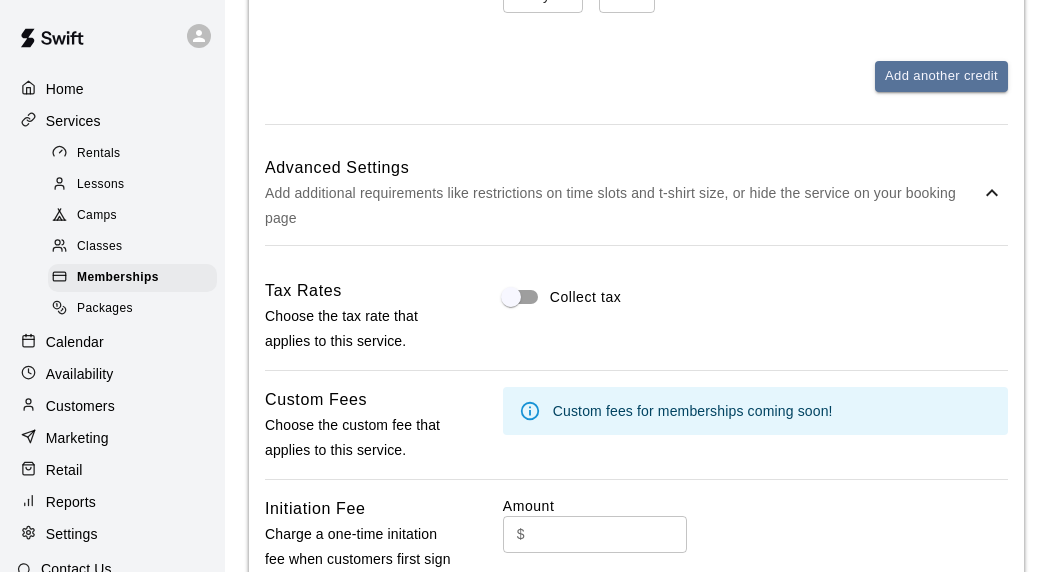 scroll, scrollTop: 1698, scrollLeft: 0, axis: vertical 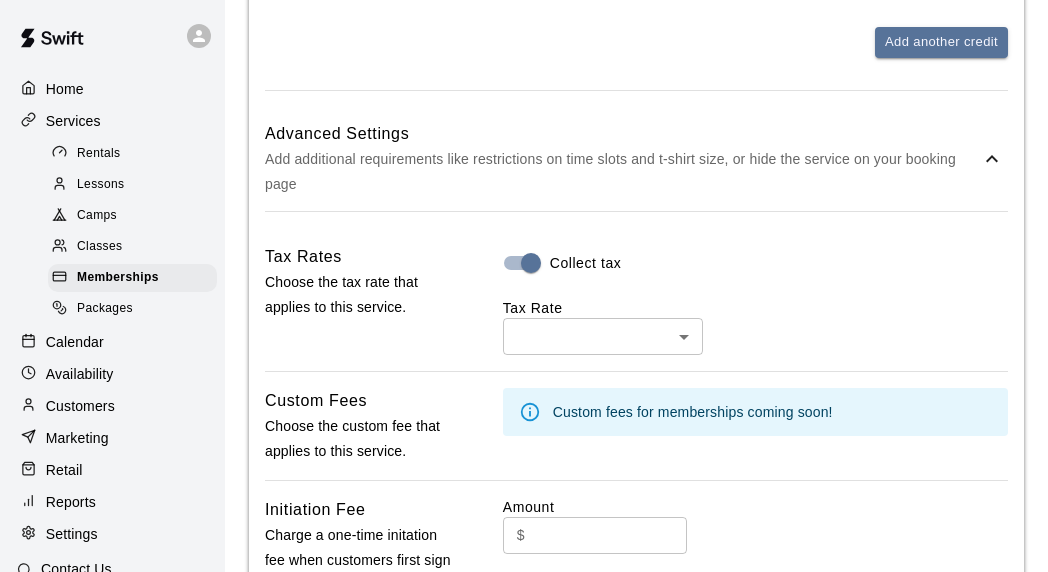 click on "**********" at bounding box center (524, -193) 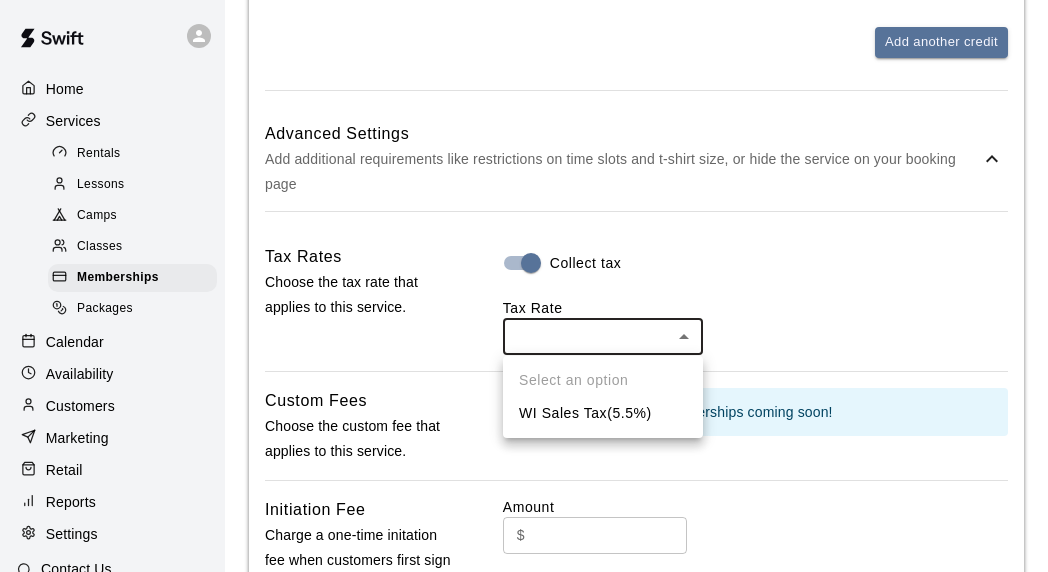 click on "WI Sales Tax  ( 5.5 %)" at bounding box center (603, 413) 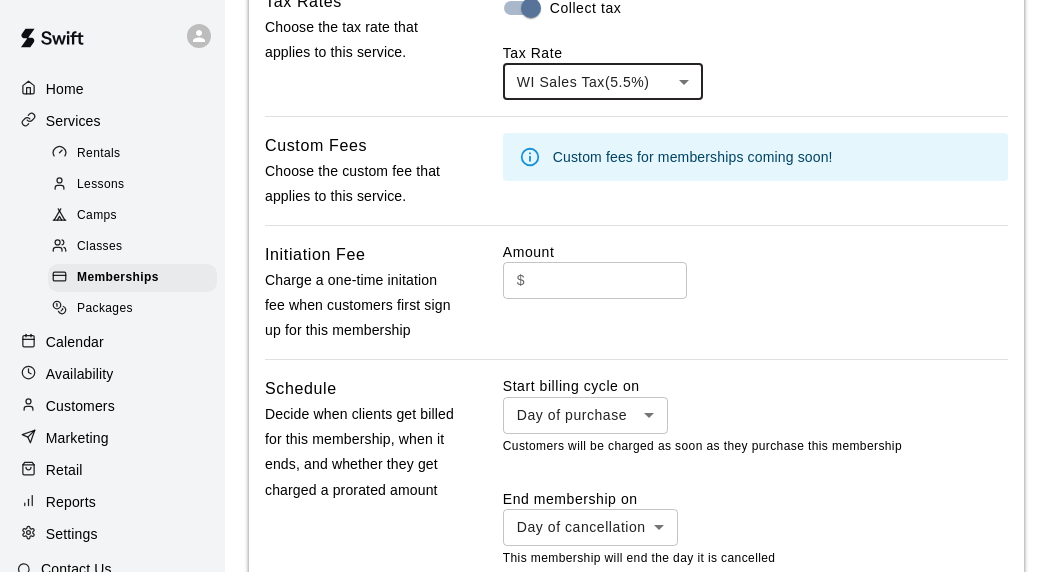 scroll, scrollTop: 1960, scrollLeft: 0, axis: vertical 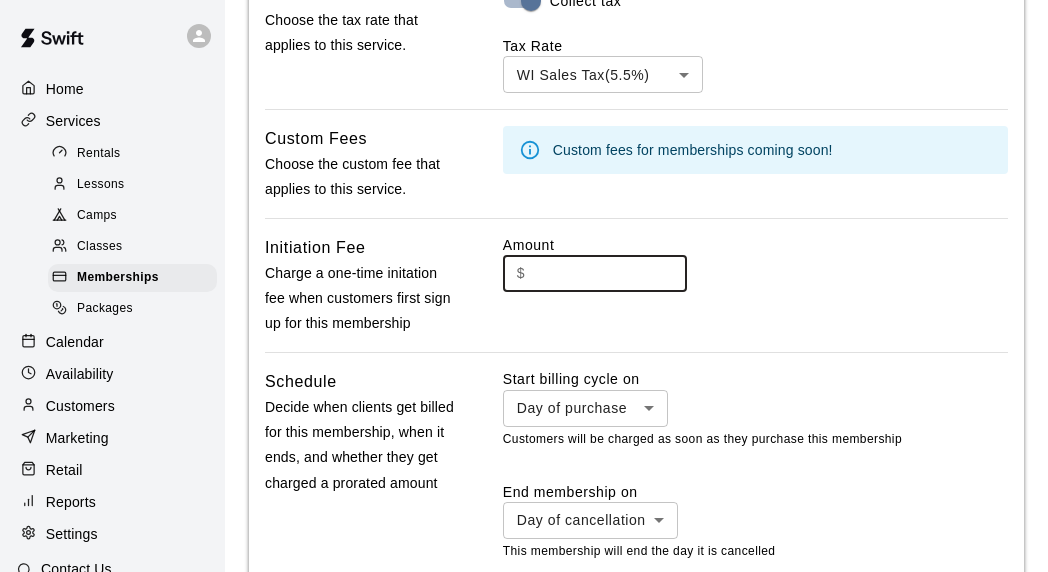 click at bounding box center (610, 273) 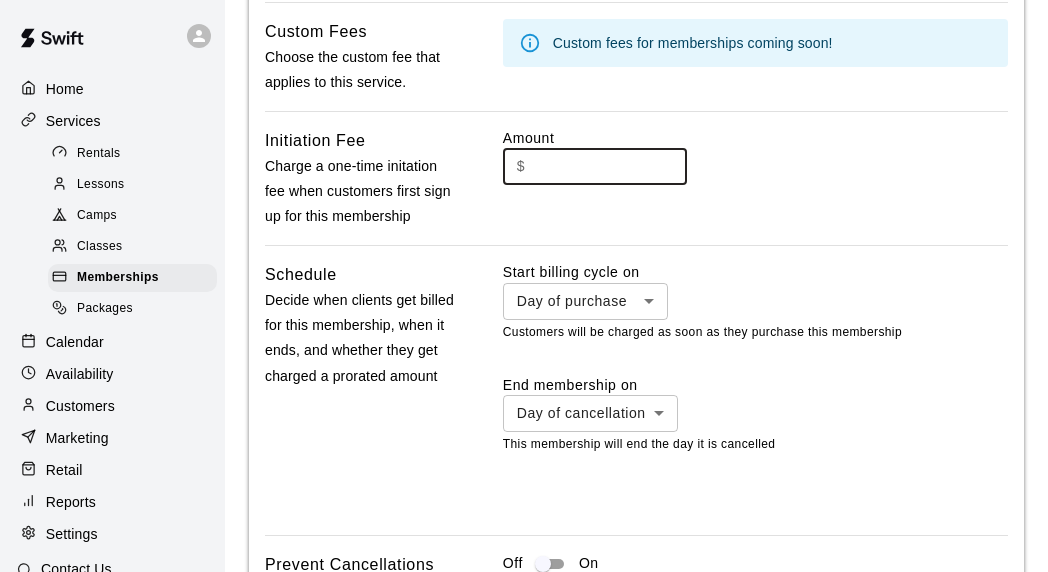 scroll, scrollTop: 2087, scrollLeft: 0, axis: vertical 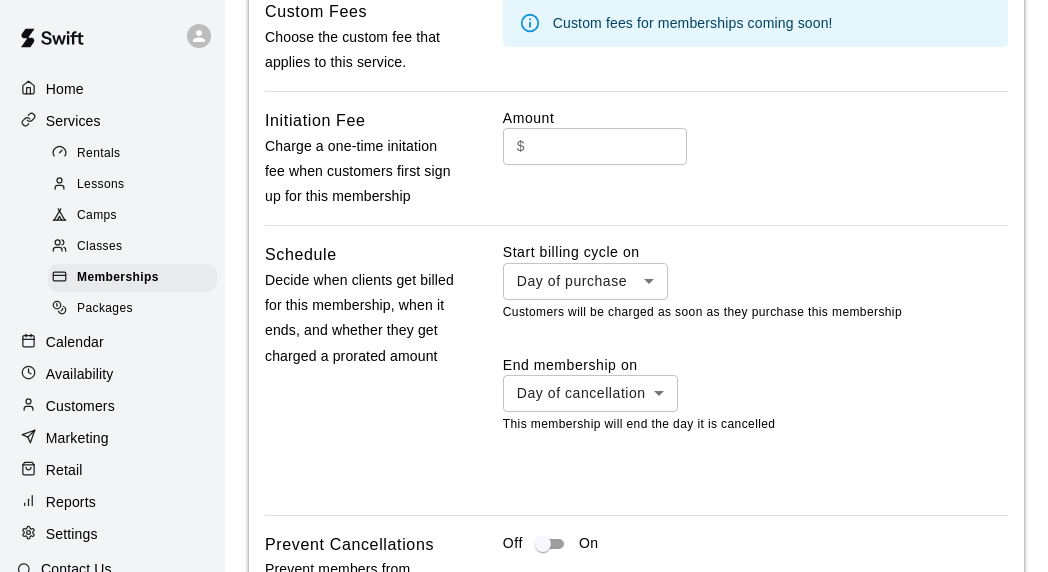 click on "**********" at bounding box center (755, 270) 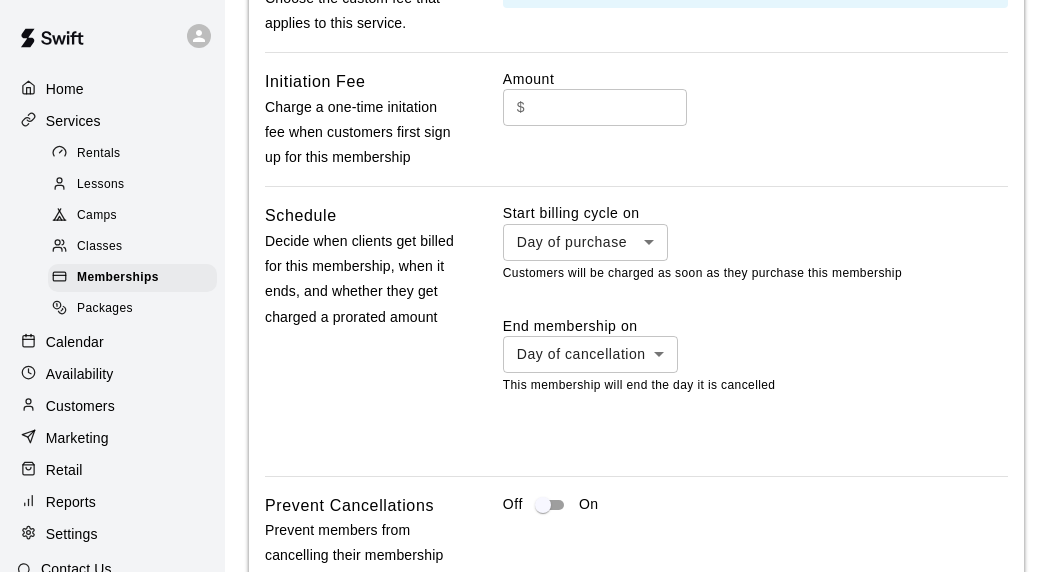 scroll, scrollTop: 2127, scrollLeft: 0, axis: vertical 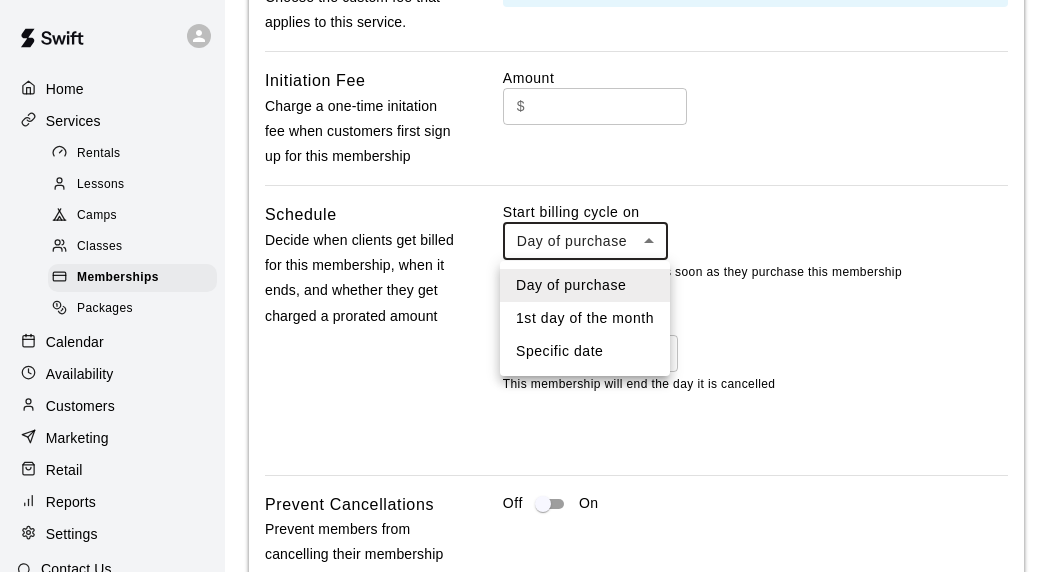 click on "**********" at bounding box center [524, -622] 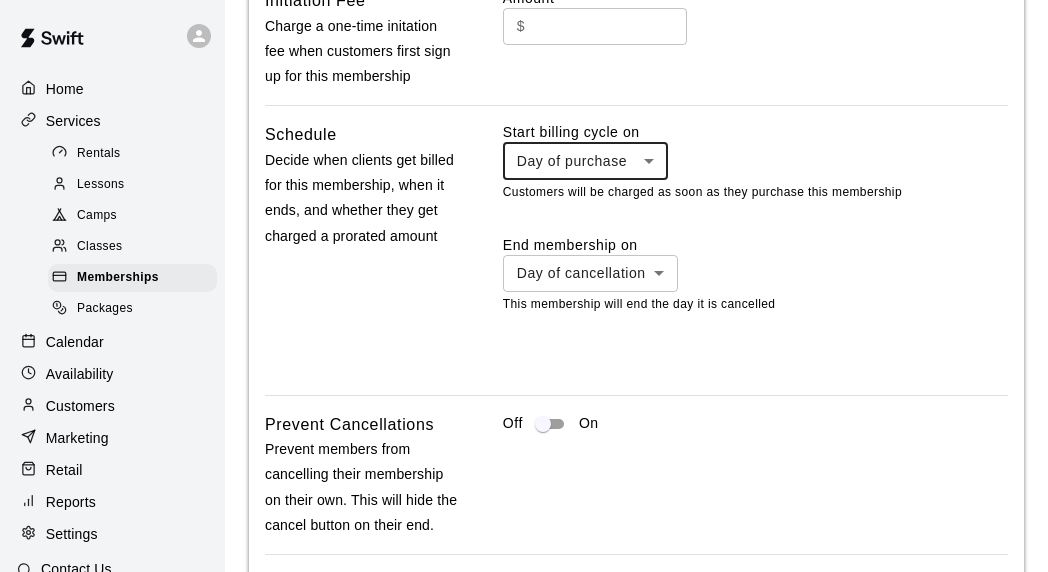 scroll, scrollTop: 2208, scrollLeft: 0, axis: vertical 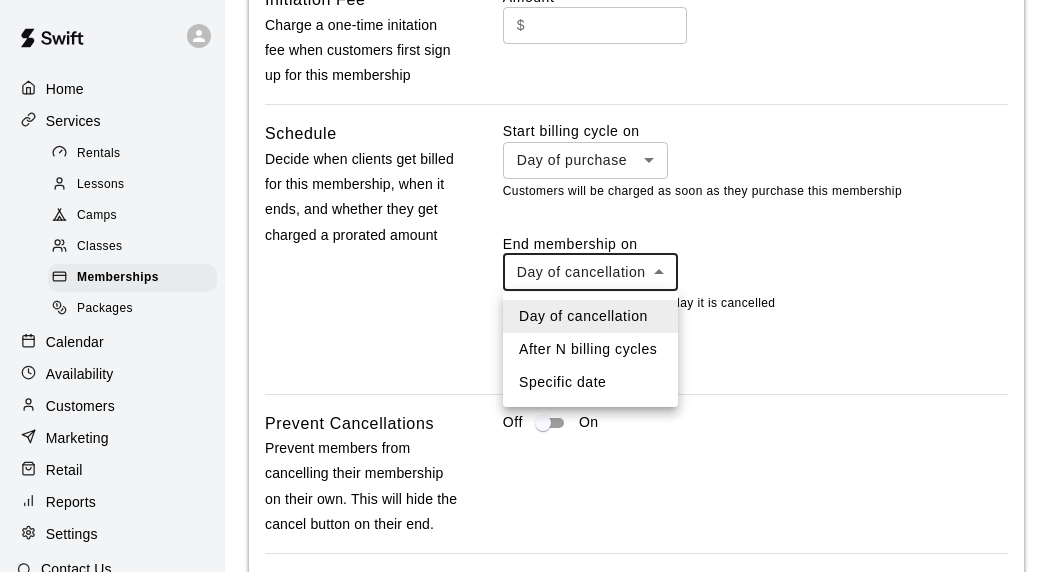 click on "**********" at bounding box center (524, -703) 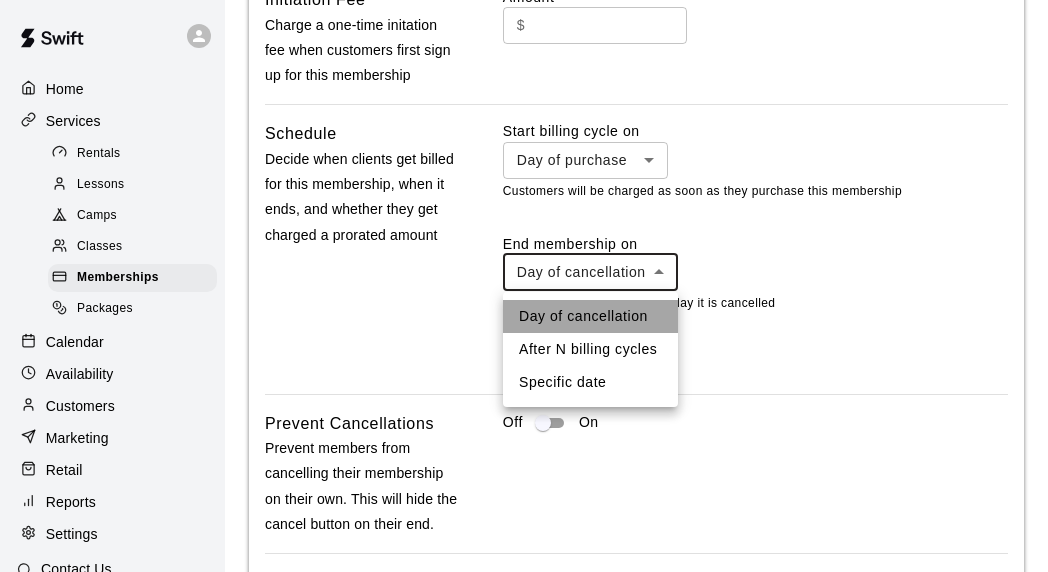 click on "Day of cancellation" at bounding box center [590, 316] 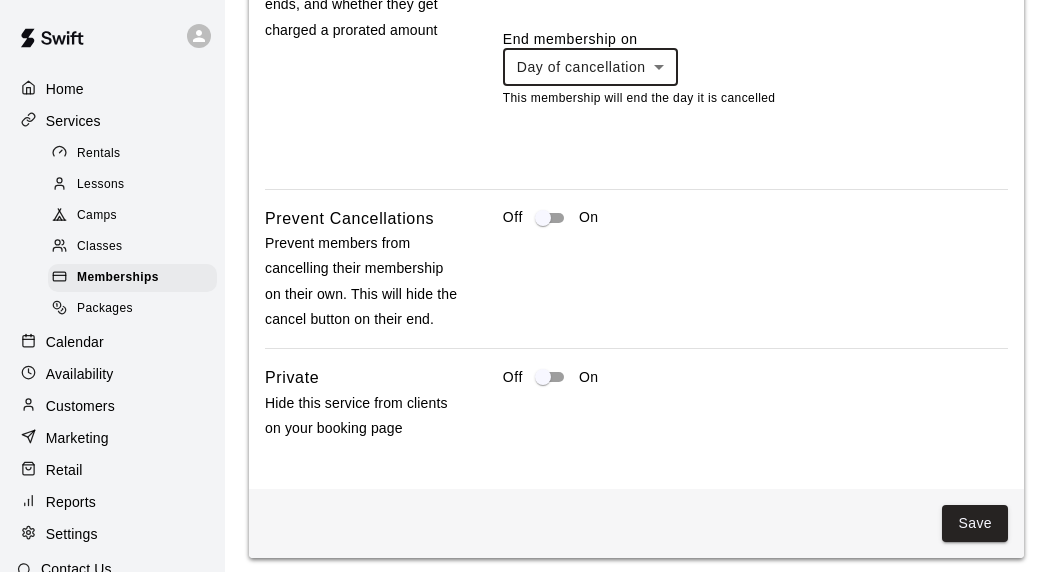 scroll, scrollTop: 2425, scrollLeft: 0, axis: vertical 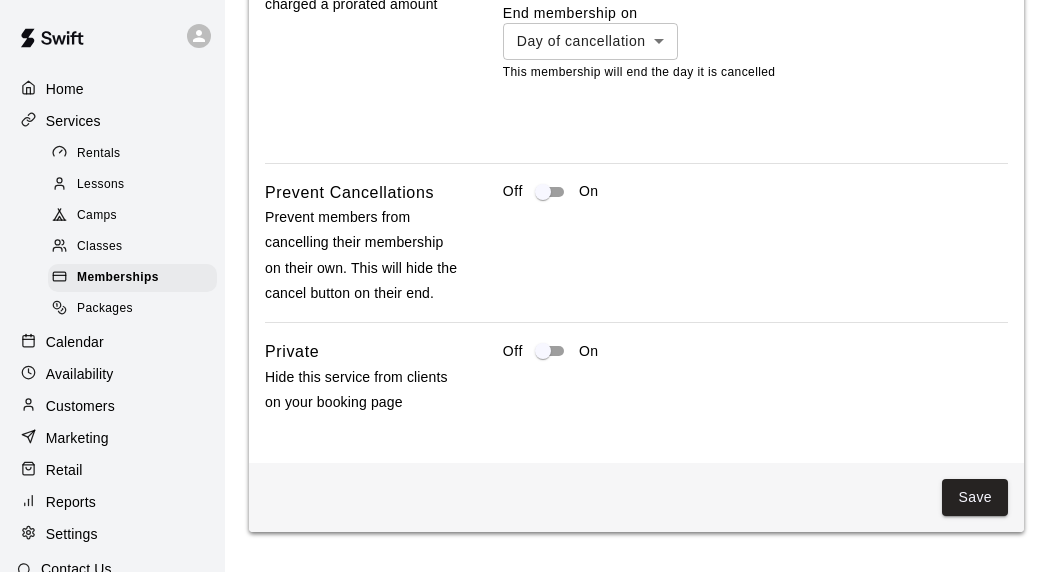 click on "Save" at bounding box center [636, 497] 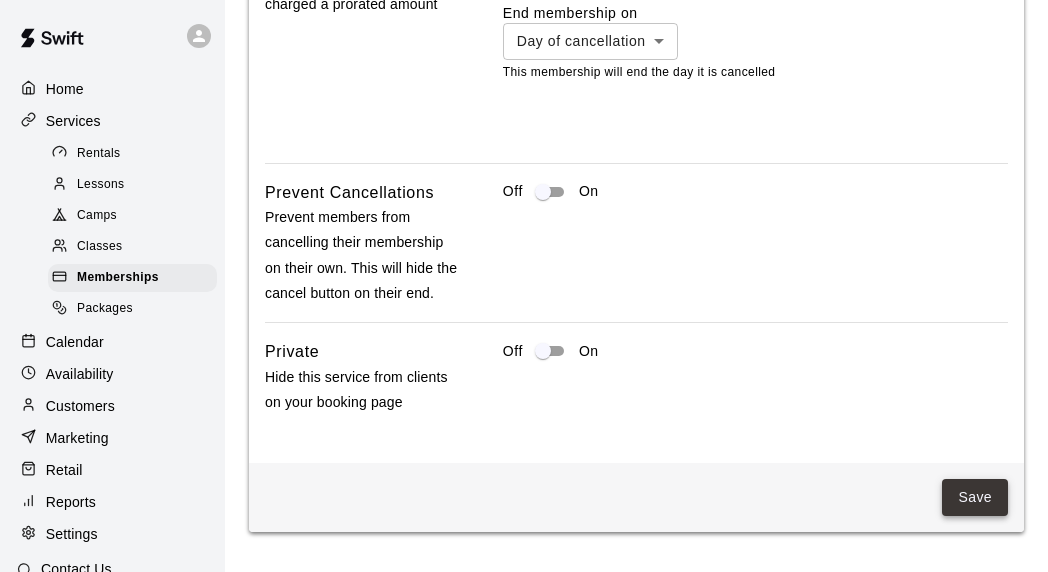 click on "Save" at bounding box center (975, 497) 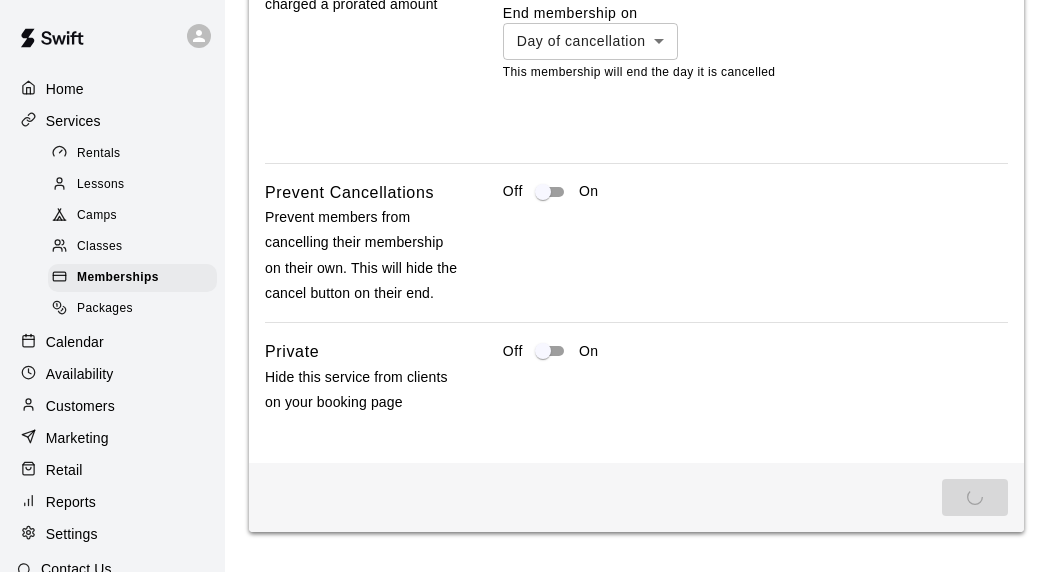scroll, scrollTop: 0, scrollLeft: 0, axis: both 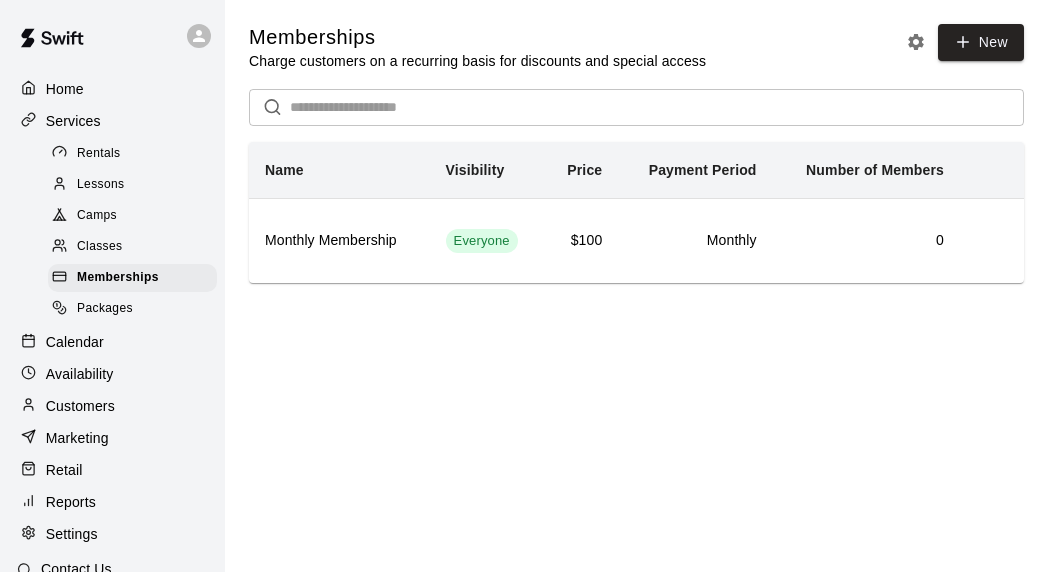 click on "Packages" at bounding box center (132, 309) 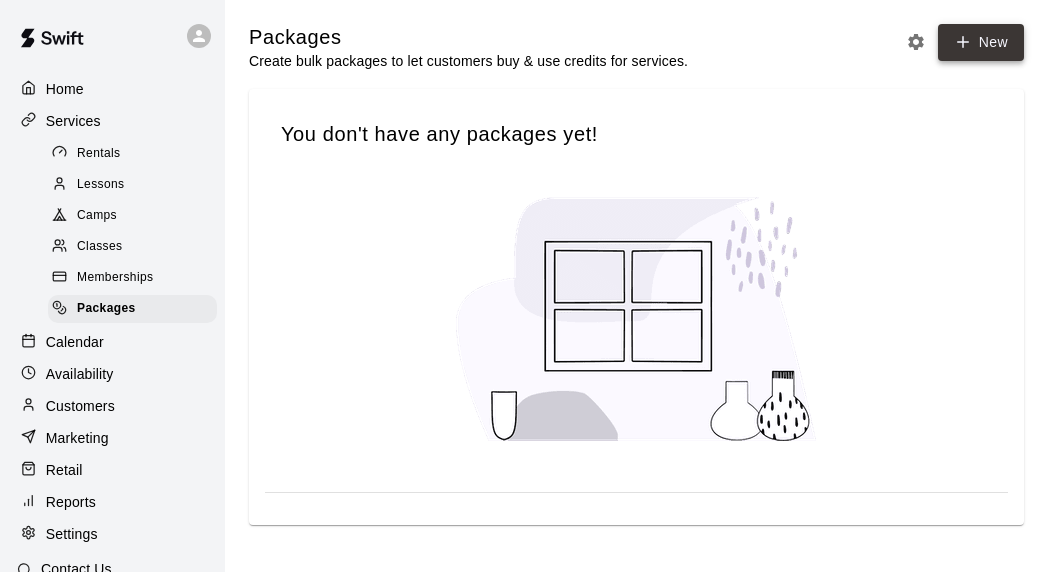 click on "New" at bounding box center (981, 42) 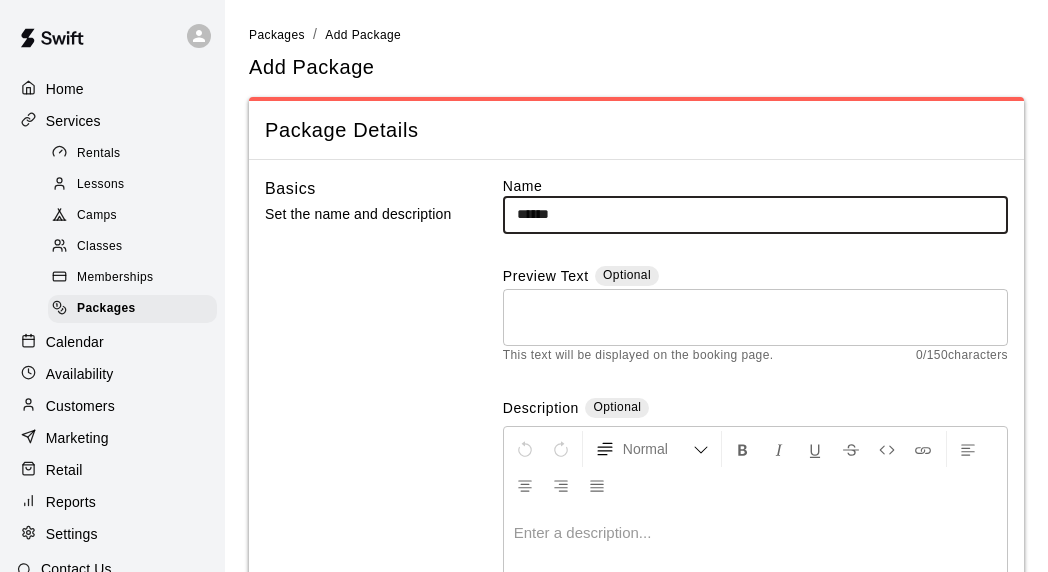type on "******" 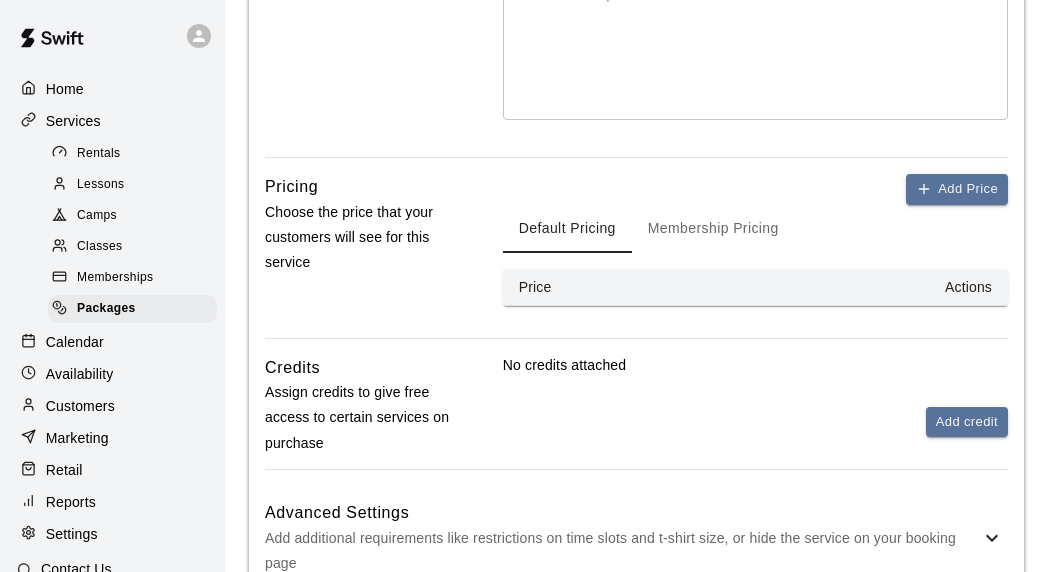 scroll, scrollTop: 541, scrollLeft: 0, axis: vertical 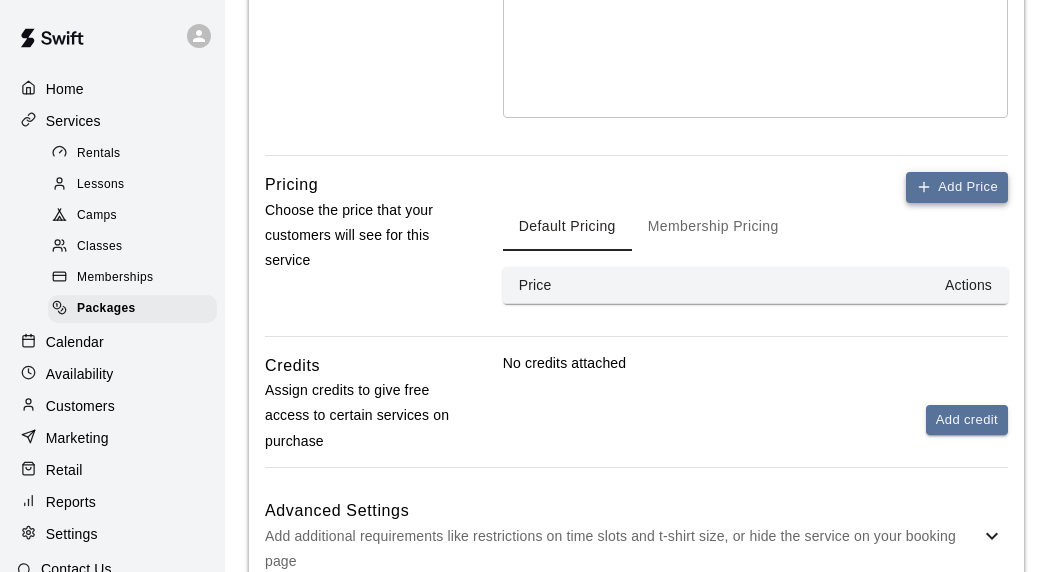 click on "Add Price" at bounding box center [957, 187] 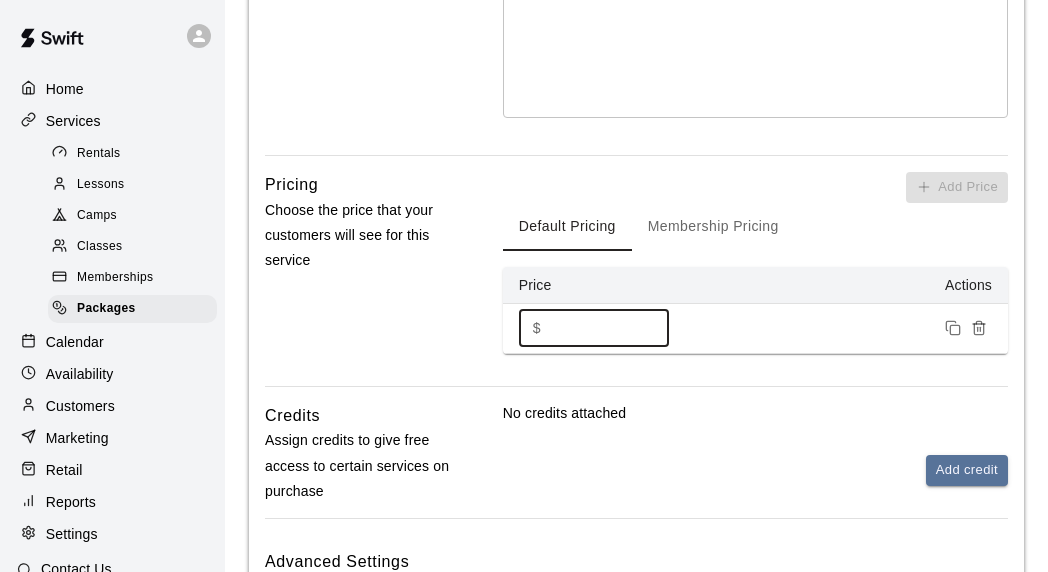 click on "*" at bounding box center (609, 328) 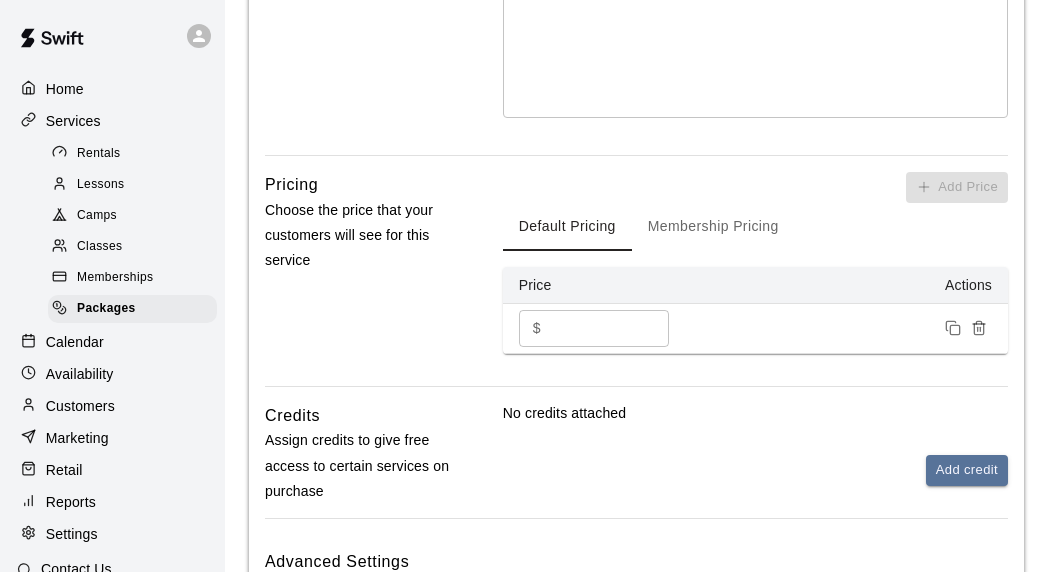 click on "Pricing Choose the price that your customers will see for this service" at bounding box center [361, 279] 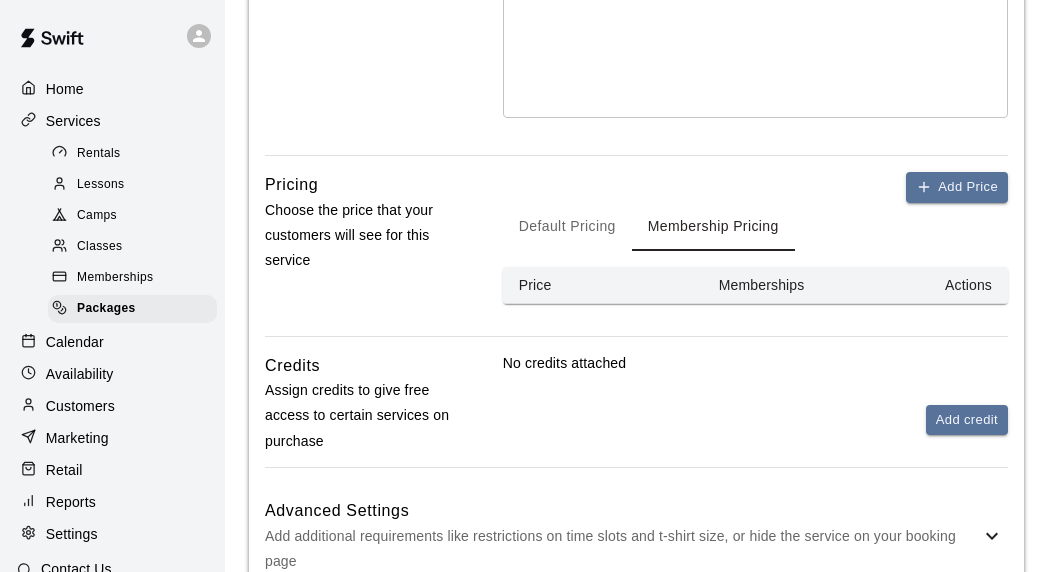 click on "Default Pricing" at bounding box center [567, 227] 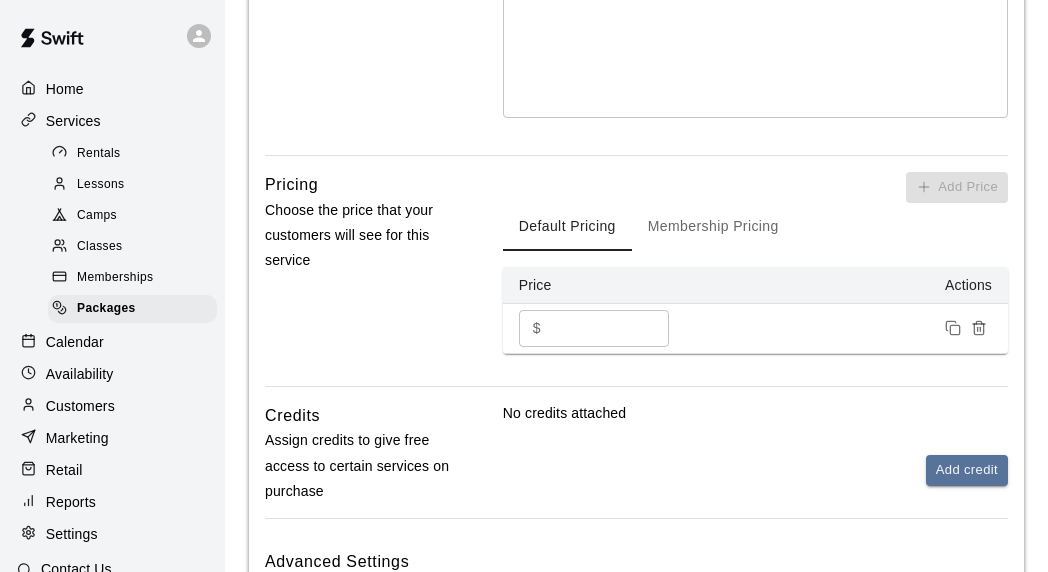 scroll, scrollTop: 631, scrollLeft: 0, axis: vertical 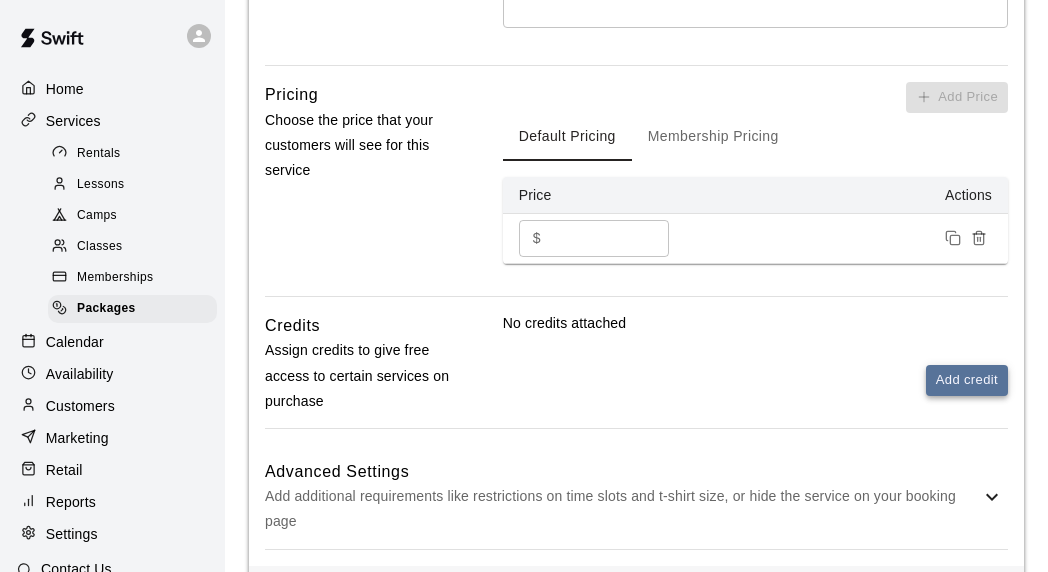 click on "Add credit" at bounding box center [967, 380] 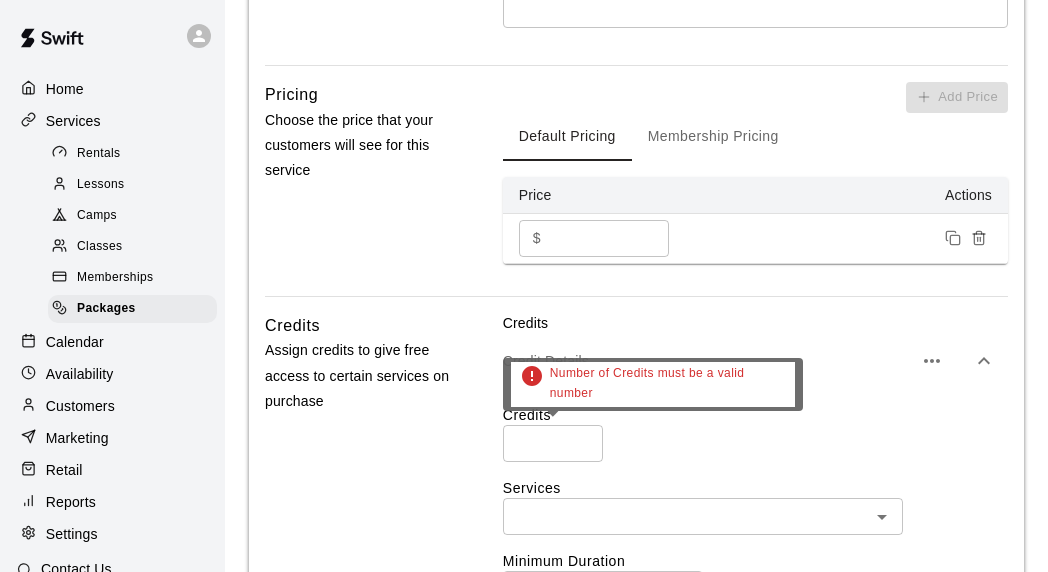 click on "*" at bounding box center [553, 443] 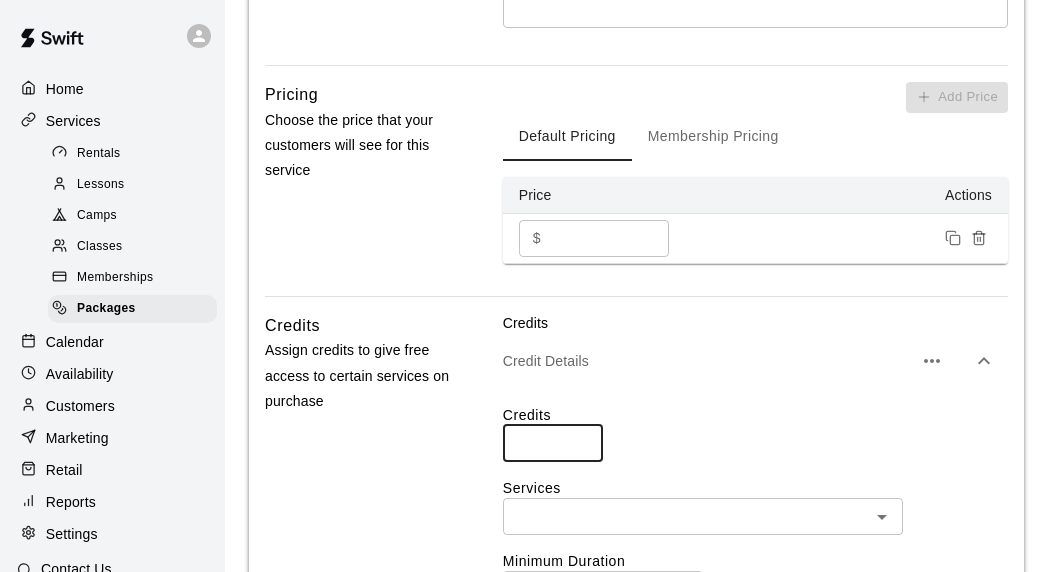 click on "*" at bounding box center (553, 443) 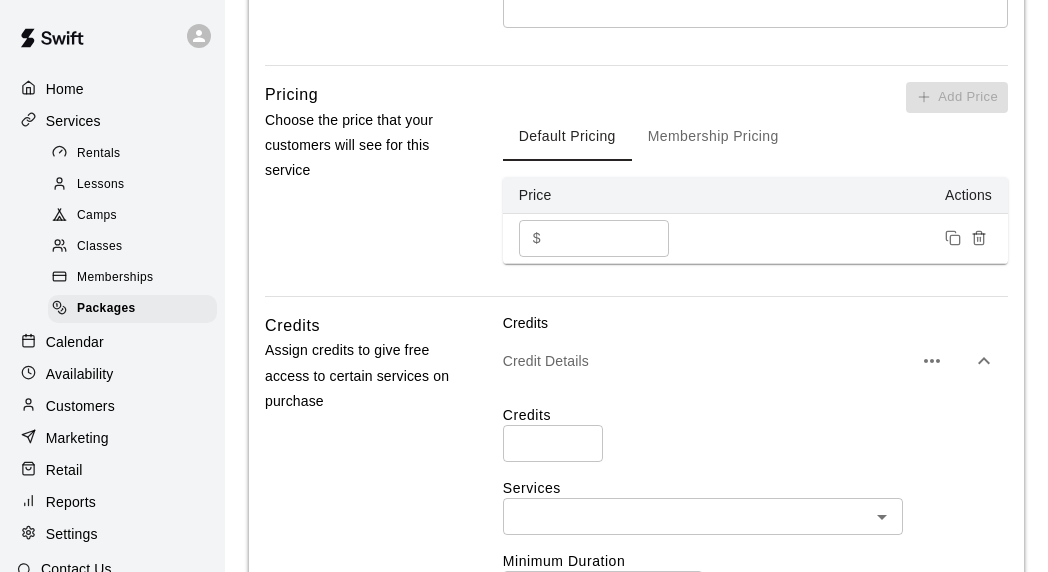 click on "Credits * ​" at bounding box center (755, 433) 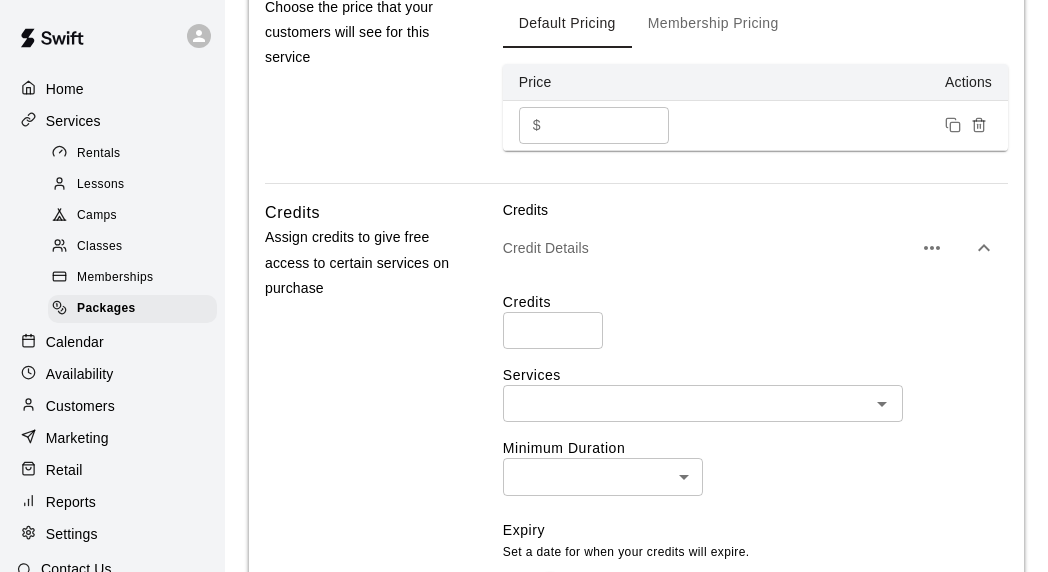 scroll, scrollTop: 751, scrollLeft: 0, axis: vertical 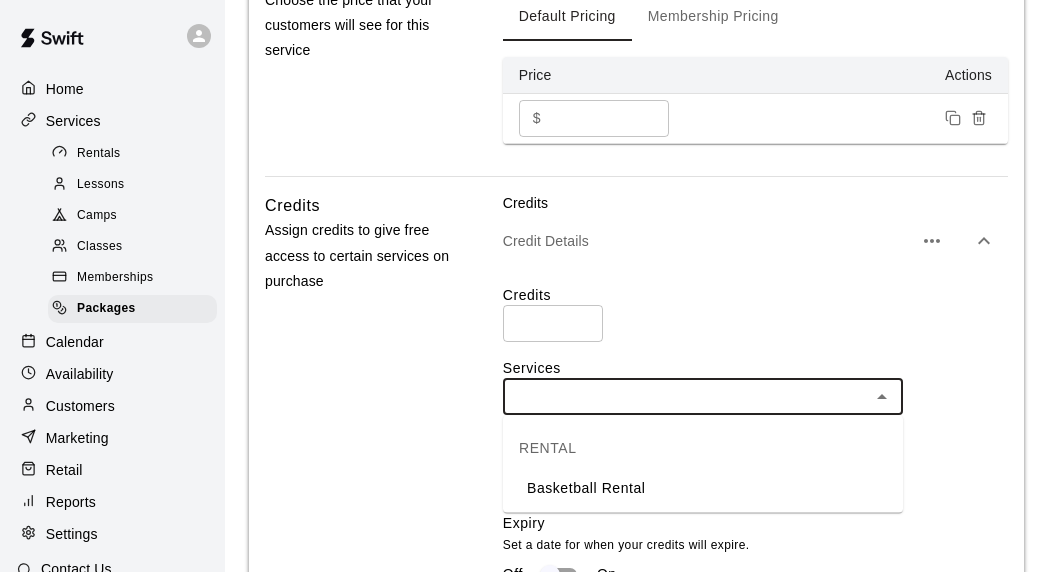 click at bounding box center [686, 396] 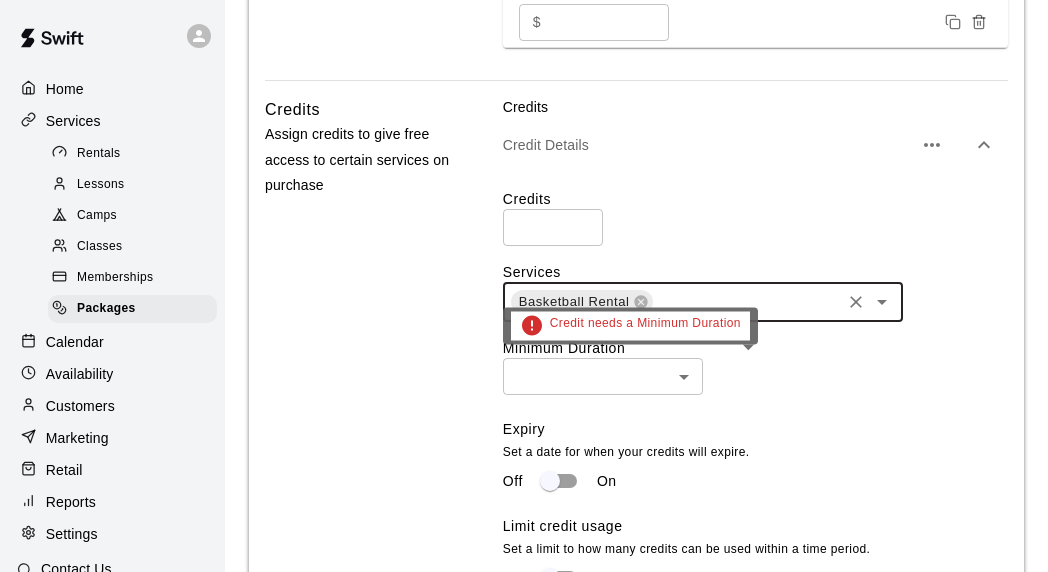 scroll, scrollTop: 852, scrollLeft: 0, axis: vertical 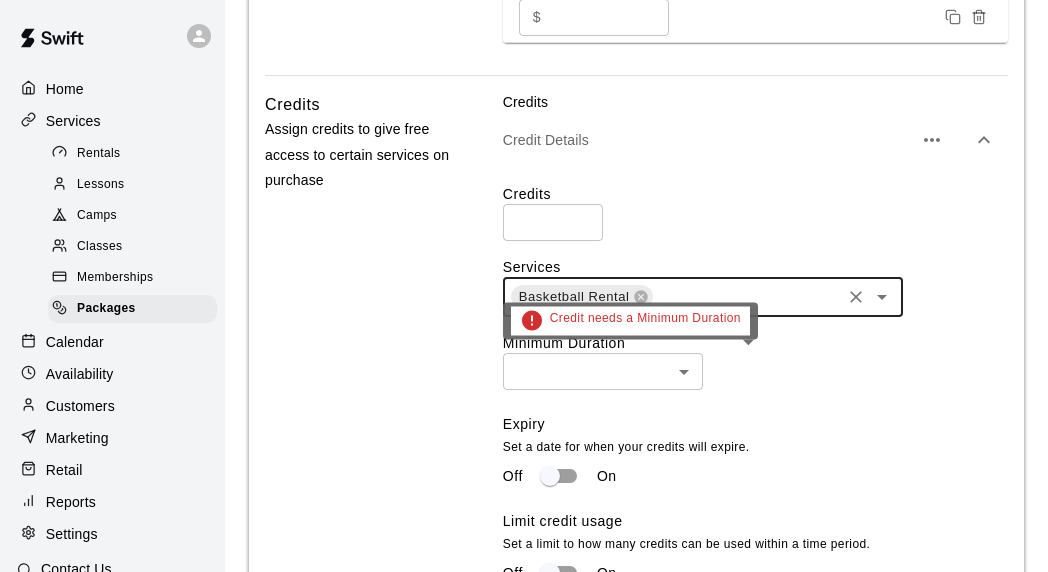 click on "Home Services Rentals Lessons Camps Classes Memberships Packages Calendar Availability Customers Marketing Retail Reports Settings Contact Us Help Center View public page Copy public page link Packages / Add Package Add Package Package Details Basics Set the name and description Name ****** ​ Preview Text Optional * ​ This text will be displayed on the booking page. 0  /  150  characters Description Optional Normal Enter a description... Pricing Choose the price that your customers will see for this service Add Price Default Pricing Membership Pricing Price Actions $ *** ​ Credits Assign credits to give free access to certain services on purchase Credits Credit Details Credits * ​ Services Basketball Rental ​ Minimum Duration ​ ​ Expiry   Set a date for when your credits will expire. Off On Limit credit usage   Set a limit to how many credits can be used within a time period. Off On Add another credit Advanced Settings Save Swift - Add Package Close cross-small Credit needs a Minimum Duration" at bounding box center [524, 49] 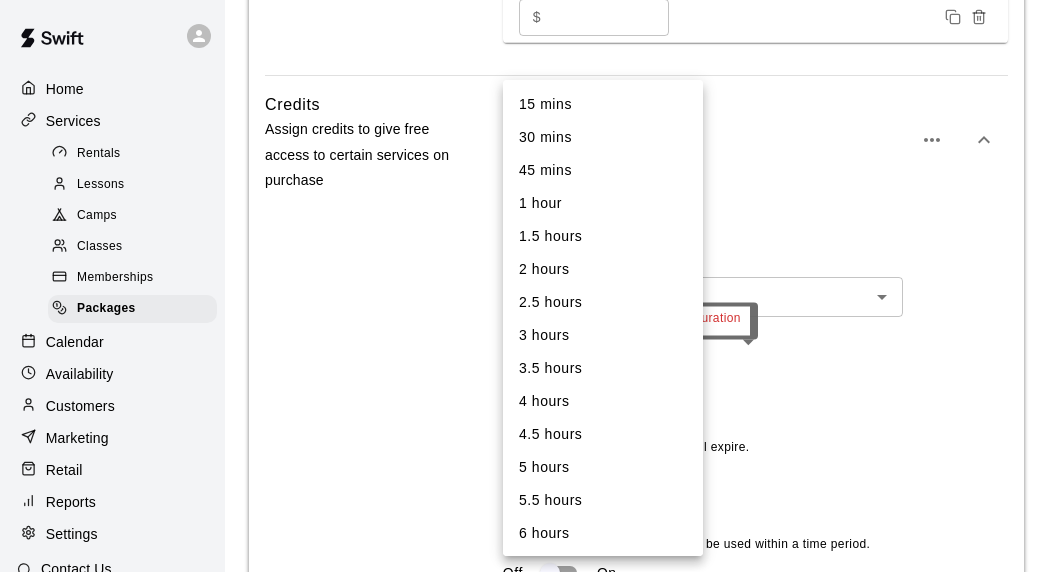 click on "1 hour" at bounding box center [603, 203] 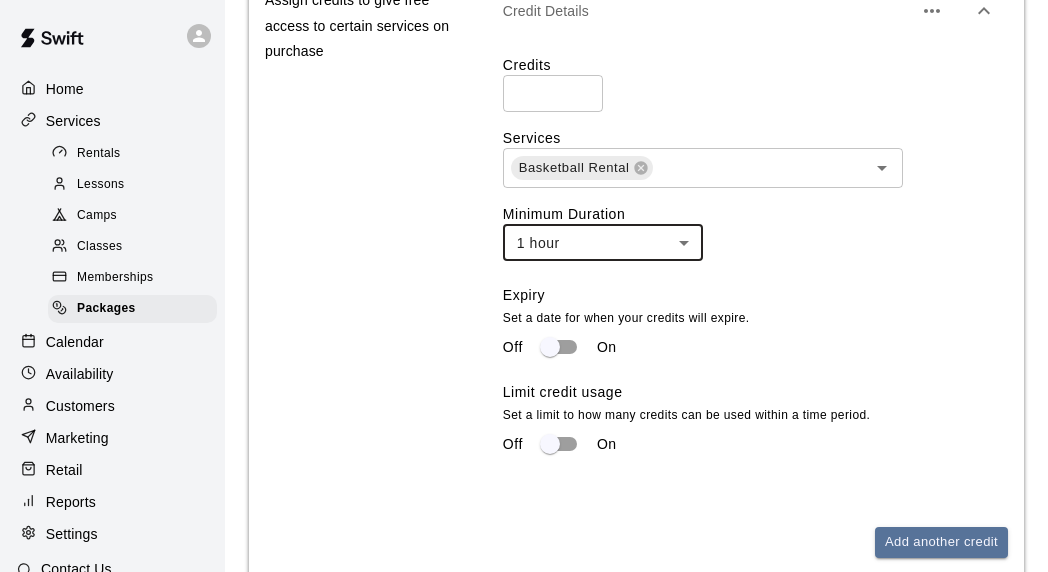 scroll, scrollTop: 984, scrollLeft: 0, axis: vertical 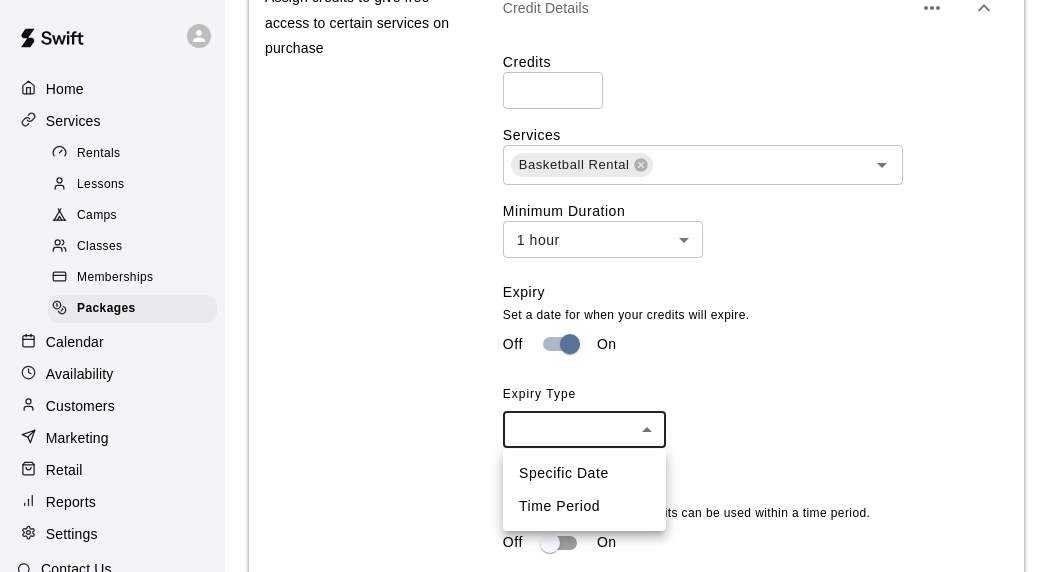 click on "Home Services Rentals Lessons Camps Classes Memberships Packages Calendar Availability Customers Marketing Retail Reports Settings Contact Us Help Center View public page Copy public page link Packages / Add Package Add Package Package Details Basics Set the name and description Name ****** ​ Preview Text Optional * ​ This text will be displayed on the booking page. 0  /  150  characters Description Optional Normal Enter a description... Pricing Choose the price that your customers will see for this service Add Price Default Pricing Membership Pricing Price Actions $ *** ​ Credits Assign credits to give free access to certain services on purchase Credits Credit Details Credits * ​ Services Basketball Rental ​ Minimum Duration 1 hour ** ​ Expiry   Set a date for when your credits will expire. Off On Expiry Type ​ ​ Limit credit usage   Set a limit to how many credits can be used within a time period. Off On Add another credit Advanced Settings Save Swift - Add Package Close cross-small" at bounding box center [524, -33] 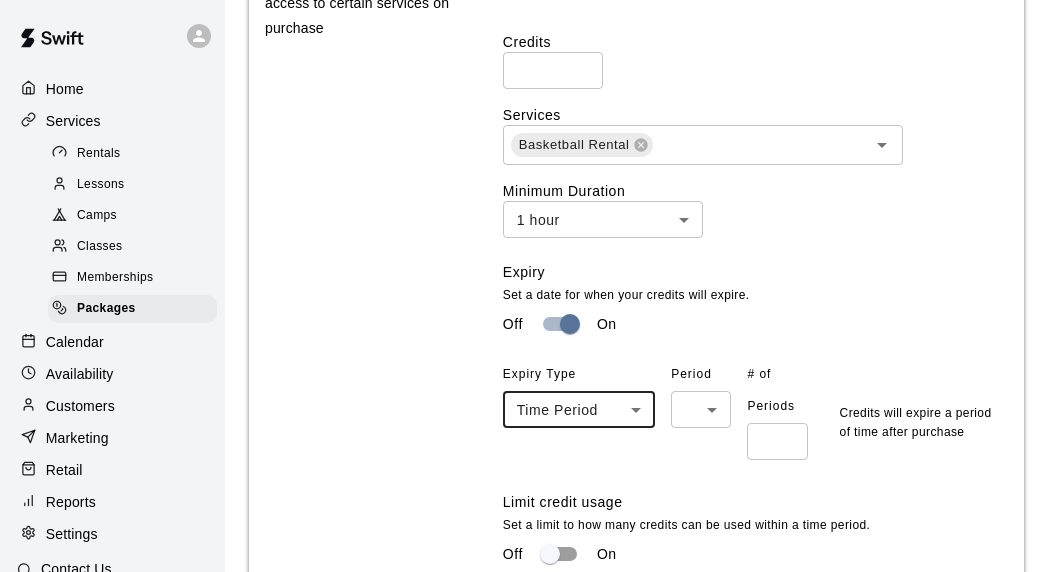scroll, scrollTop: 1017, scrollLeft: 0, axis: vertical 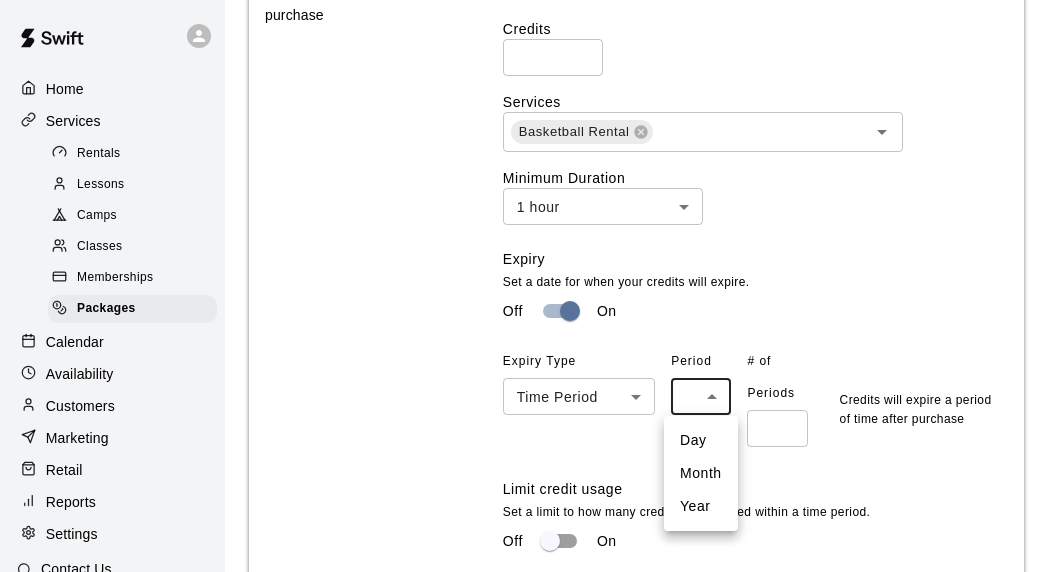 click on "Home Services Rentals Lessons Camps Classes Memberships Packages Calendar Availability Customers Marketing Retail Reports Settings Contact Us Help Center View public page Copy public page link Packages / Add Package Add Package Package Details Basics Set the name and description Name ****** ​ Preview Text Optional * ​ This text will be displayed on the booking page. 0  /  150  characters Description Optional Normal Enter a description... Pricing Choose the price that your customers will see for this service Add Price Default Pricing Membership Pricing Price Actions $ *** ​ Credits Assign credits to give free access to certain services on purchase Credits Credit Details Credits * ​ Services Basketball Rental ​ Minimum Duration 1 hour ** ​ Expiry   Set a date for when your credits will expire. Off On Expiry Type Time Period ****** ​ Period ​ ​ # of Periods ​ Credits will expire a period of time after purchase Limit credit usage   Off On Add another credit Advanced Settings Save Close Day" at bounding box center [524, -50] 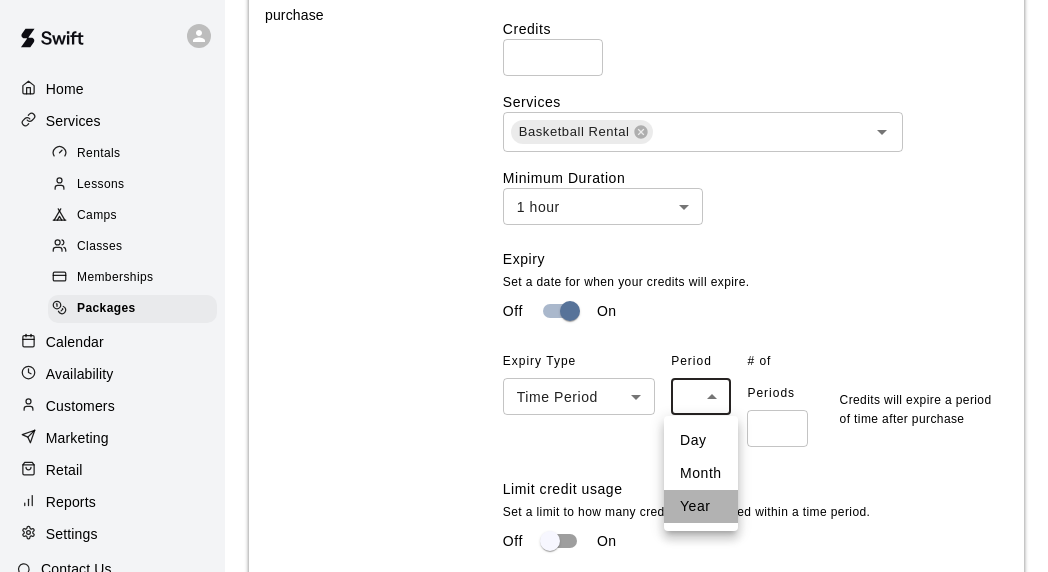 click on "Year" at bounding box center (701, 506) 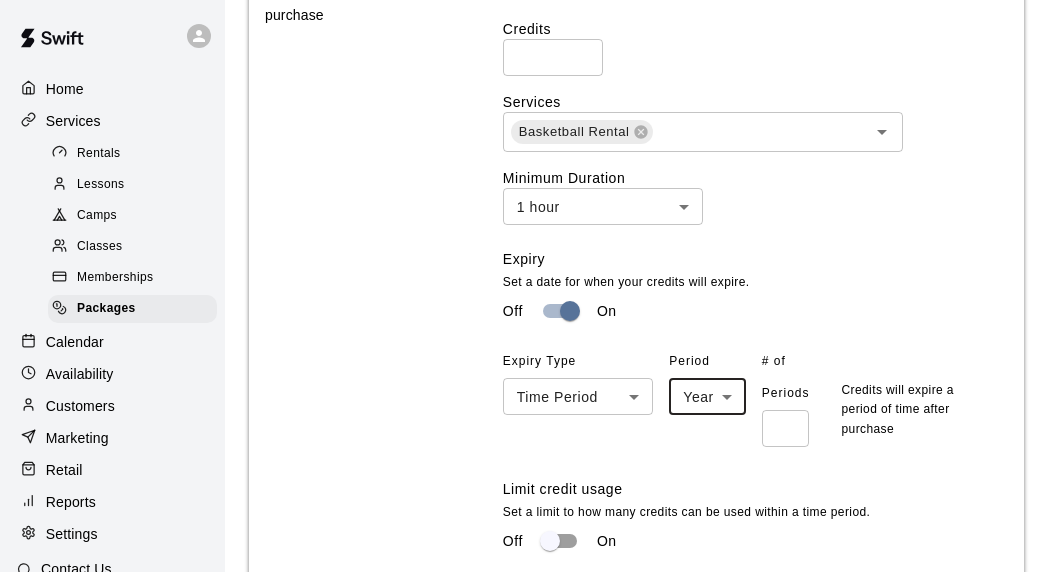 click at bounding box center (786, 428) 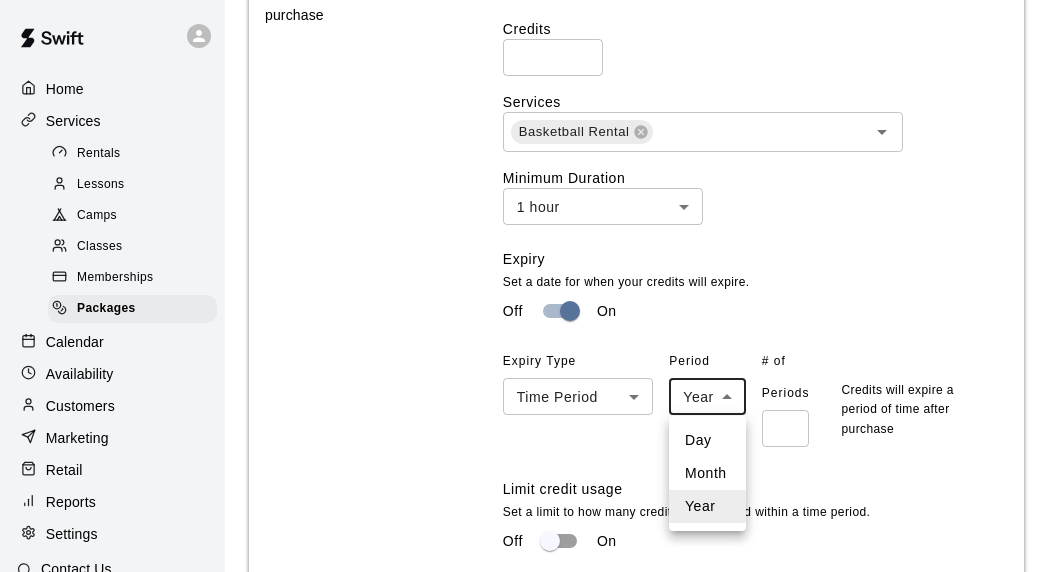 click on "Home Services Rentals Lessons Camps Classes Memberships Packages Calendar Availability Customers Marketing Retail Reports Settings Contact Us Help Center View public page Copy public page link Packages / Add Package Add Package Package Details Basics Set the name and description Name ****** ​ Preview Text Optional * ​ This text will be displayed on the booking page. 0  /  150  characters Description Optional Normal Enter a description... Pricing Choose the price that your customers will see for this service Add Price Default Pricing Membership Pricing Price Actions $ *** ​ Credits Assign credits to give free access to certain services on purchase Credits Credit Details Credits * ​ Services Basketball Rental ​ Minimum Duration 1 hour ** ​ Expiry   Set a date for when your credits will expire. Off On Expiry Type Time Period ****** ​ Period Year **** ​ # of Periods ​ Credits will expire a period of time after purchase Limit credit usage   Off On Add another credit Advanced Settings Save Close" at bounding box center (524, -50) 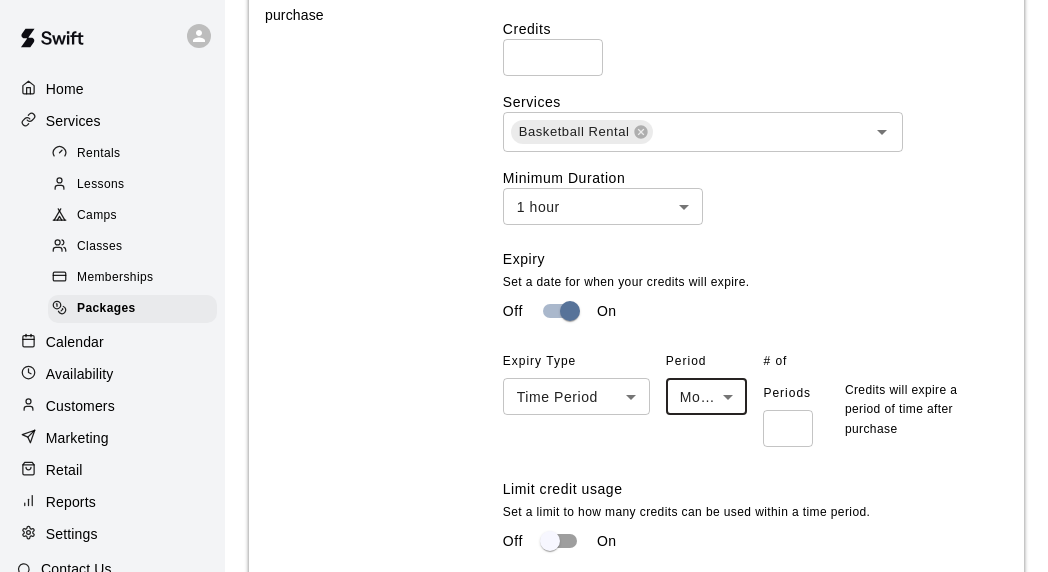 type on "*****" 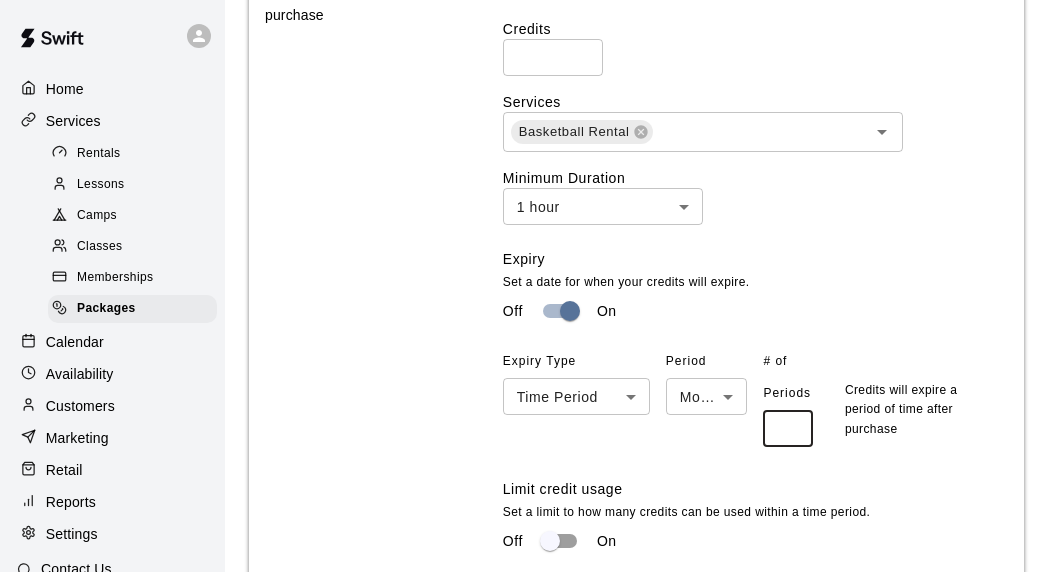 click at bounding box center (788, 428) 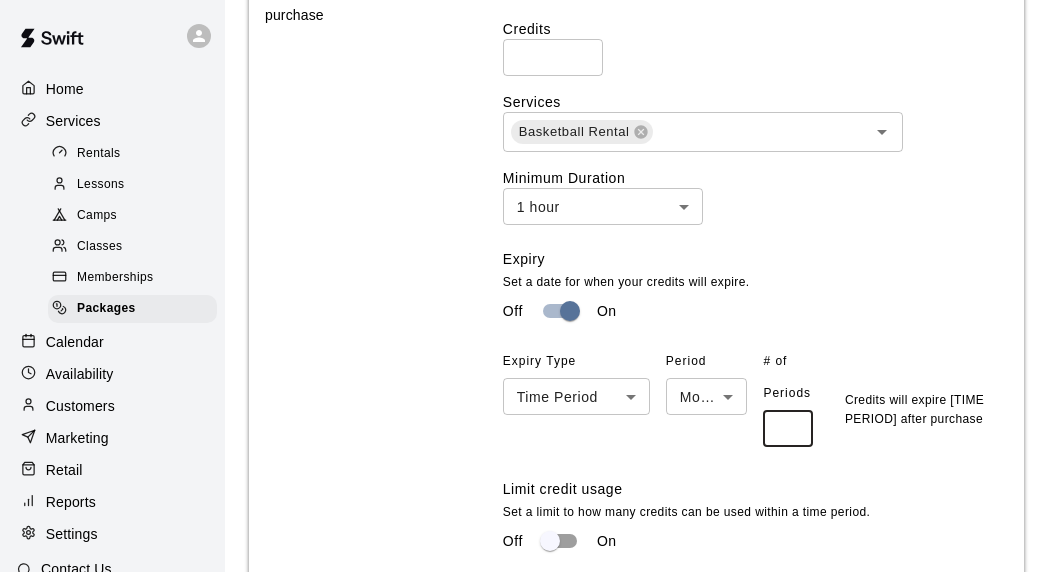 click on "*" at bounding box center (788, 428) 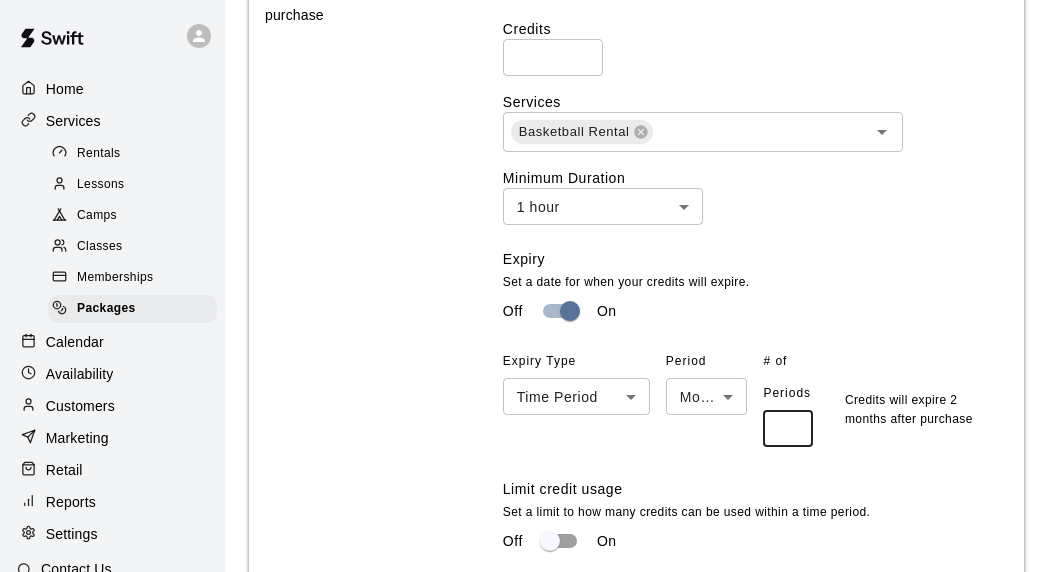click on "*" at bounding box center [788, 428] 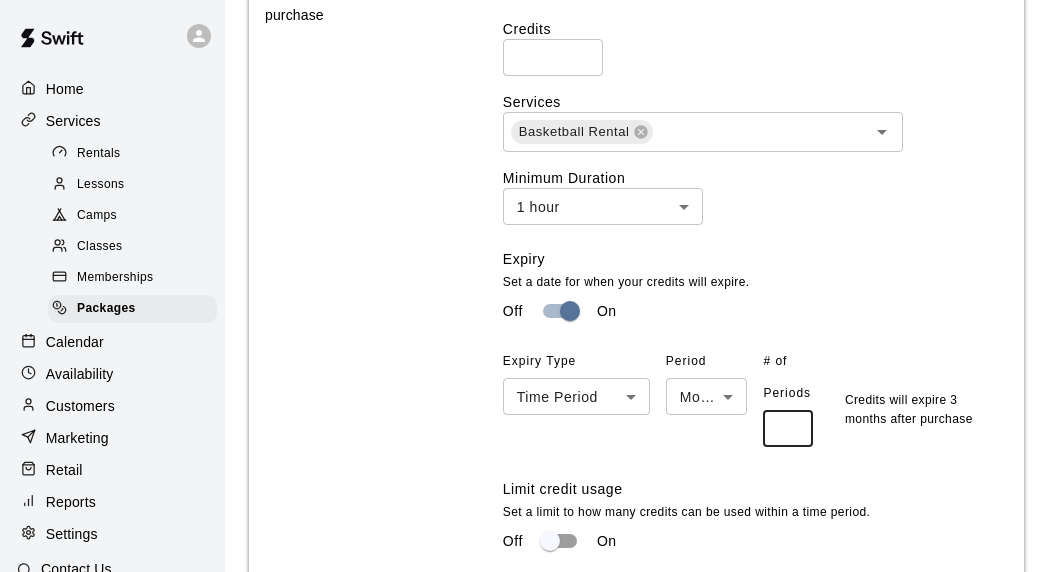 click on "*" at bounding box center [788, 428] 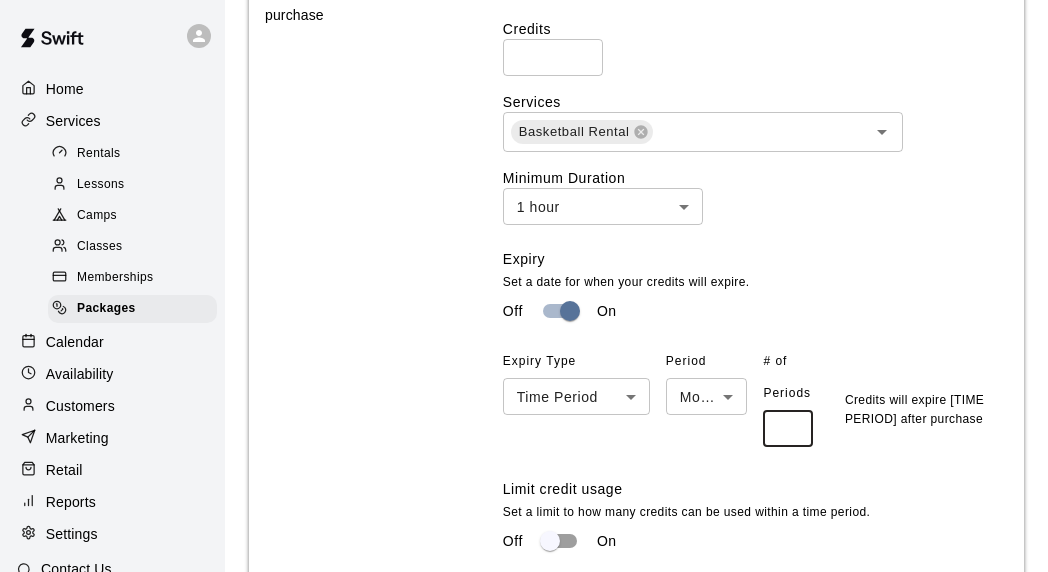 click on "*" at bounding box center (788, 428) 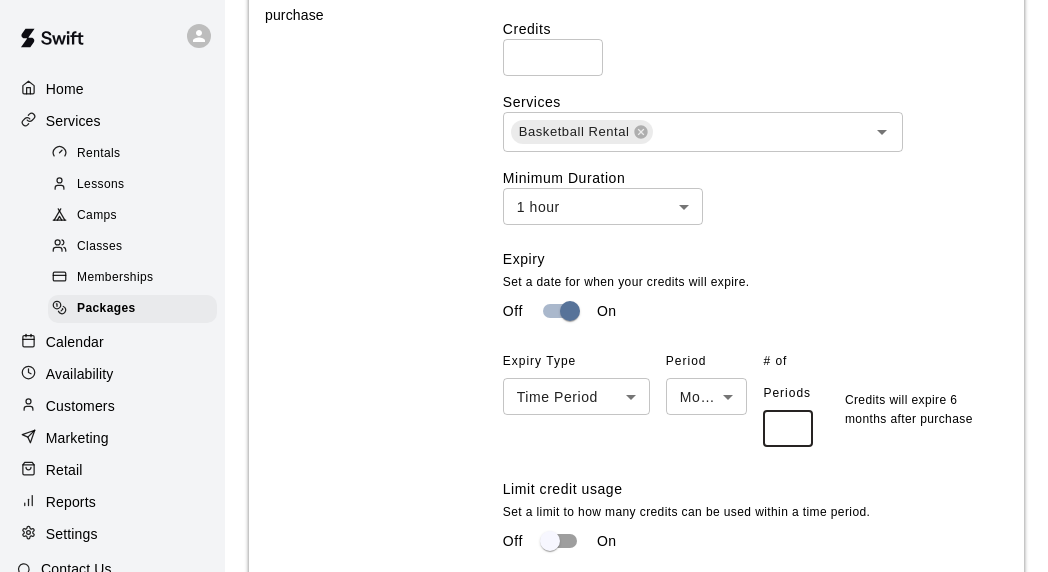type on "*" 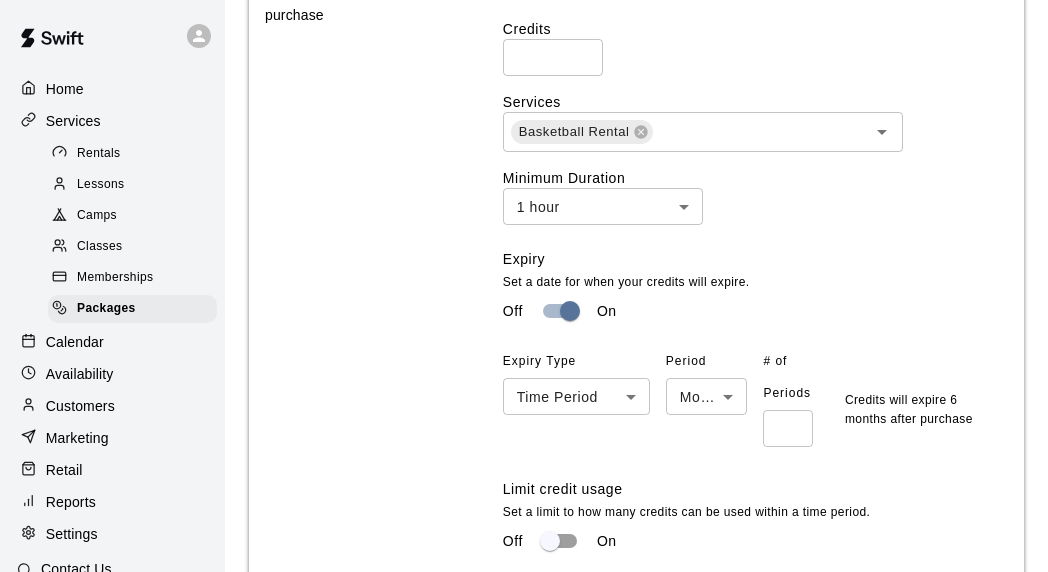 click on "Period Month *****" at bounding box center [707, 396] 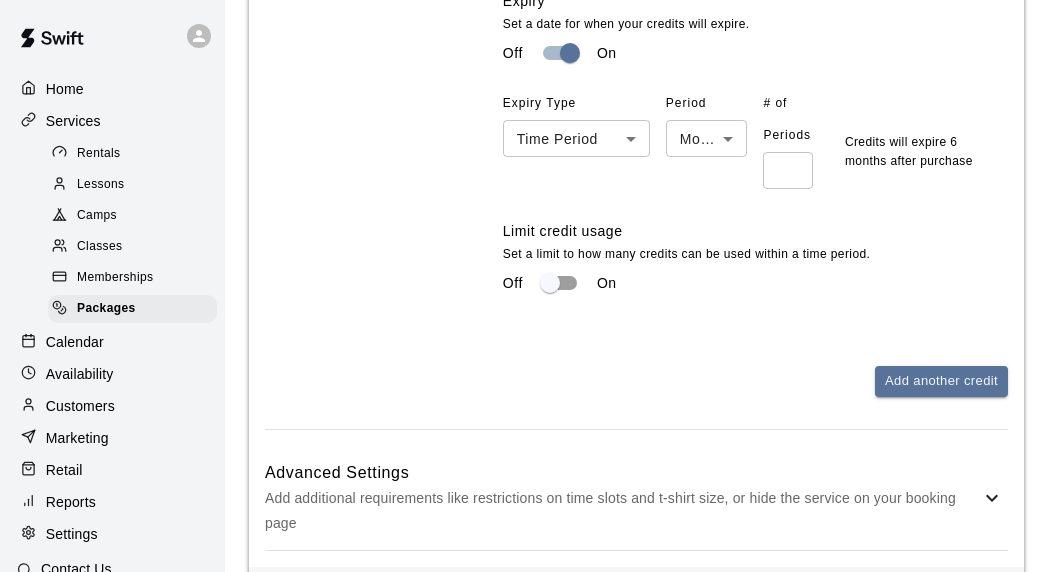 scroll, scrollTop: 1276, scrollLeft: 0, axis: vertical 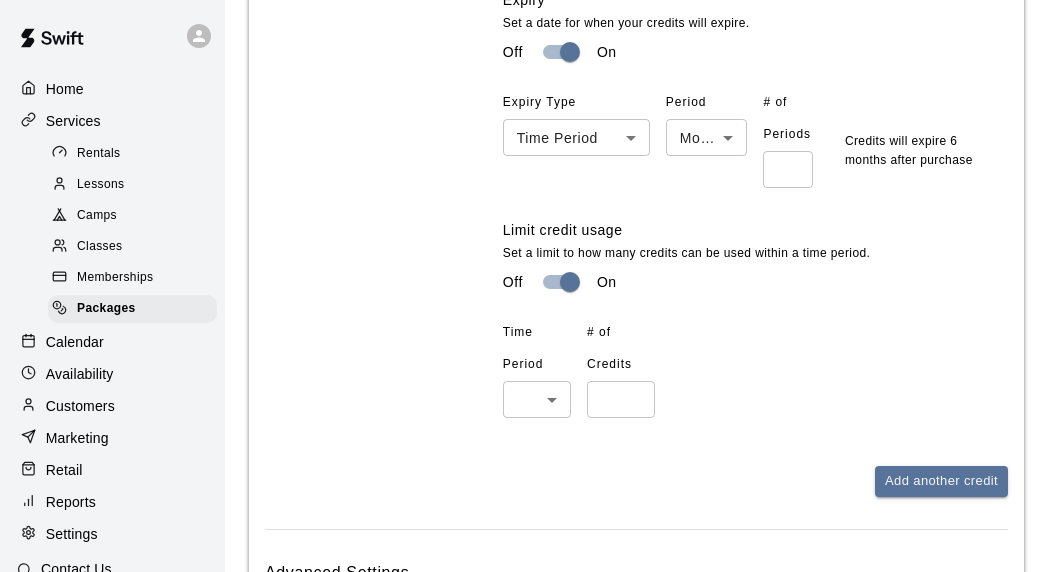 click on "Home Services Rentals Lessons Camps Classes Memberships Packages Calendar Availability Customers Marketing Retail Reports Settings Contact Us Help Center View public page Copy public page link Packages / Add Package Add Package Package Details Basics Set the name and description Name ****** Preview Text Optional * This text will be displayed on the booking page. 0 / 150 characters Description Optional Normal Enter a description... Pricing Choose the price that your customers will see for this service Add Price Default Pricing Membership Pricing Price Actions $ *** Credits Assign credits to give free access to certain services on purchase Credits Credit Details Credits * Services Basketball Rental Minimum Duration 1 hour ** Expiry Set a date for when your credits will expire. Off On Expiry Type Time Period ****** Period Month ***** # of Periods * Credits will expire 6 months after purchase Limit credit usage Off On Time Period ​ ​ # of Credits * Save Close" at bounding box center [524, -258] 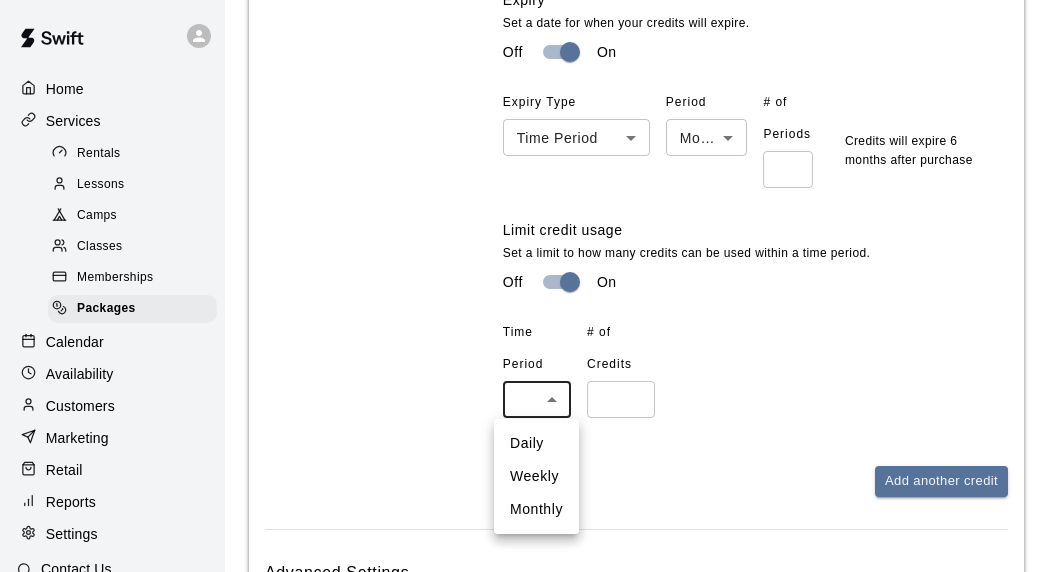 click on "Daily" at bounding box center (536, 443) 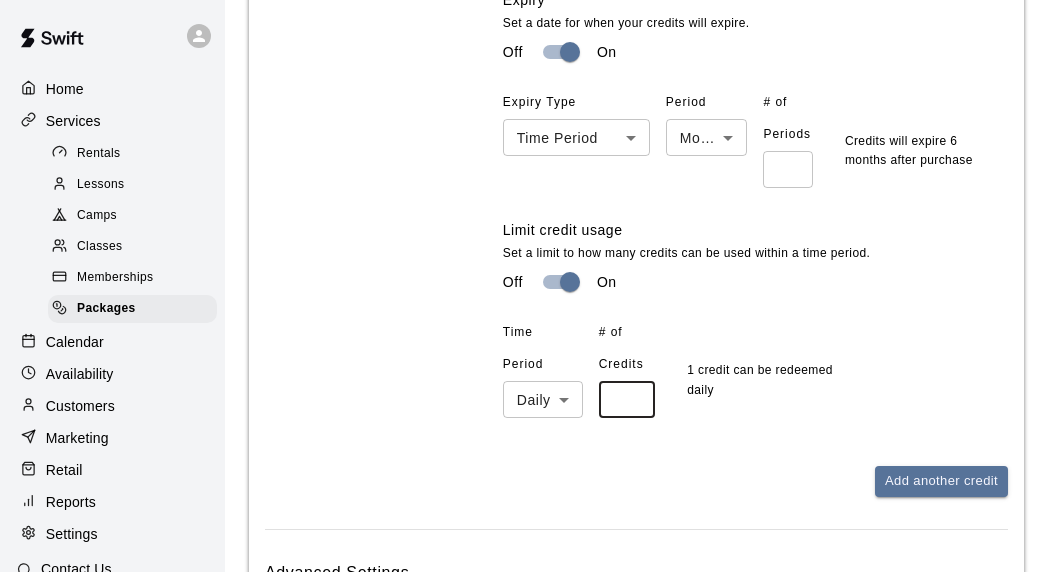 click on "*" at bounding box center [627, 399] 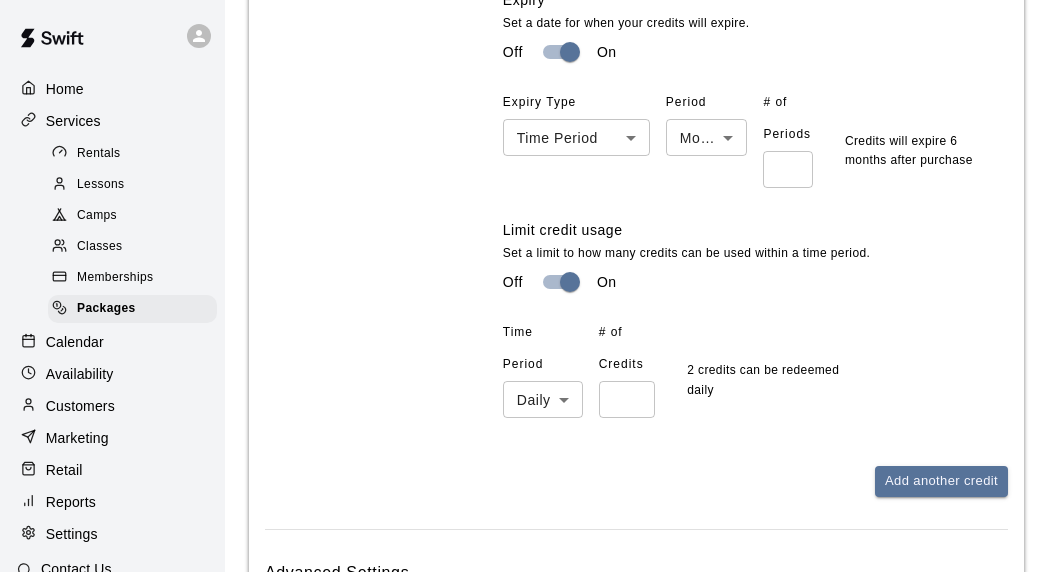 click on "Credits Credit Details Credits * ​ Services Basketball Rental ​ Minimum Duration 1 hour ** ​ Expiry   Set a date for when your credits will expire. Off On Expiry Type Time Period ****** ​ Period Month ***** ​ # of Periods * ​ Credits will expire 6 months after purchase Limit credit usage   Set a limit to how many credits can be used within a time period. Off On Time Period Daily ***** ​ # of Credits * ​ 2 credits can be redeemed daily Add another credit" at bounding box center [755, 82] 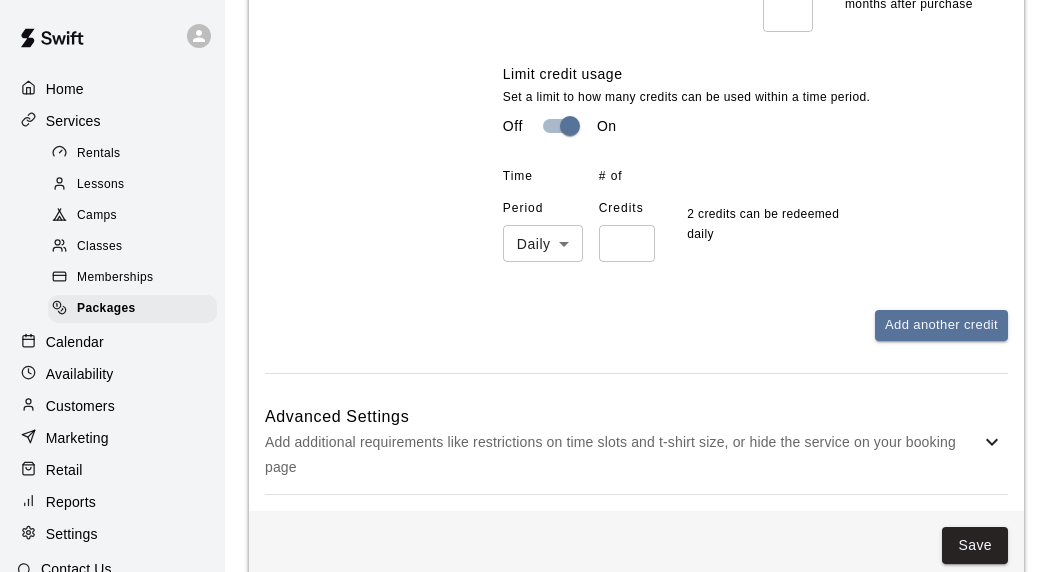 scroll, scrollTop: 1464, scrollLeft: 0, axis: vertical 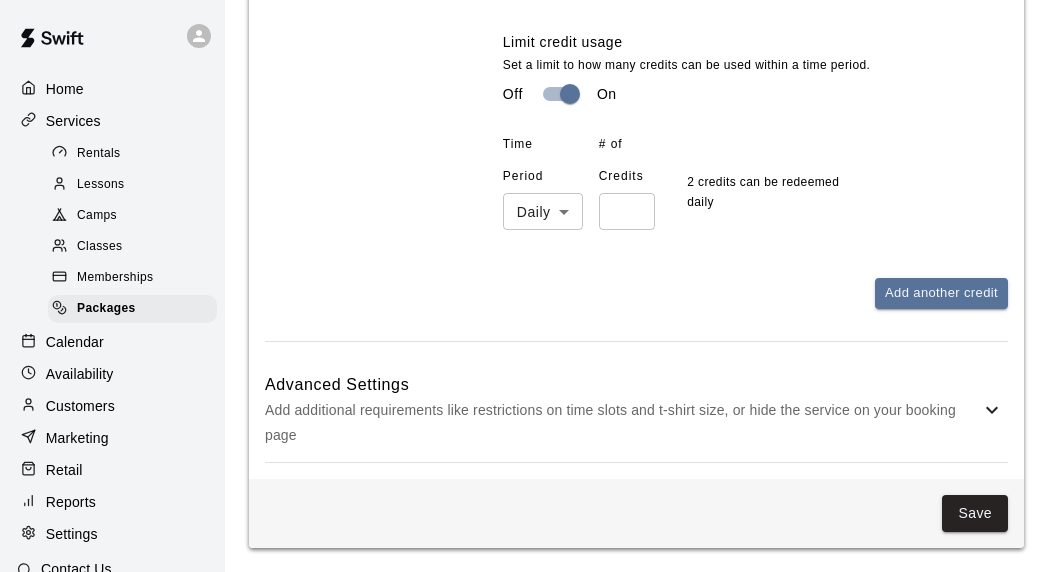 click on "Add additional requirements like restrictions on time slots and t-shirt size, or hide the service on your booking page" at bounding box center (622, 423) 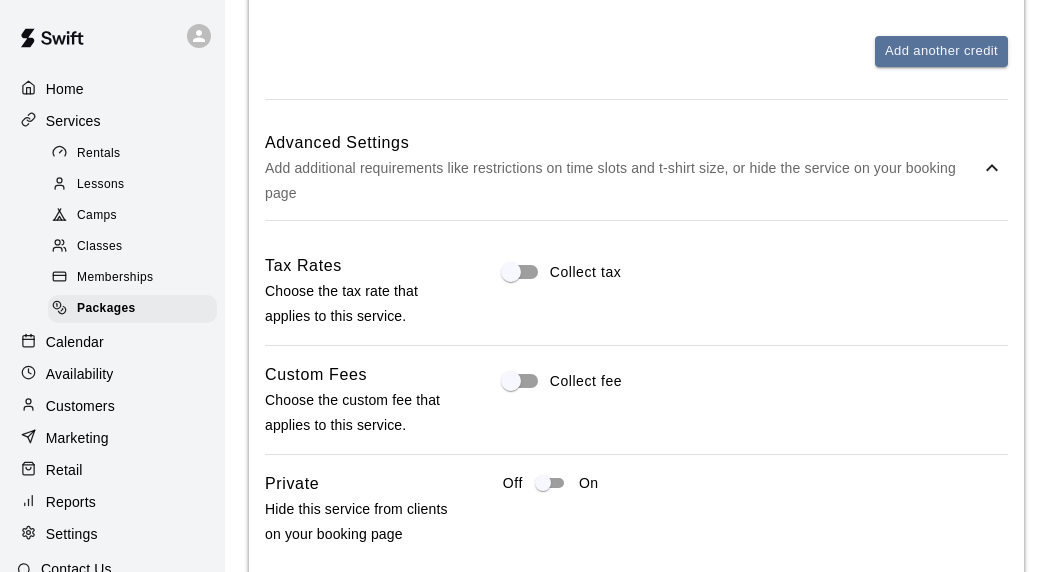 scroll, scrollTop: 1707, scrollLeft: 0, axis: vertical 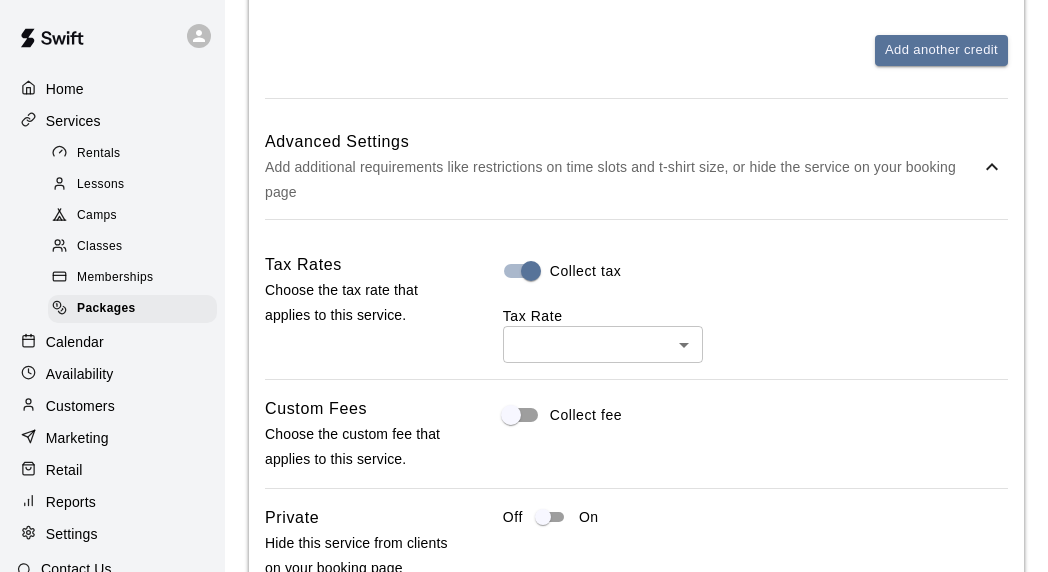 click on "Home Services Rentals Lessons Camps Classes Memberships Packages Calendar Availability Customers Marketing Retail Reports Settings Contact Us Help Center View public page Copy public page link Packages / Add Package Add Package Package Details Basics Set the name and description Name ****** ​ Preview Text Optional * ​ This text will be displayed on the booking page. 0  /  150  characters Description Optional Normal Enter a description... Pricing Choose the price that your customers will see for this service Add Price Default Pricing Membership Pricing Price Actions $ *** ​ Credits Assign credits to give free access to certain services on purchase Credits Credit Details Credits * ​ Services Basketball Rental ​ Minimum Duration 1 hour ** ​ Expiry   Set a date for when your credits will expire. Off On Expiry Type Time Period ****** ​ Period Month ***** ​ # of Periods * ​ Credits will expire 6 months after purchase Limit credit usage   Off On Time Period Daily ***** ​ # of Credits * ​ ​ On" at bounding box center (524, -493) 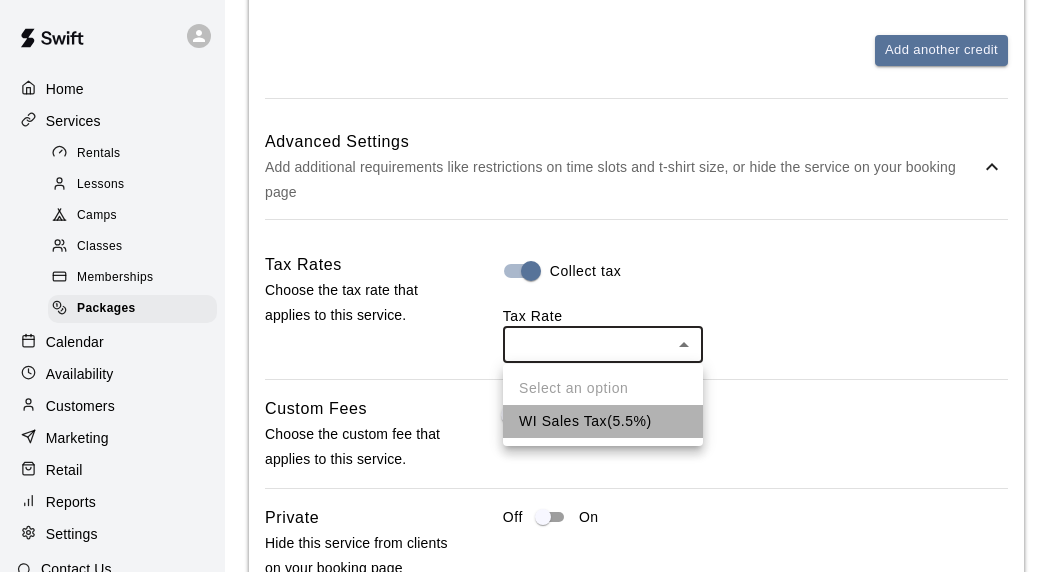 click on "WI Sales Tax  ( 5.5 %)" at bounding box center (603, 421) 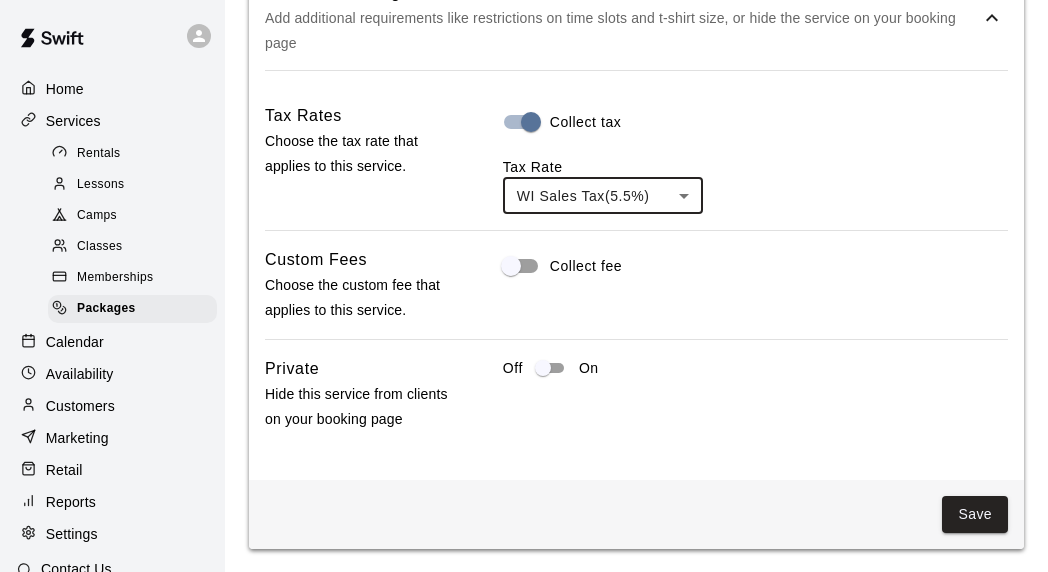 scroll, scrollTop: 1858, scrollLeft: 0, axis: vertical 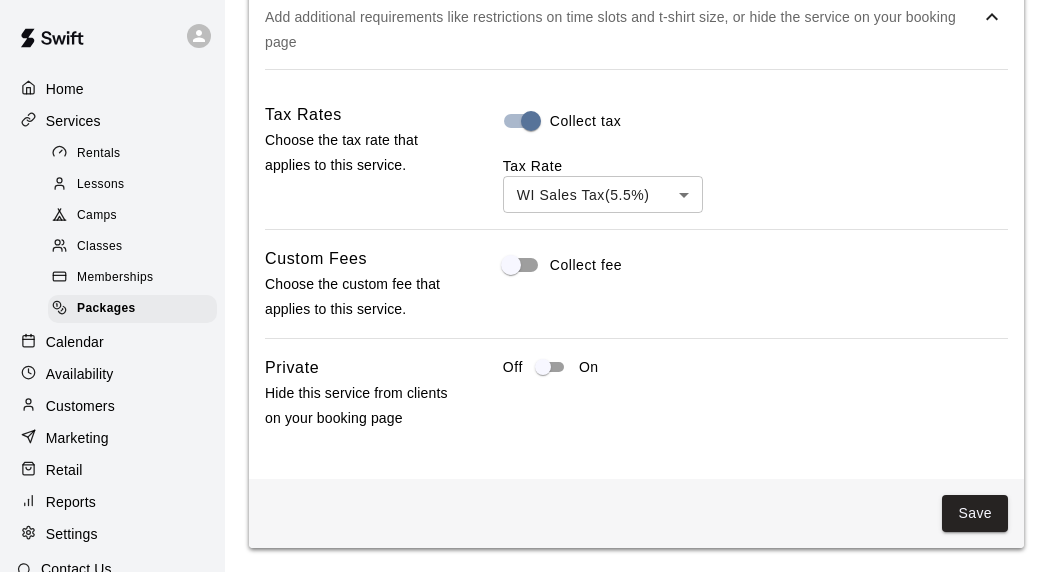 click on "Collect fee" at bounding box center [586, 265] 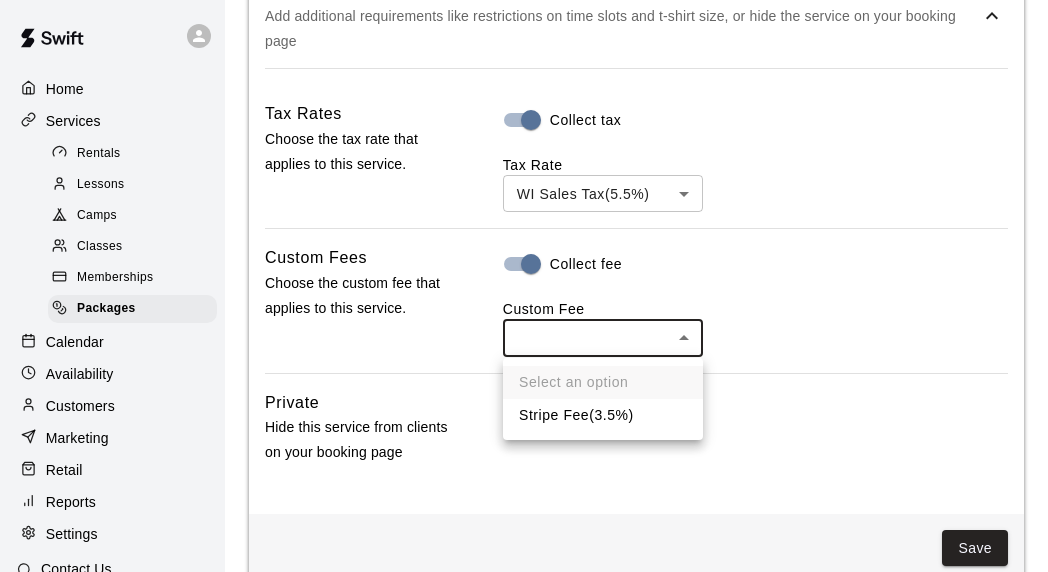 click on "Home Services Rentals Lessons Camps Classes Memberships Packages Calendar Availability Customers Marketing Retail Reports Settings Contact Us Help Center View public page Copy public page link Packages / Add Package Add Package Package Details Basics Set the name and description Name ****** Preview Text Optional * This text will be displayed on the booking page. 0 / 150 characters Description Optional Normal Enter a description... Pricing Choose the price that your customers will see for this service Add Price Default Pricing Membership Pricing Price Actions $ *** Credits Assign credits to give free access to certain services on purchase Credits Credit Details Credits * Services Basketball Rental Minimum Duration 1 hour ** Expiry Set a date for when your credits will expire. Off On Expiry Type Time Period ****** Period Month ***** # of Periods * Credits will expire 6 months after purchase Limit credit usage Off On Time Period Daily ***** # of Credits * ( 5.5" at bounding box center (524, -626) 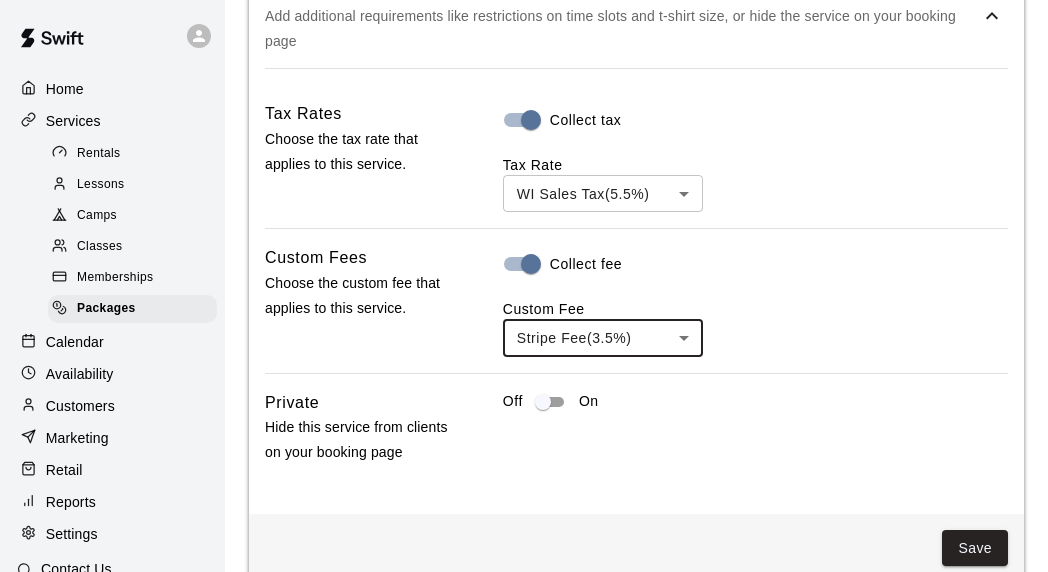 scroll, scrollTop: 1894, scrollLeft: 0, axis: vertical 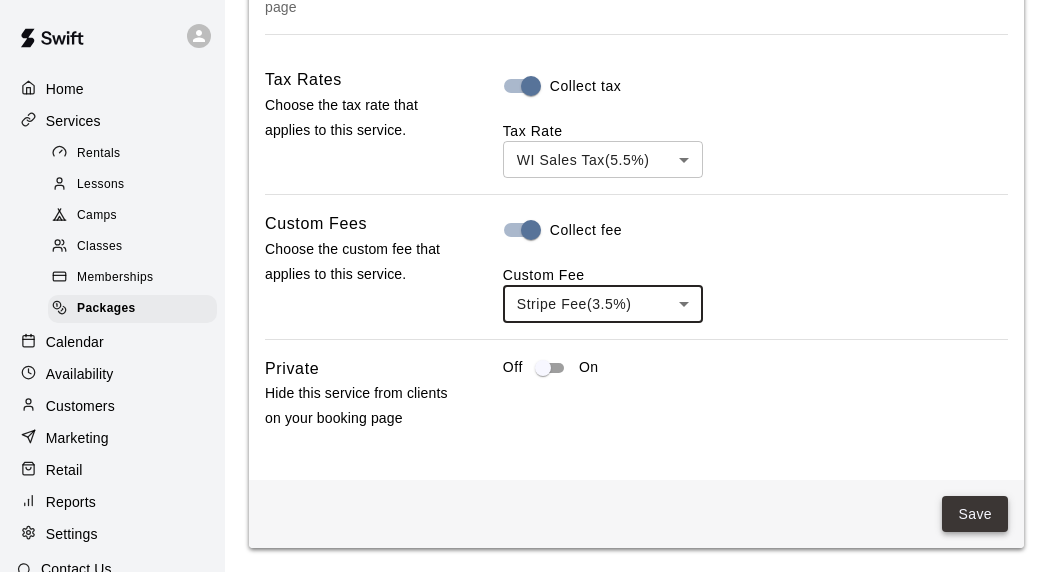 click on "Save" at bounding box center [975, 514] 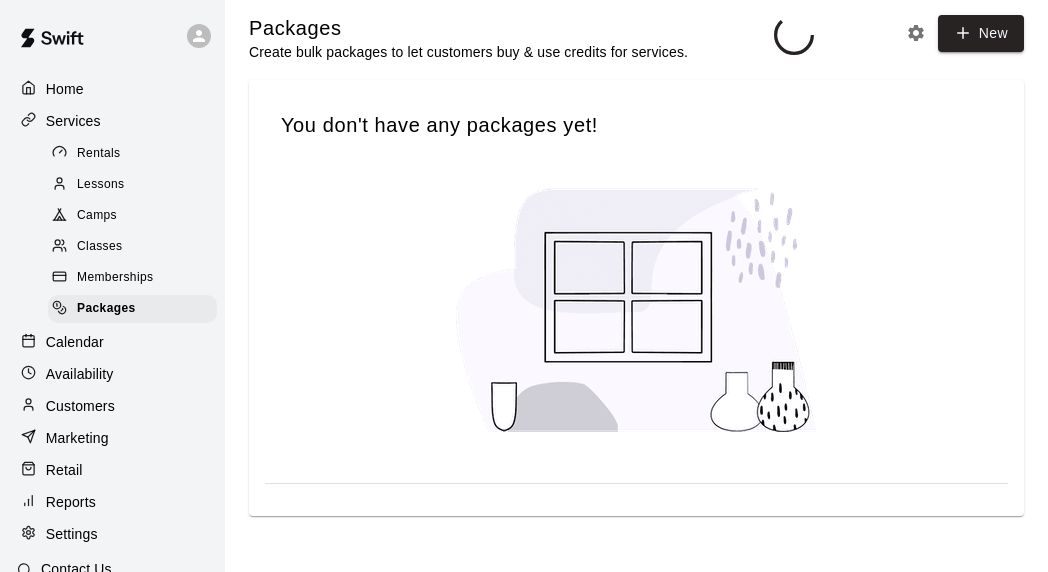 scroll, scrollTop: 0, scrollLeft: 0, axis: both 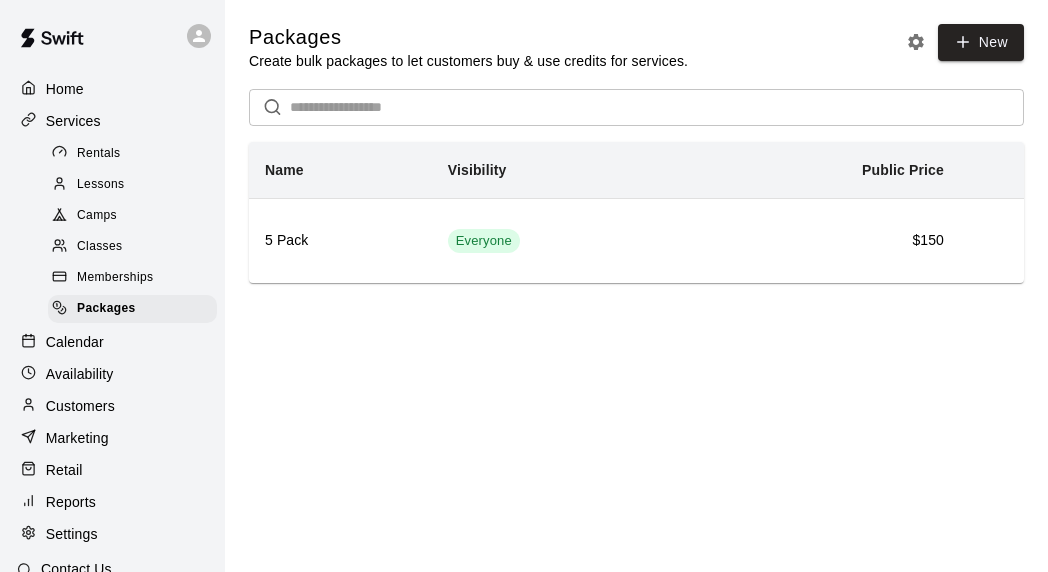 click on "Calendar" at bounding box center [112, 342] 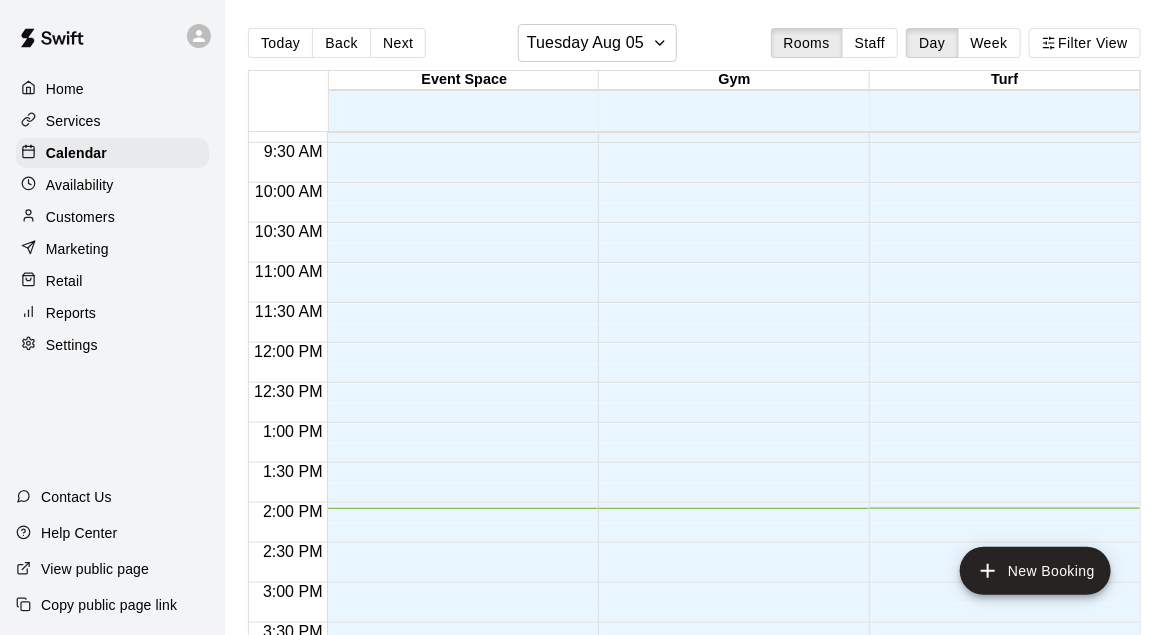 scroll, scrollTop: 755, scrollLeft: 0, axis: vertical 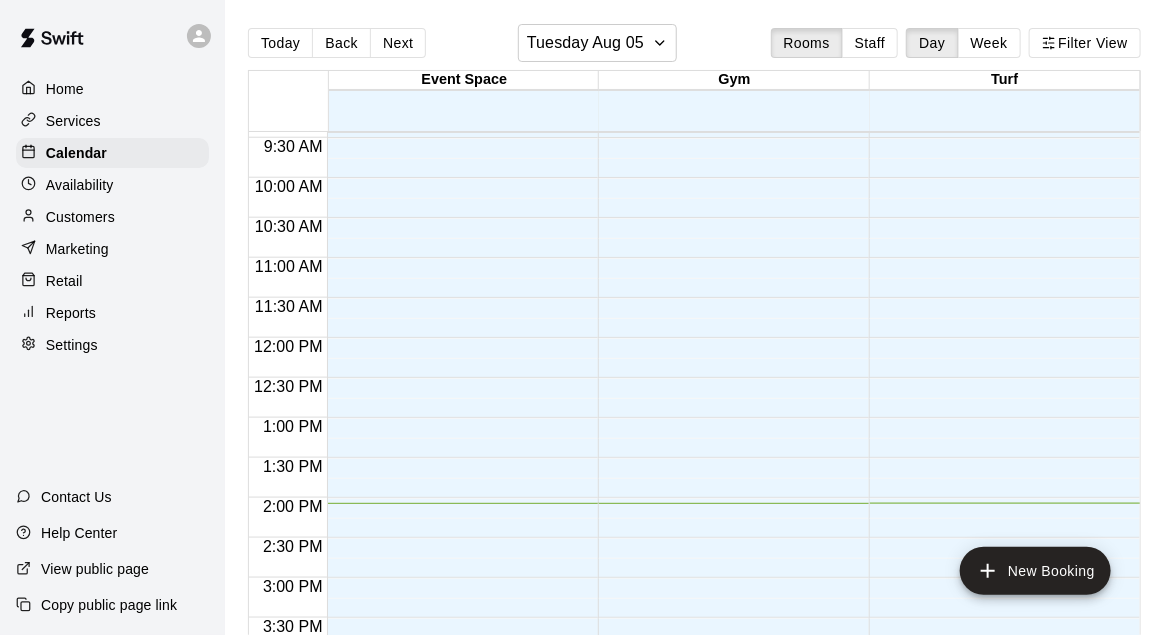 click on "12:00 AM – 7:00 AM Closed 11:00 PM – 11:59 PM Closed" at bounding box center (457, 338) 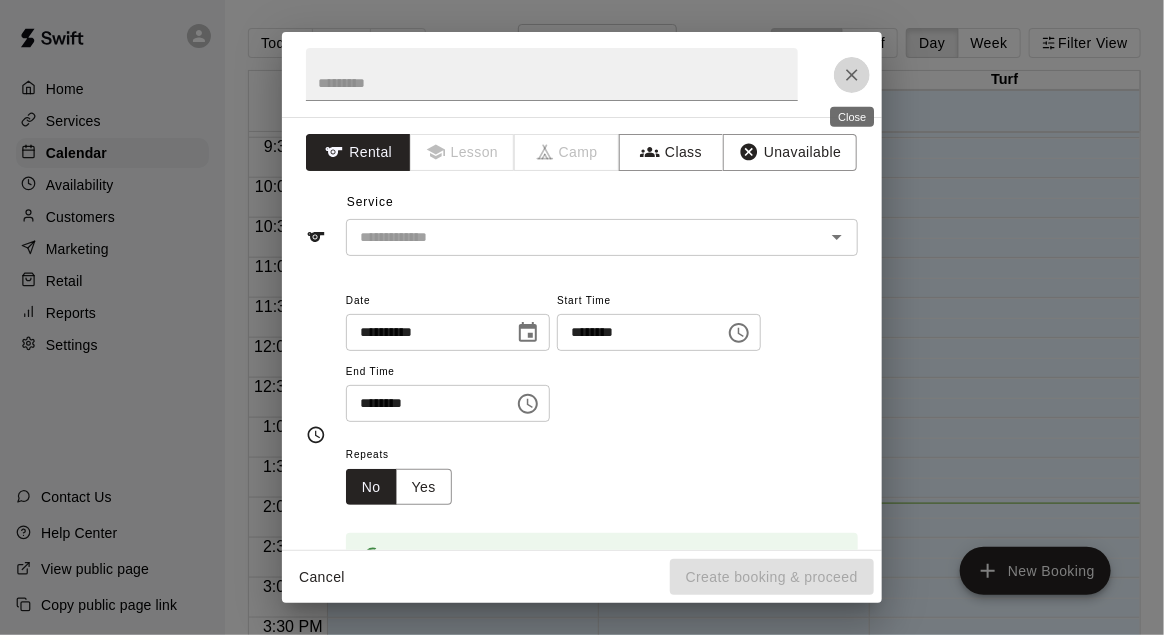 click 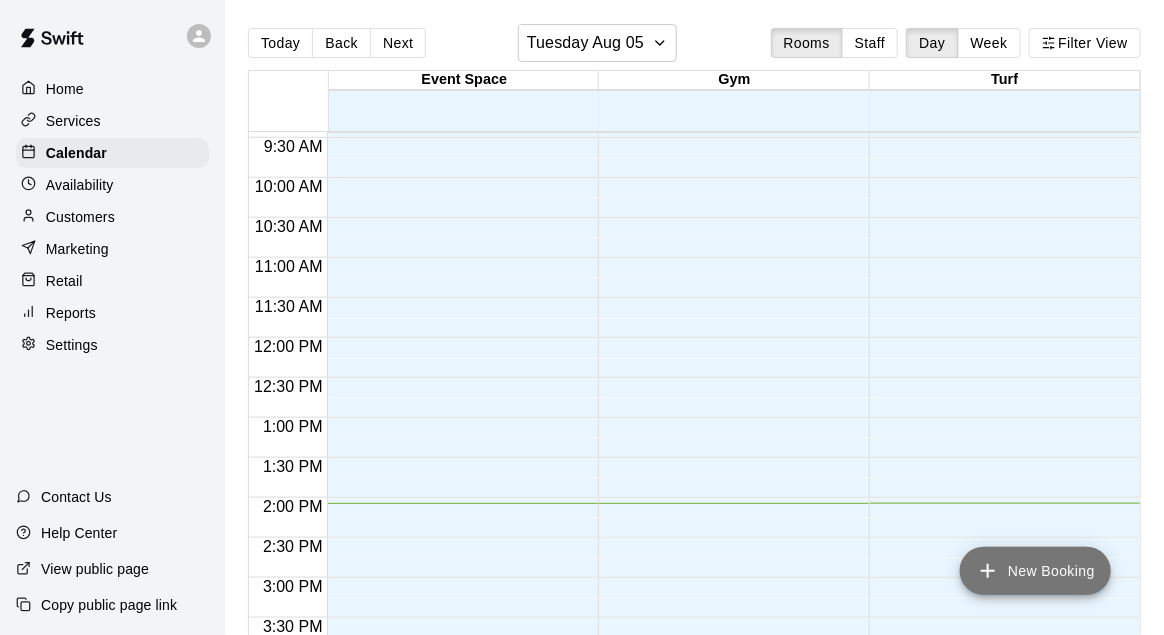 click 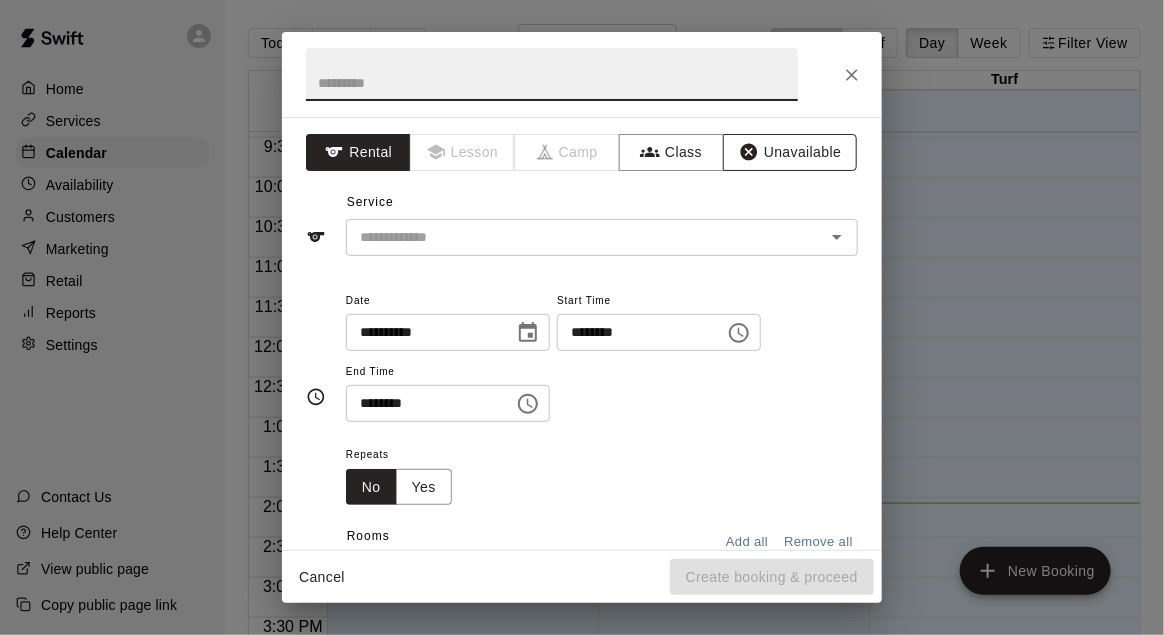 click on "Unavailable" at bounding box center [790, 152] 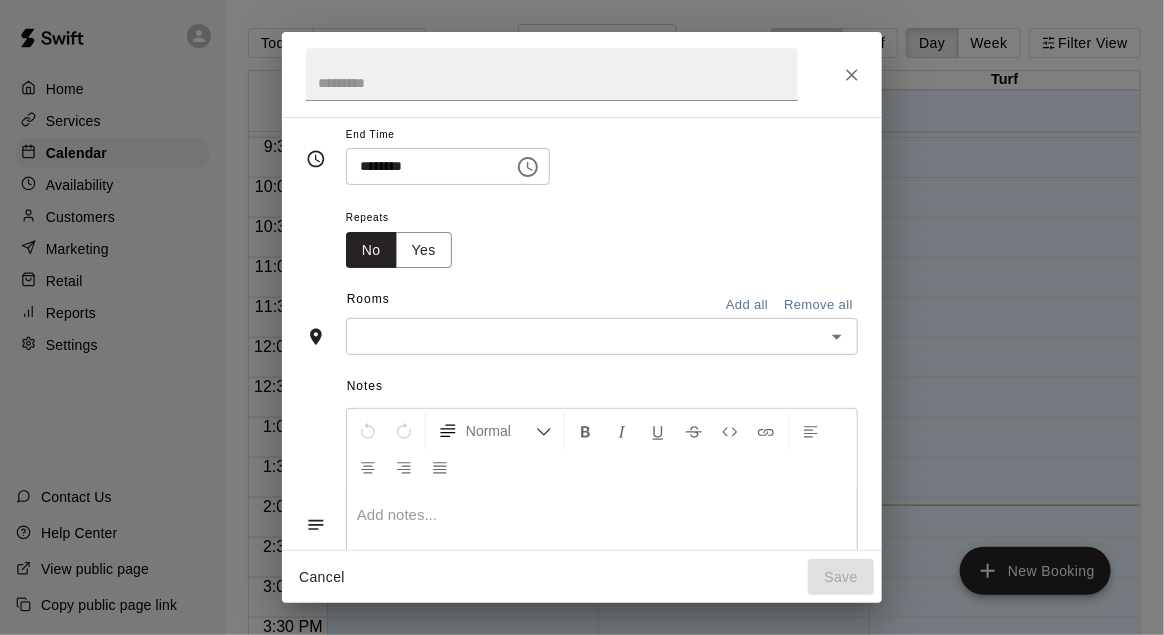 scroll, scrollTop: 145, scrollLeft: 0, axis: vertical 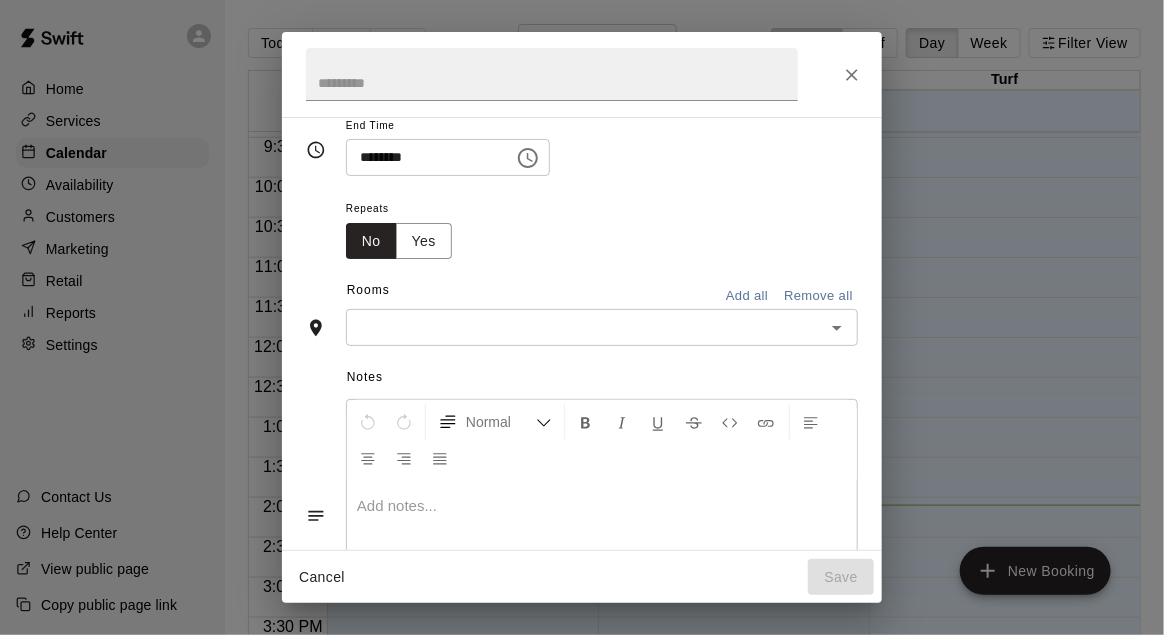 click at bounding box center (585, 327) 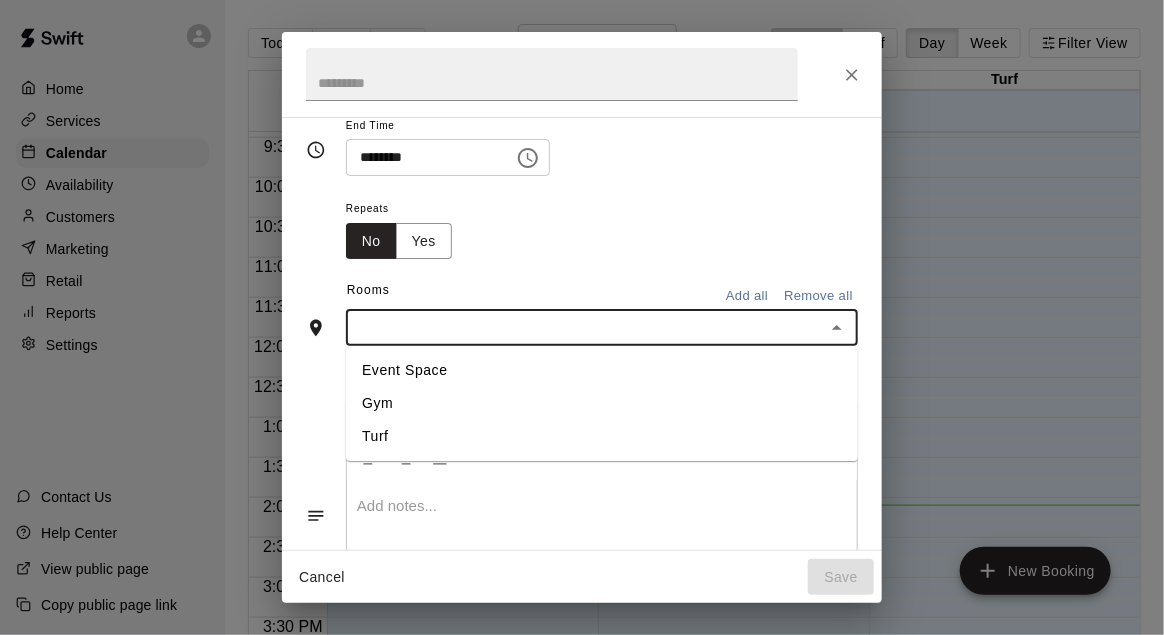 click at bounding box center (585, 327) 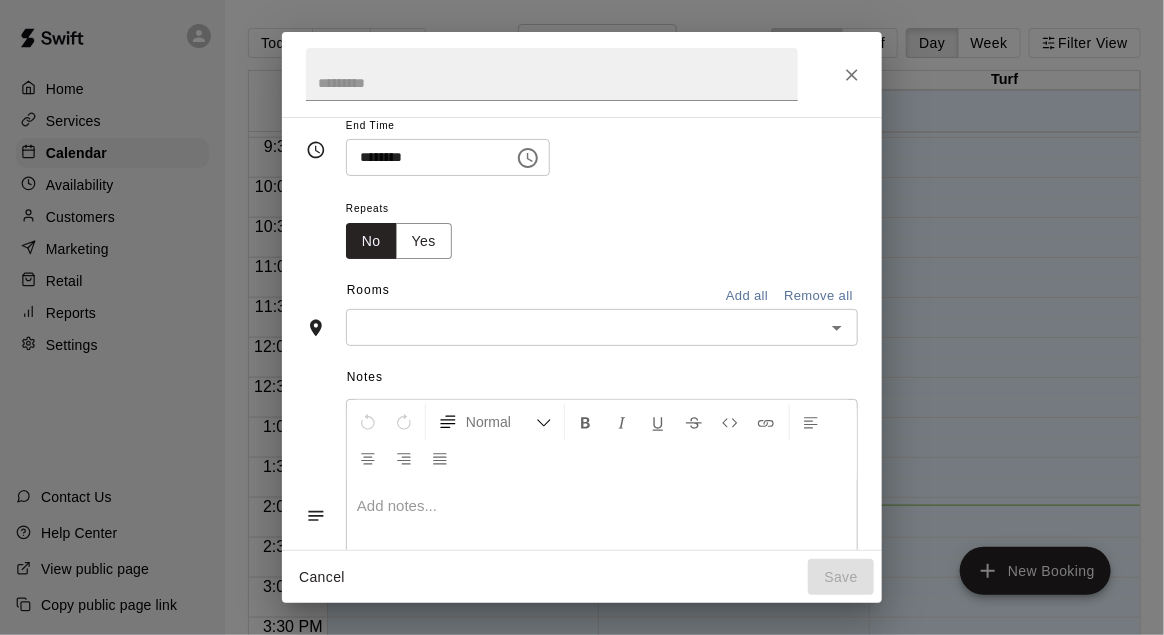 click on "Repeats No Yes" at bounding box center [602, 227] 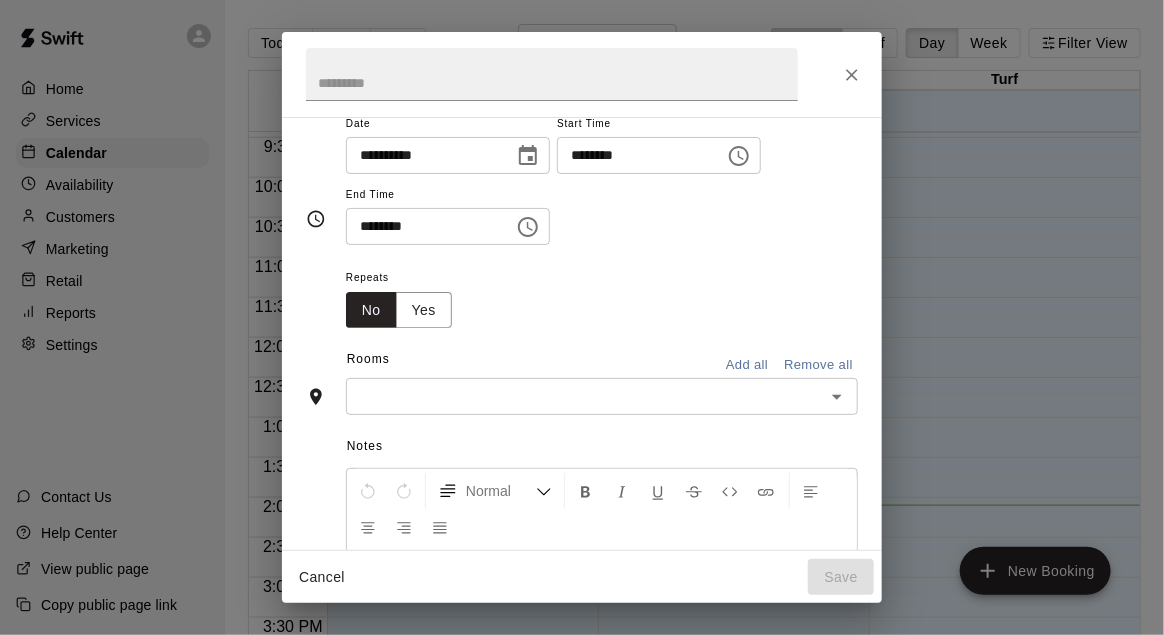 scroll, scrollTop: 78, scrollLeft: 0, axis: vertical 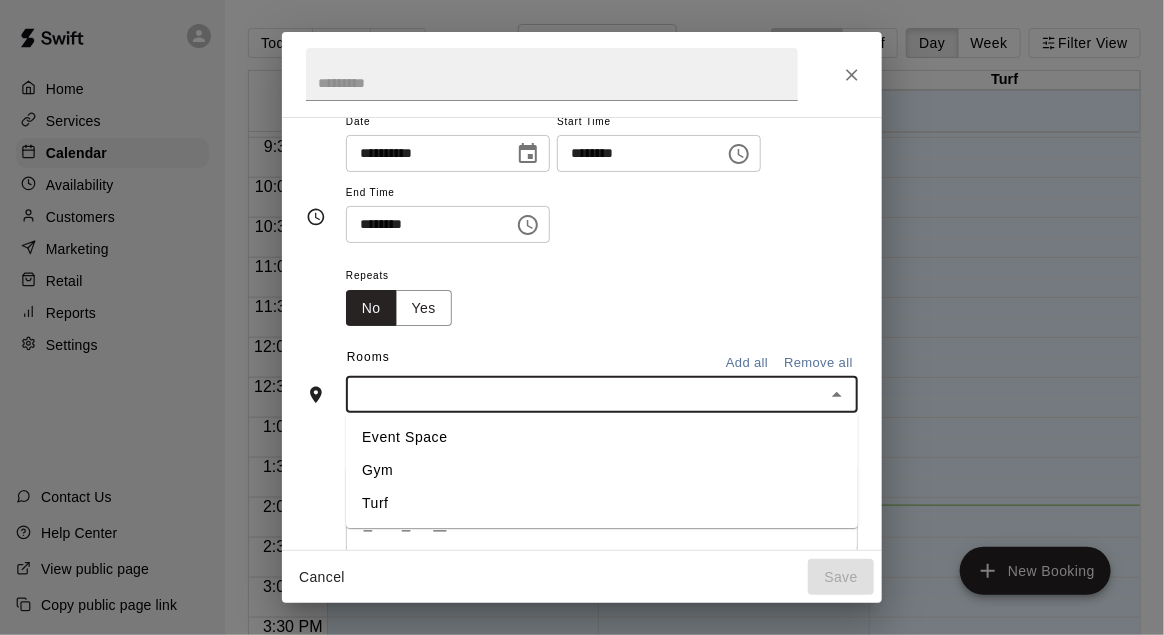click at bounding box center [585, 394] 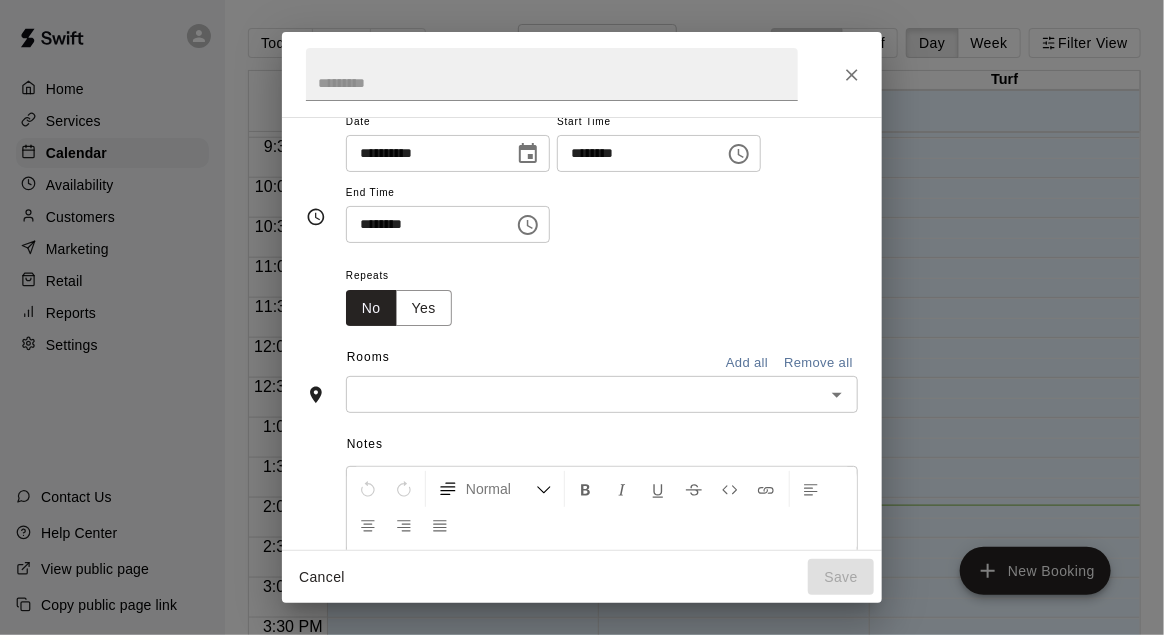 click on "Repeats No Yes" at bounding box center (602, 294) 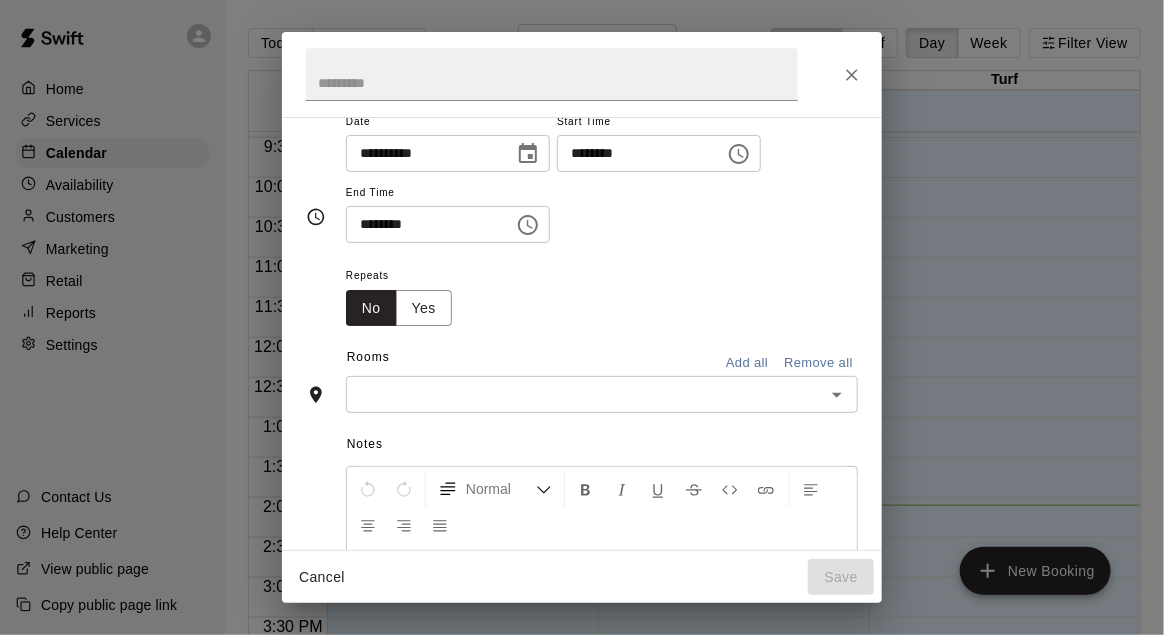 click on "Add all" at bounding box center (747, 363) 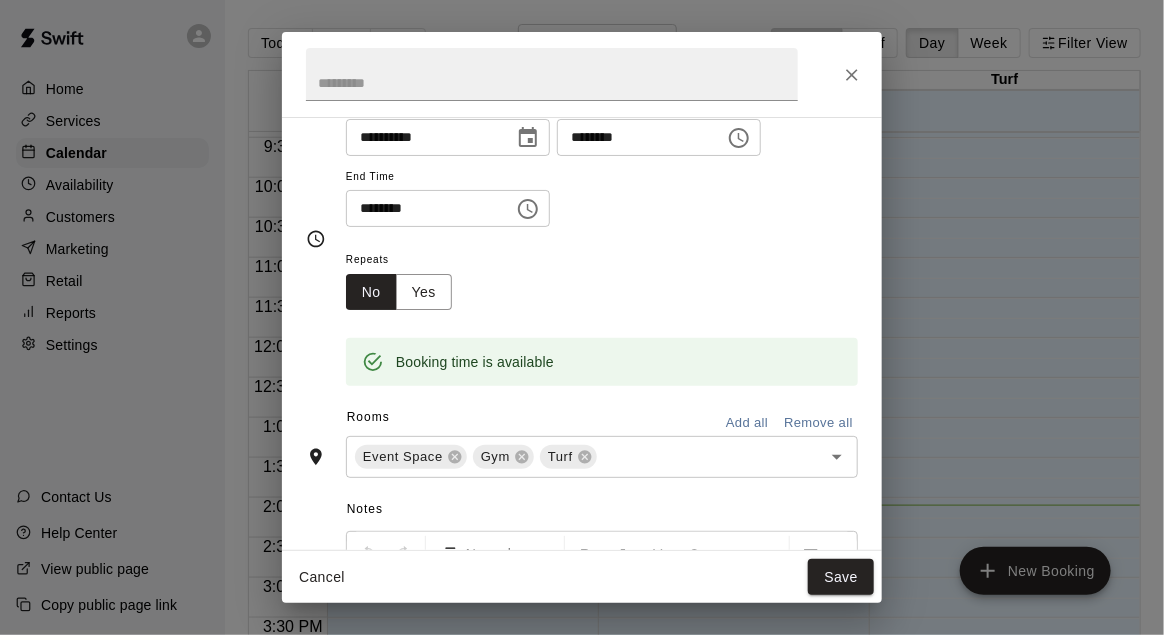 scroll, scrollTop: 0, scrollLeft: 0, axis: both 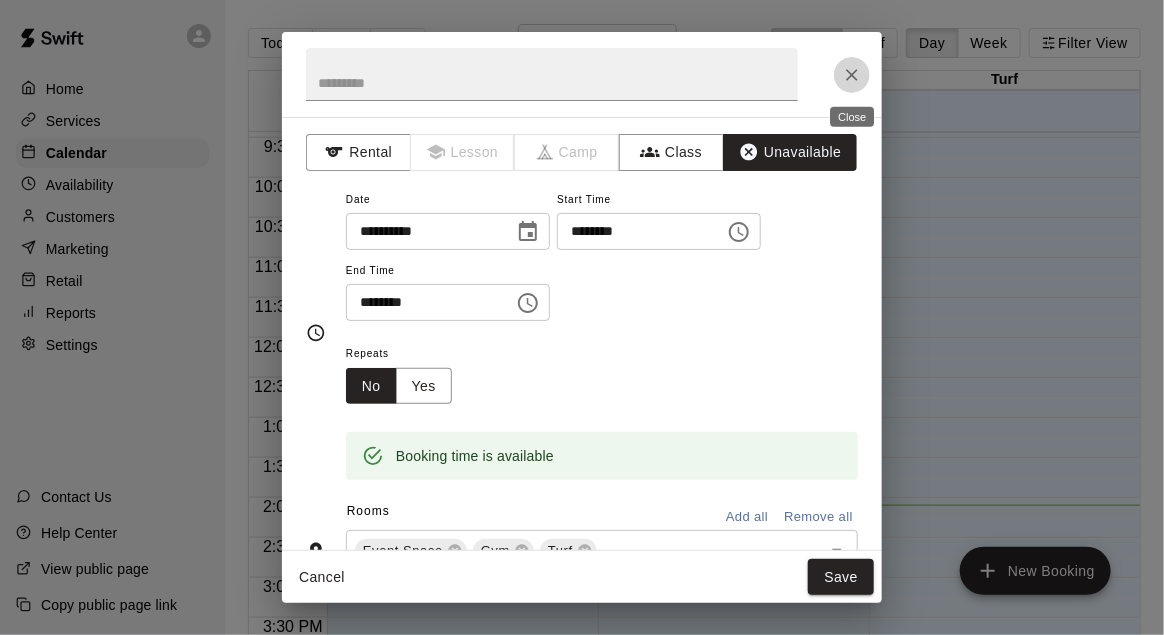 click 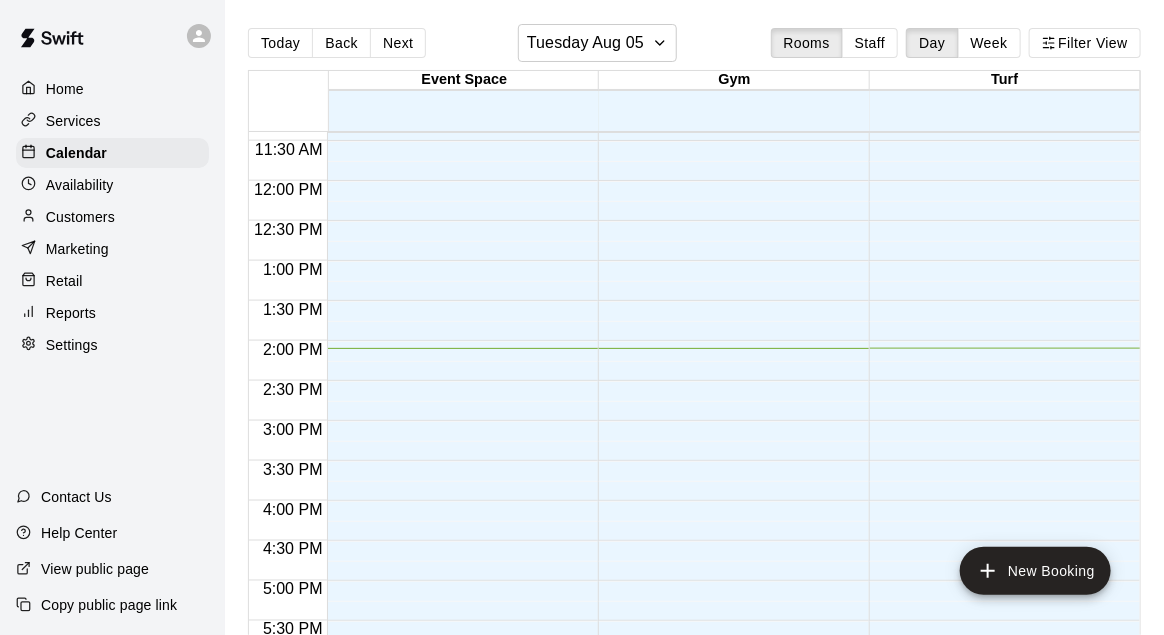 scroll, scrollTop: 917, scrollLeft: 0, axis: vertical 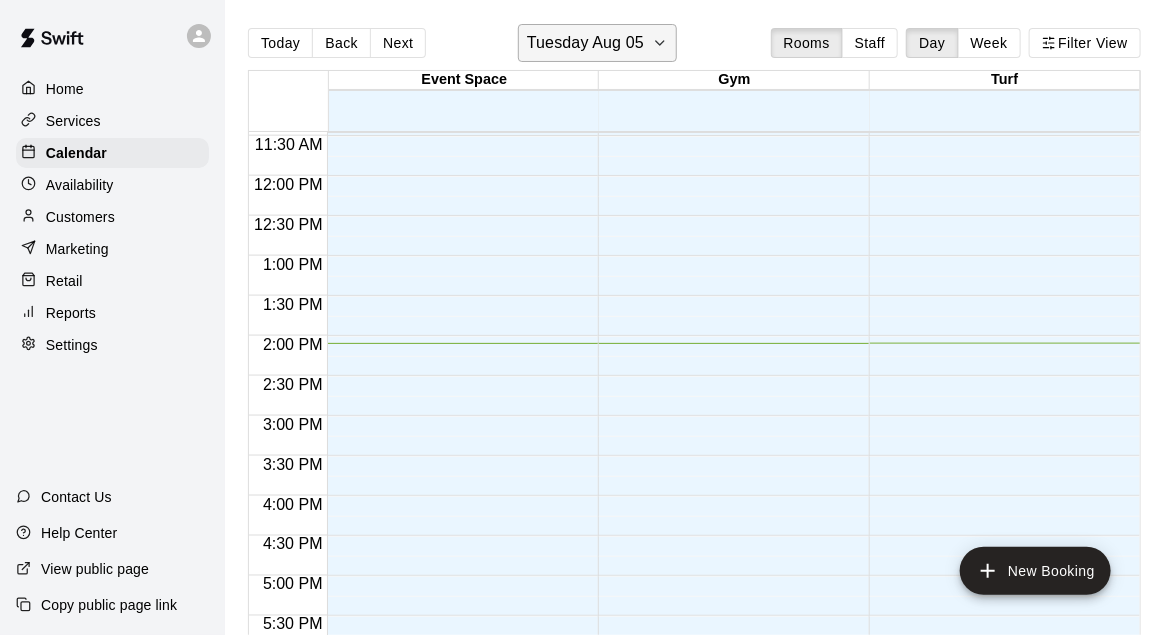 click 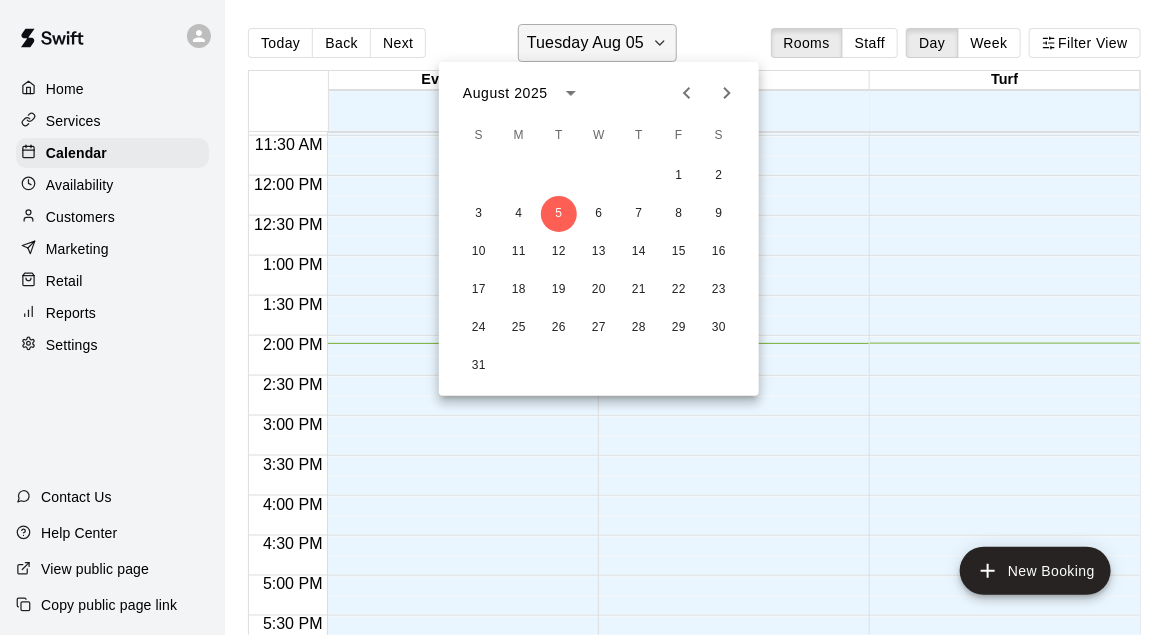 click at bounding box center (582, 317) 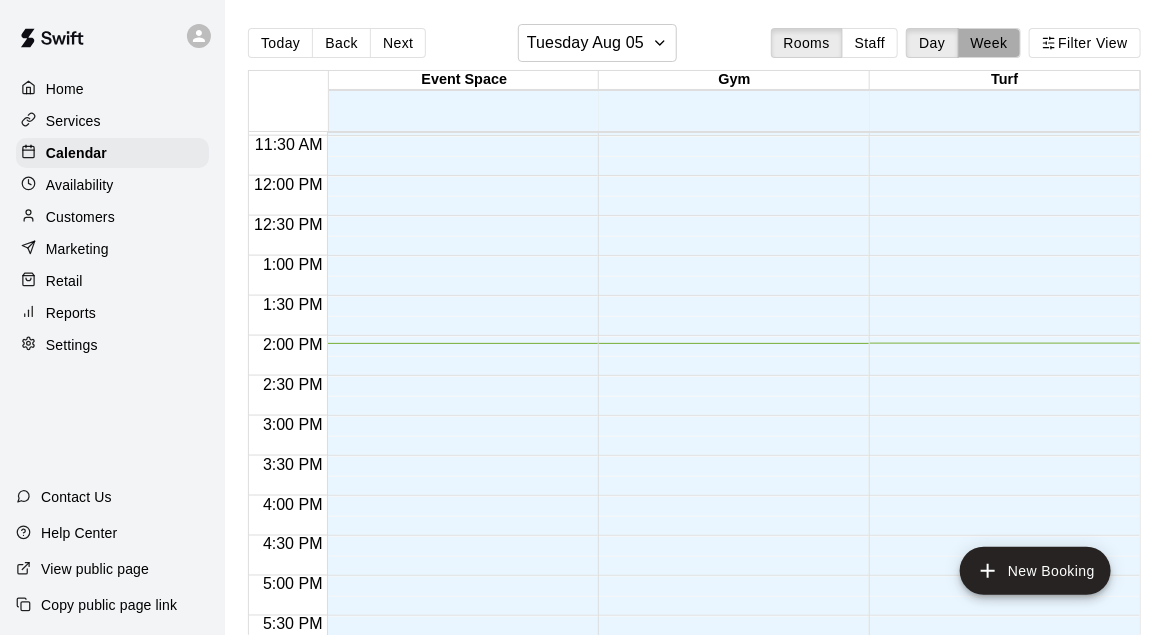 click on "Week" at bounding box center (989, 43) 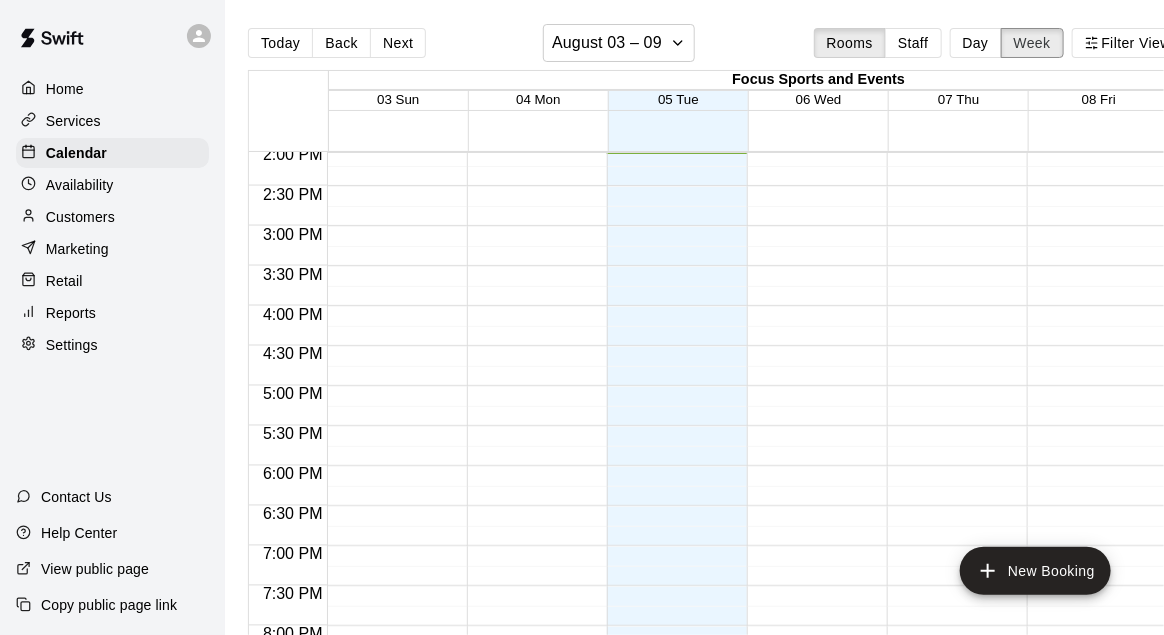 scroll, scrollTop: 1111, scrollLeft: 8, axis: both 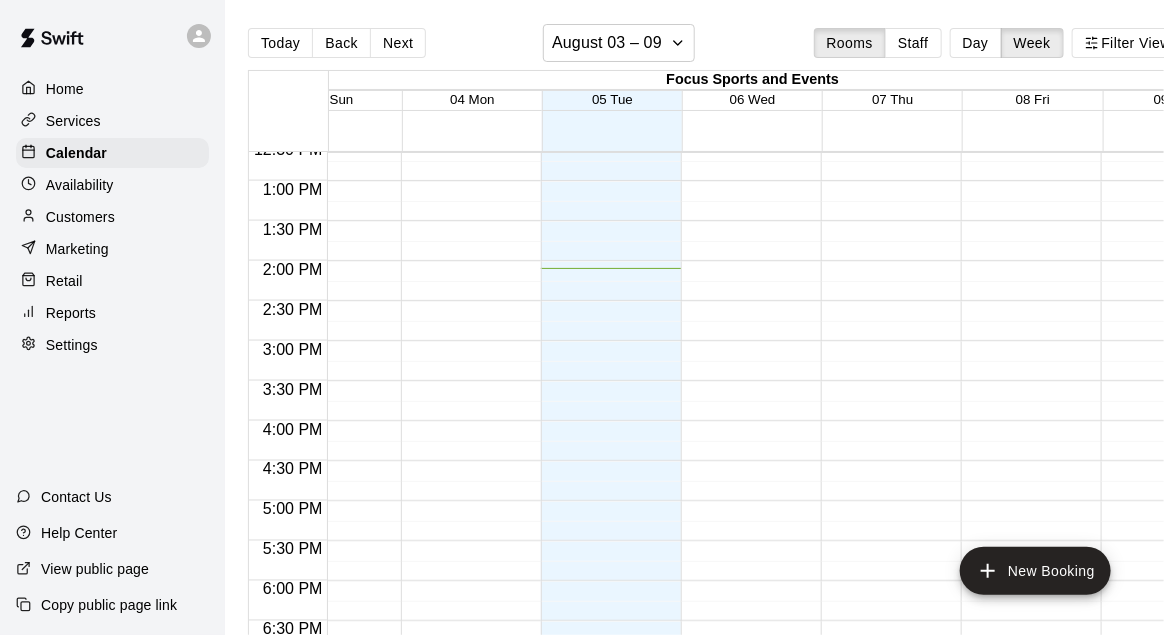 click on "Availability" at bounding box center [80, 185] 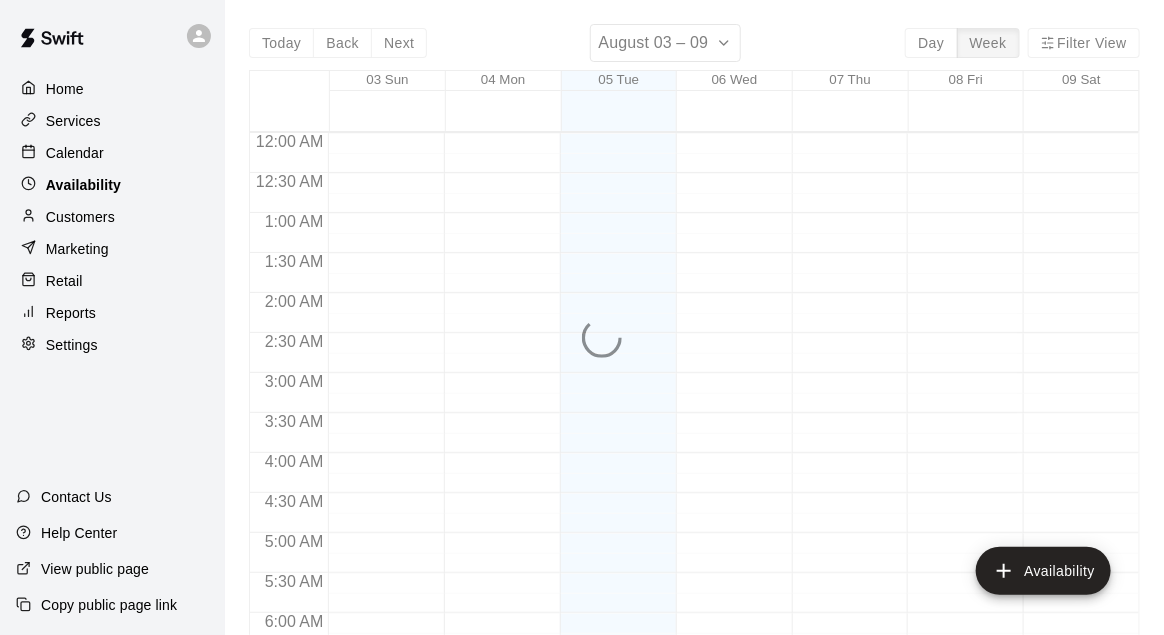 scroll, scrollTop: 1128, scrollLeft: 0, axis: vertical 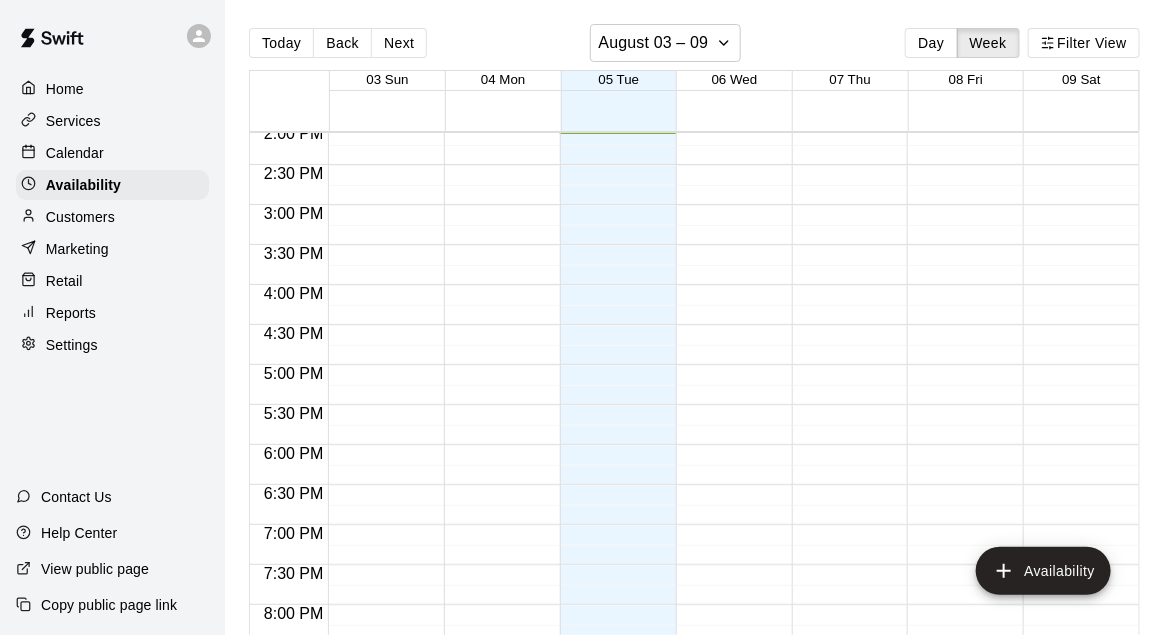 click on "Calendar" at bounding box center [75, 153] 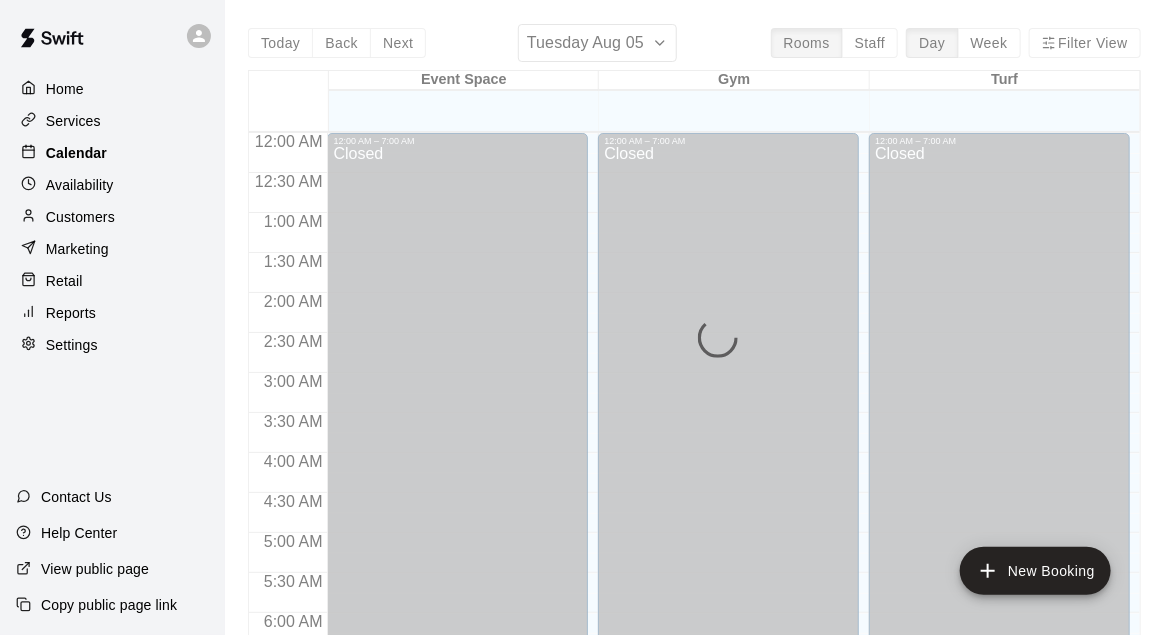 scroll, scrollTop: 1128, scrollLeft: 0, axis: vertical 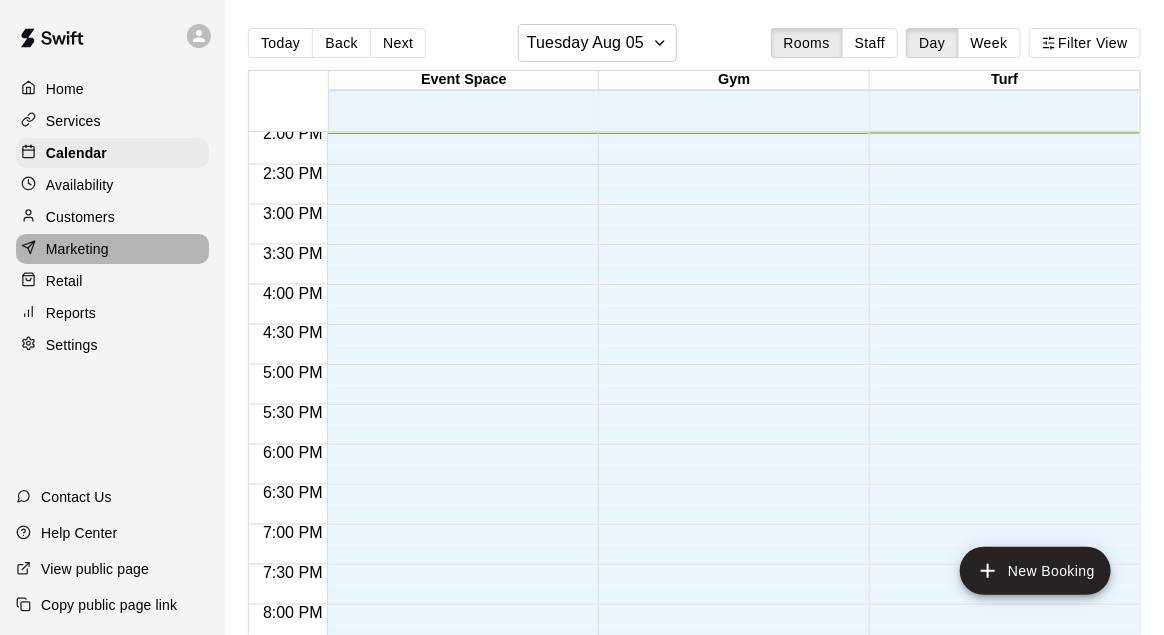 click on "Marketing" at bounding box center [77, 249] 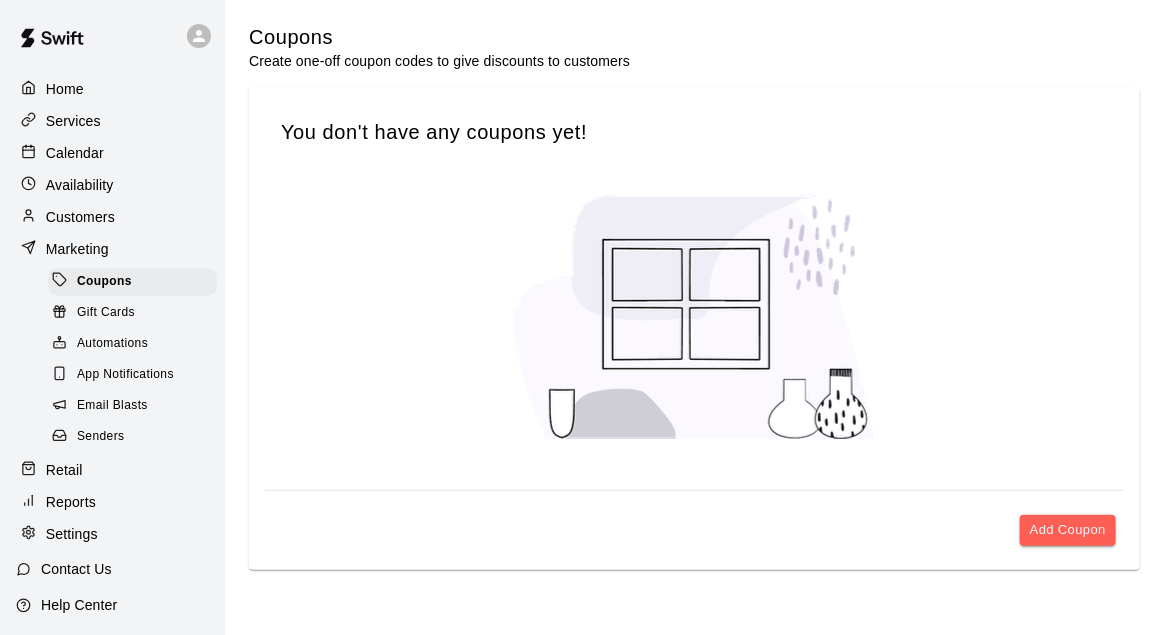 click on "Senders" at bounding box center (101, 437) 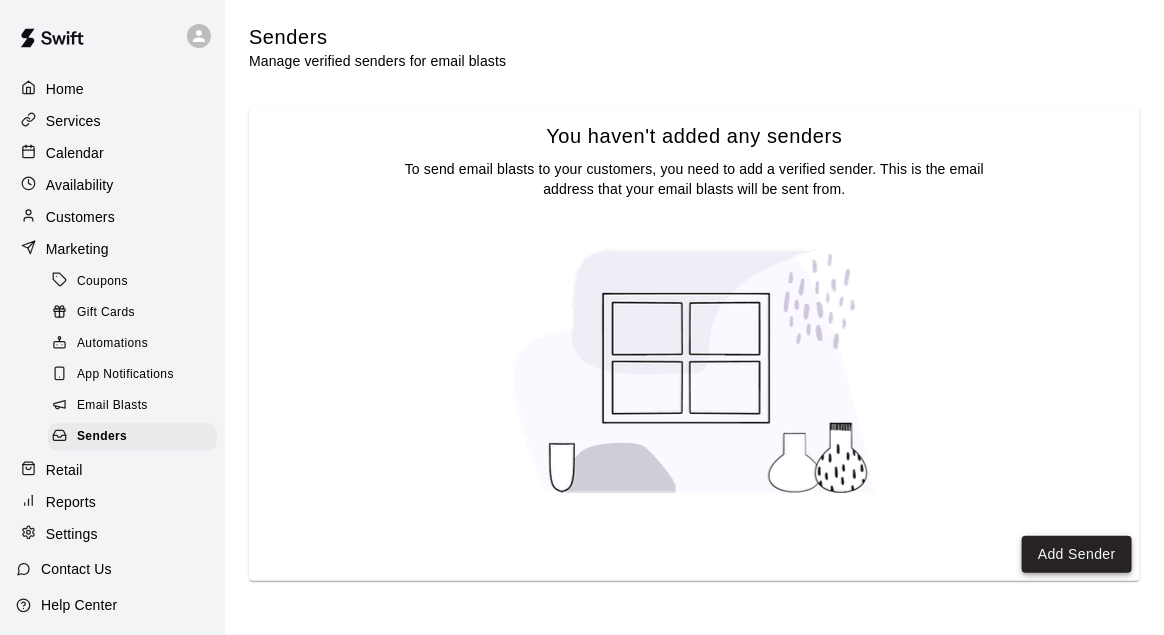 click on "Add Sender" at bounding box center (1077, 554) 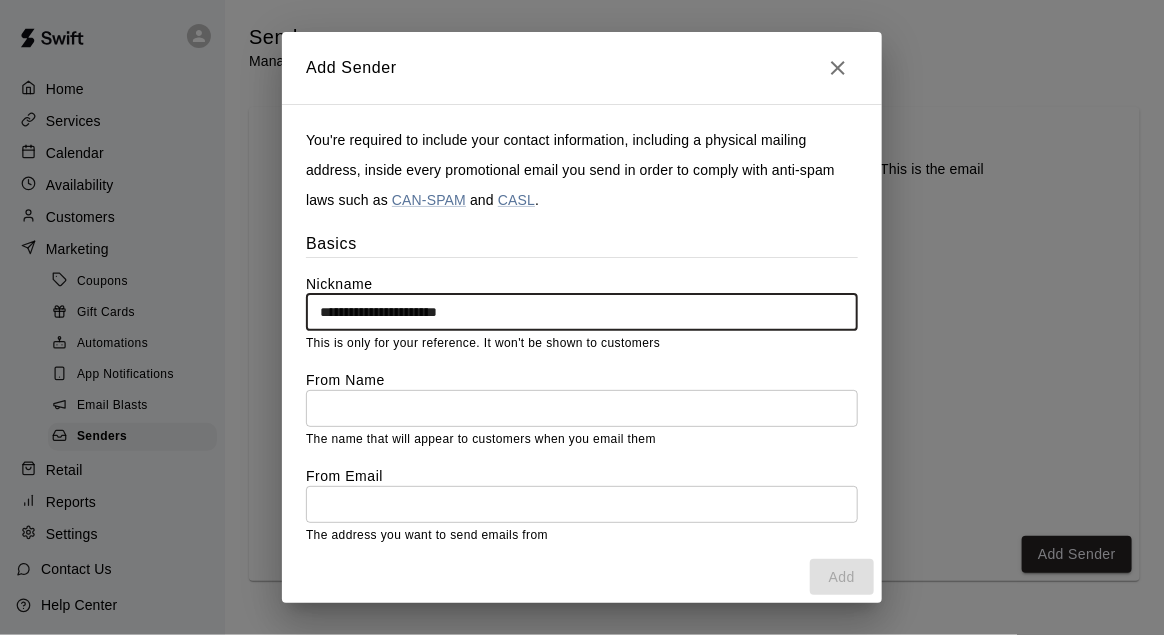 type on "**********" 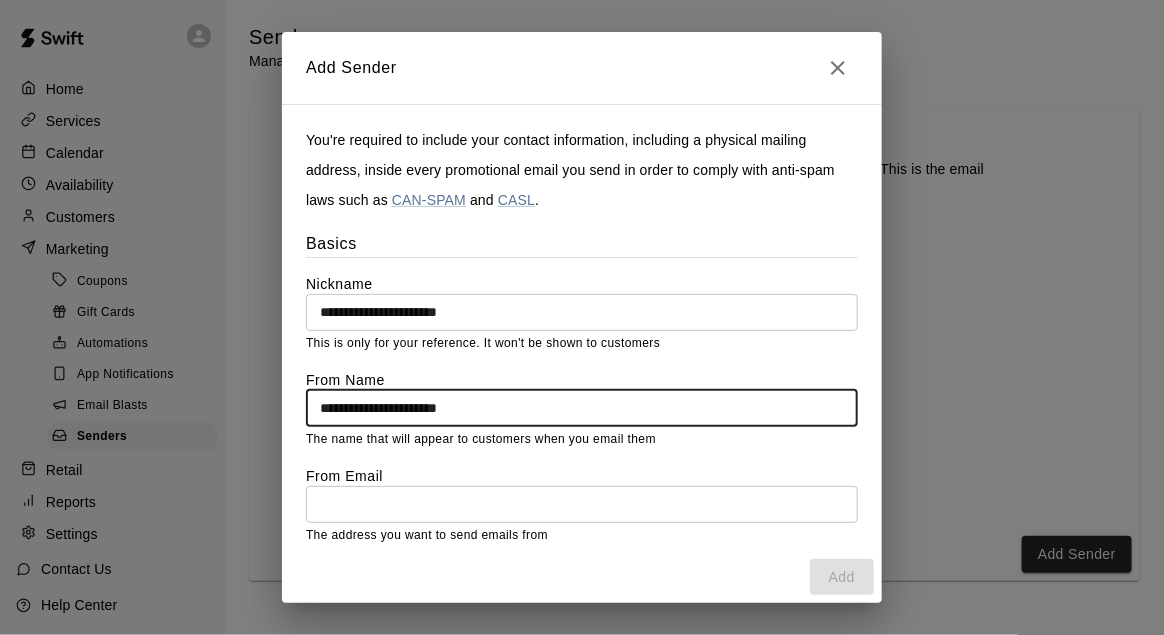 type on "**********" 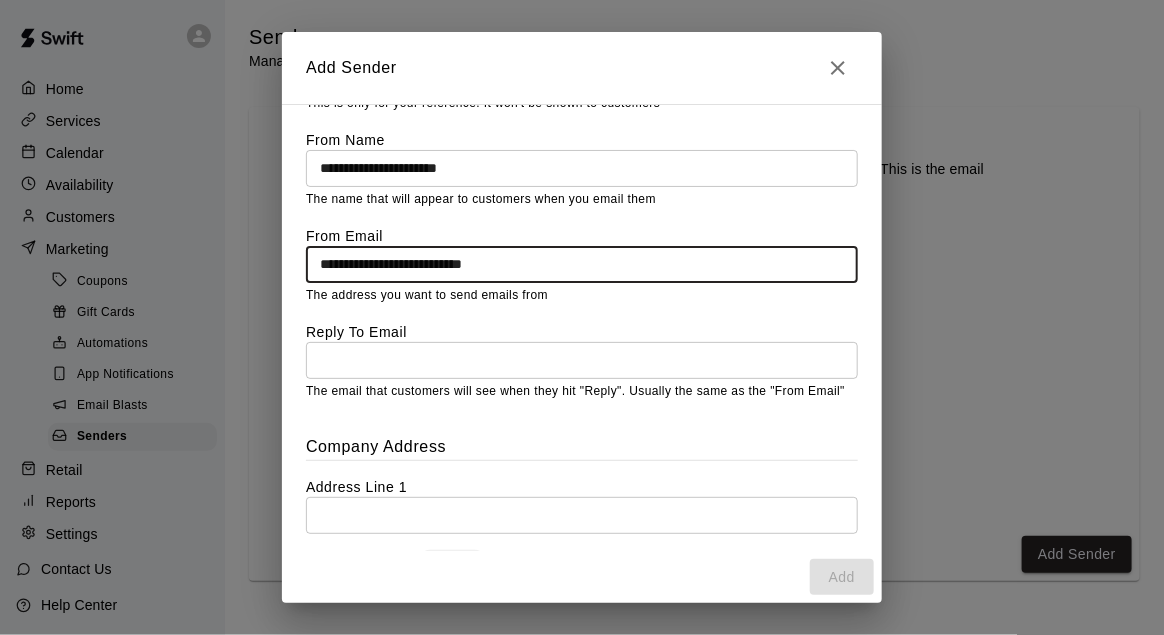 scroll, scrollTop: 248, scrollLeft: 0, axis: vertical 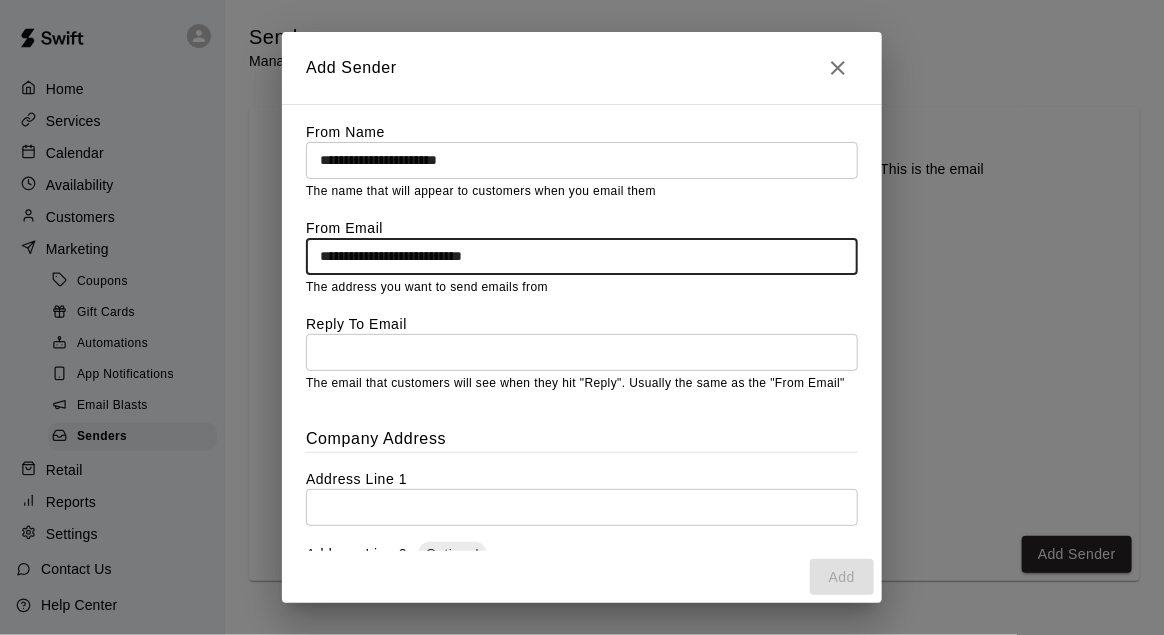 type on "**********" 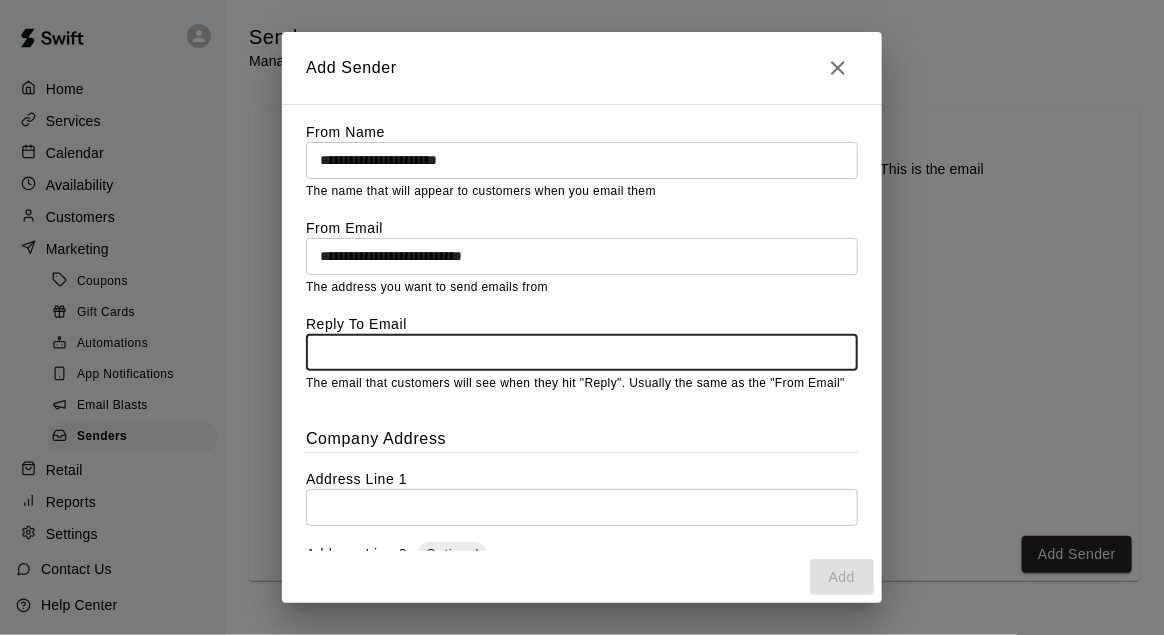 click at bounding box center [582, 352] 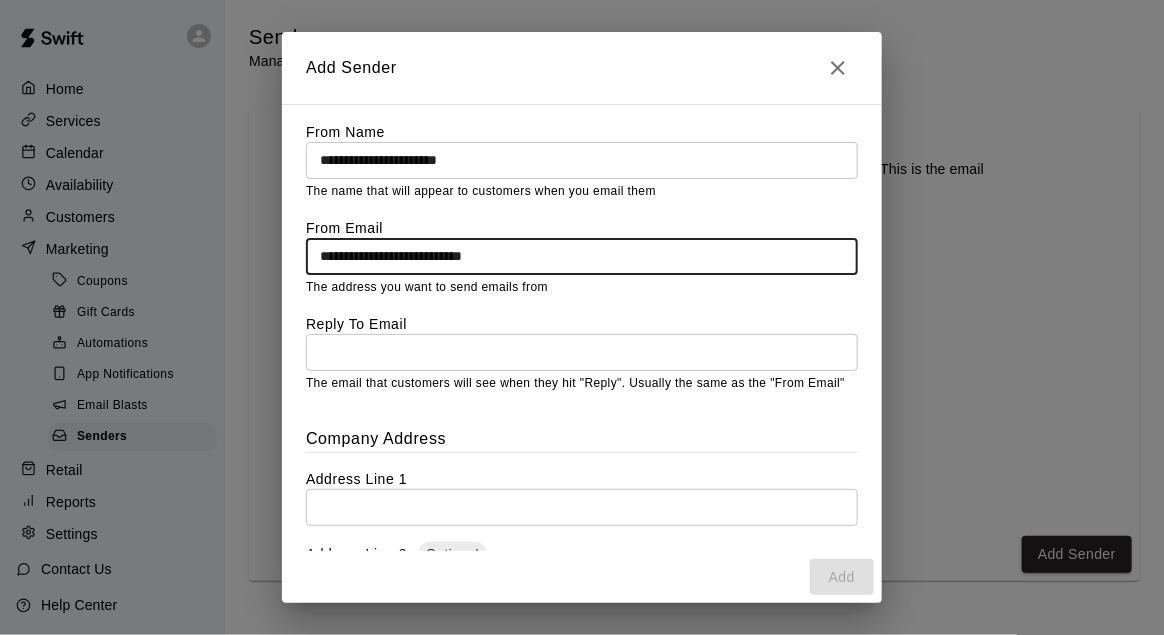 click on "**********" at bounding box center (582, 256) 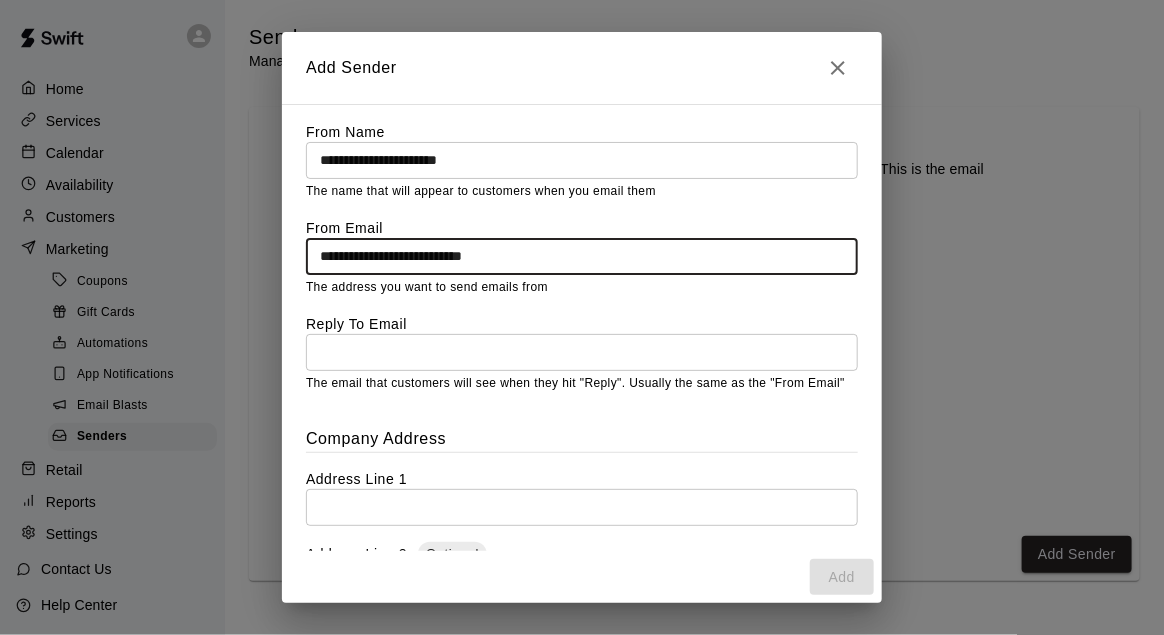 click at bounding box center (582, 352) 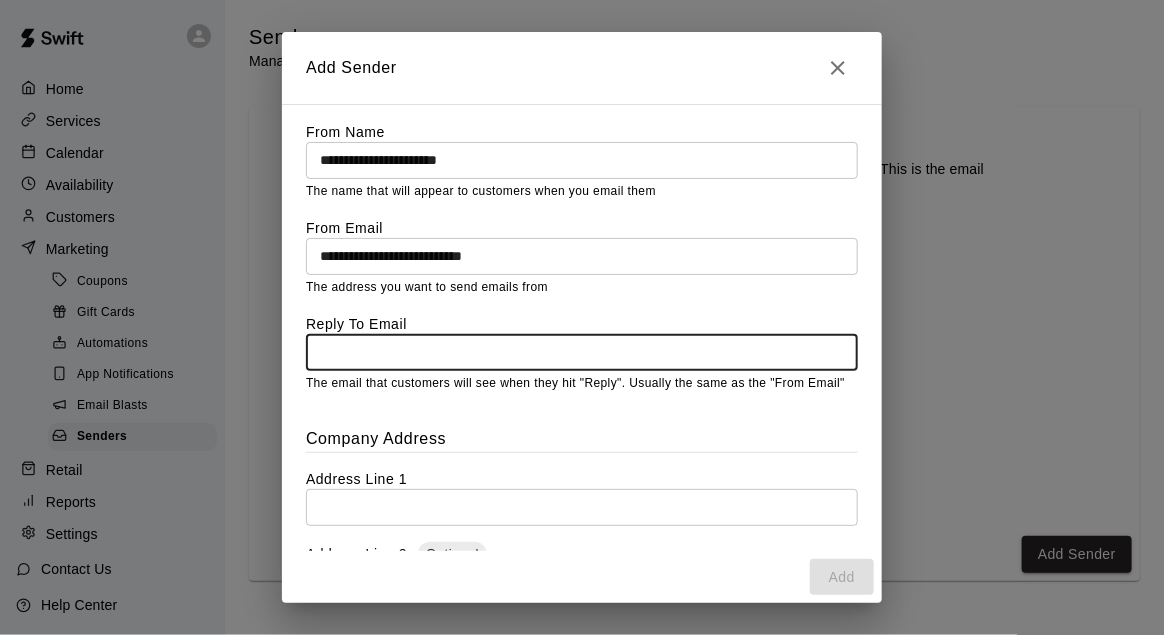 paste on "**********" 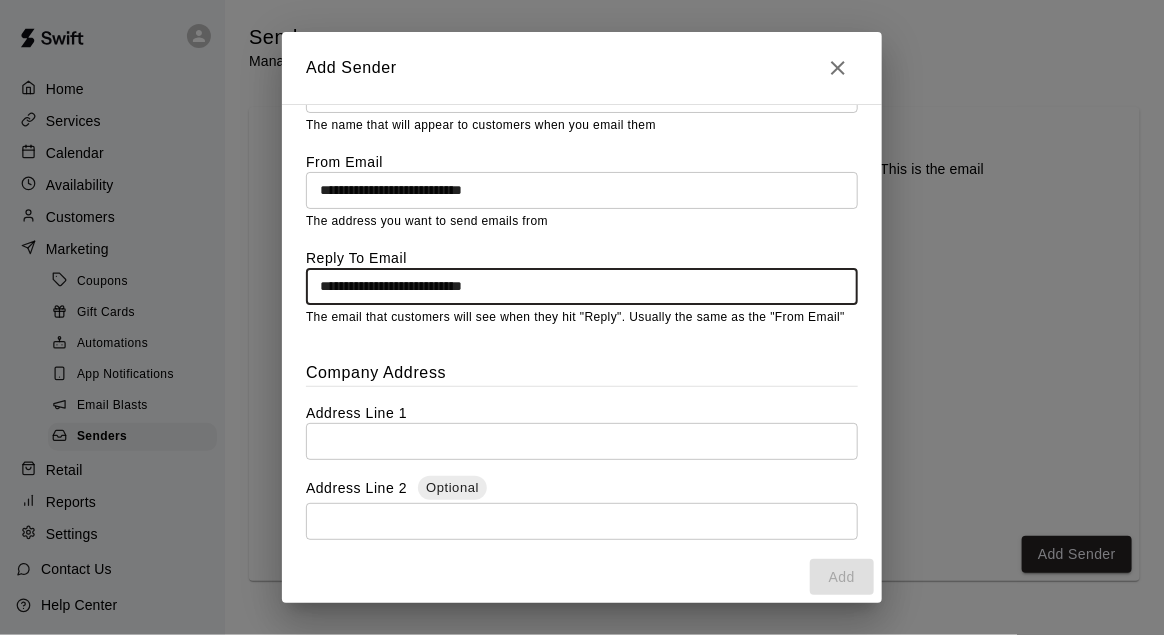 scroll, scrollTop: 365, scrollLeft: 0, axis: vertical 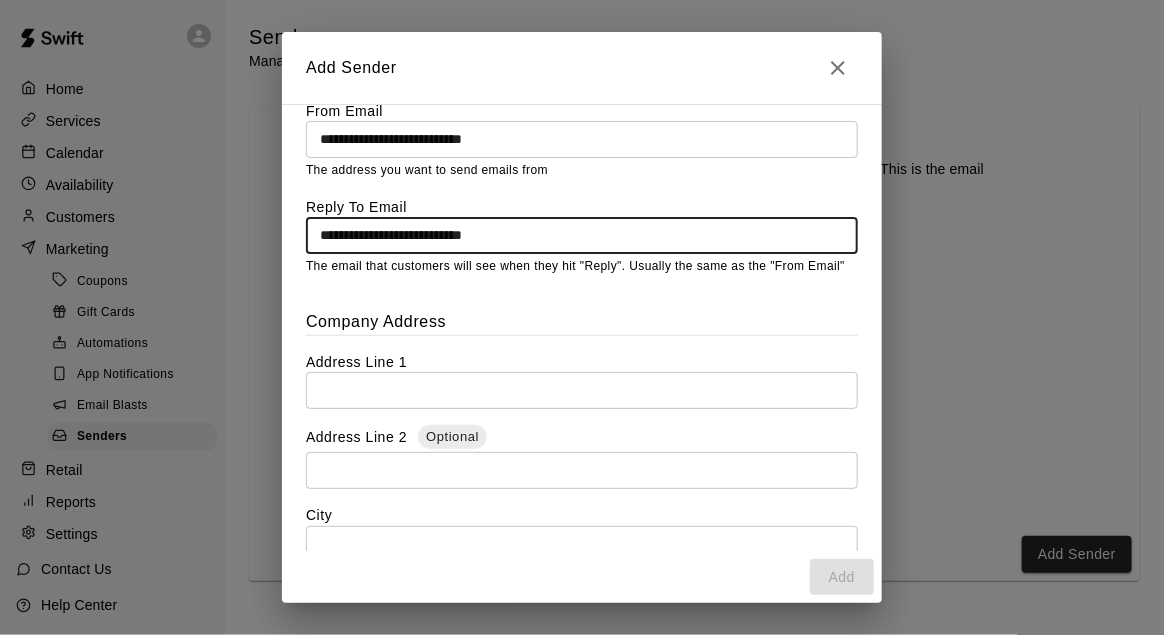 type on "**********" 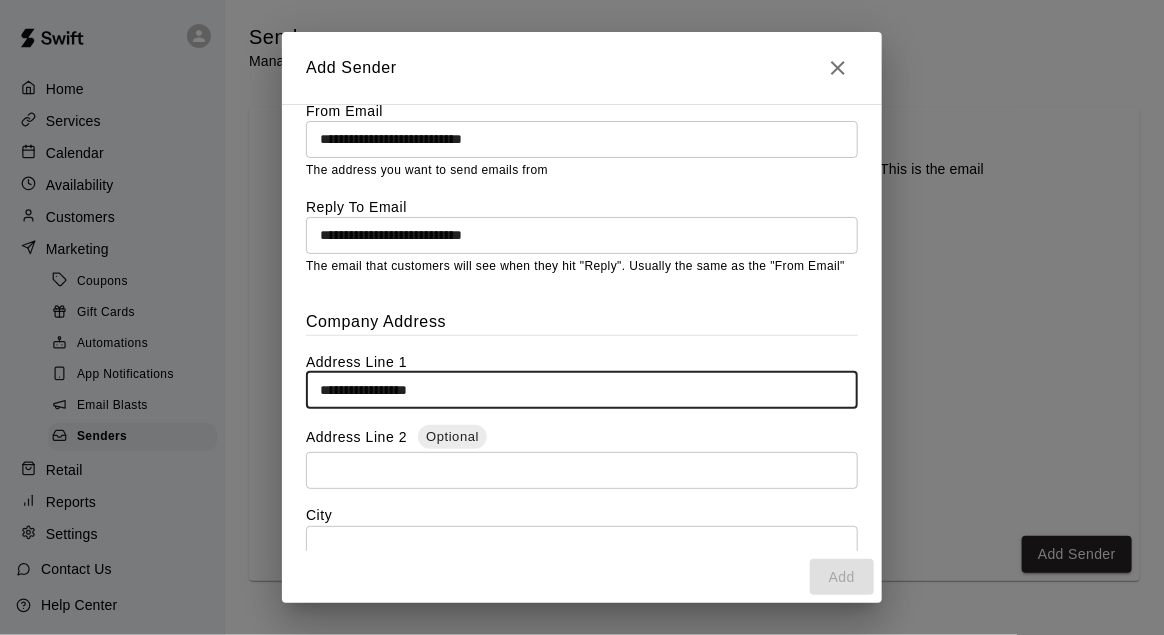type on "**********" 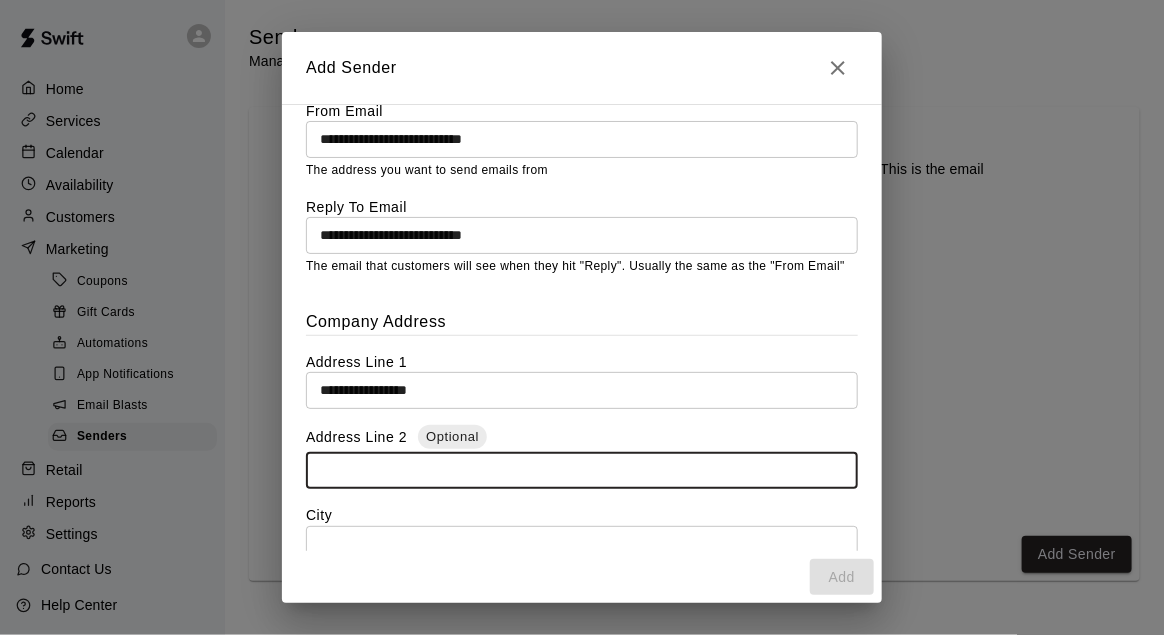scroll, scrollTop: 375, scrollLeft: 0, axis: vertical 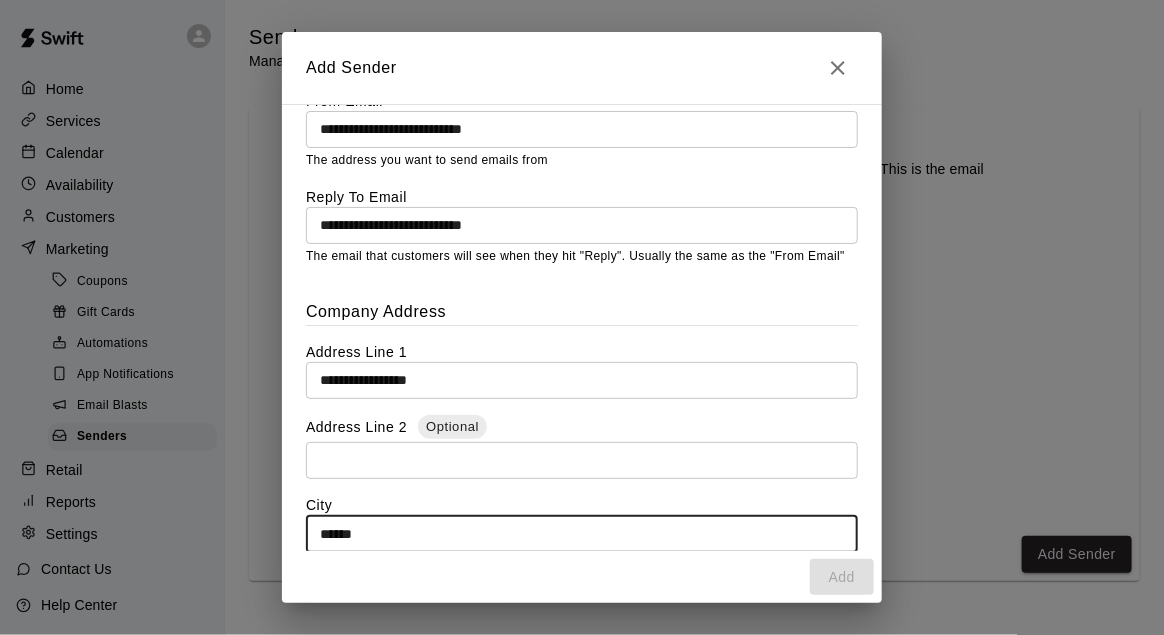 type on "******" 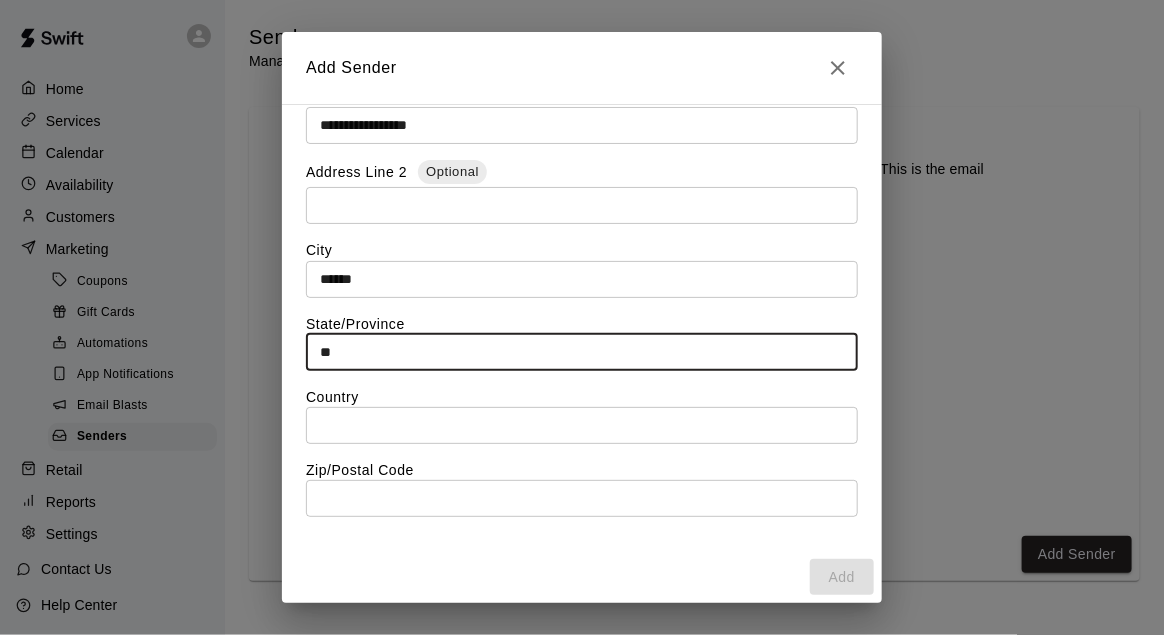 type on "**" 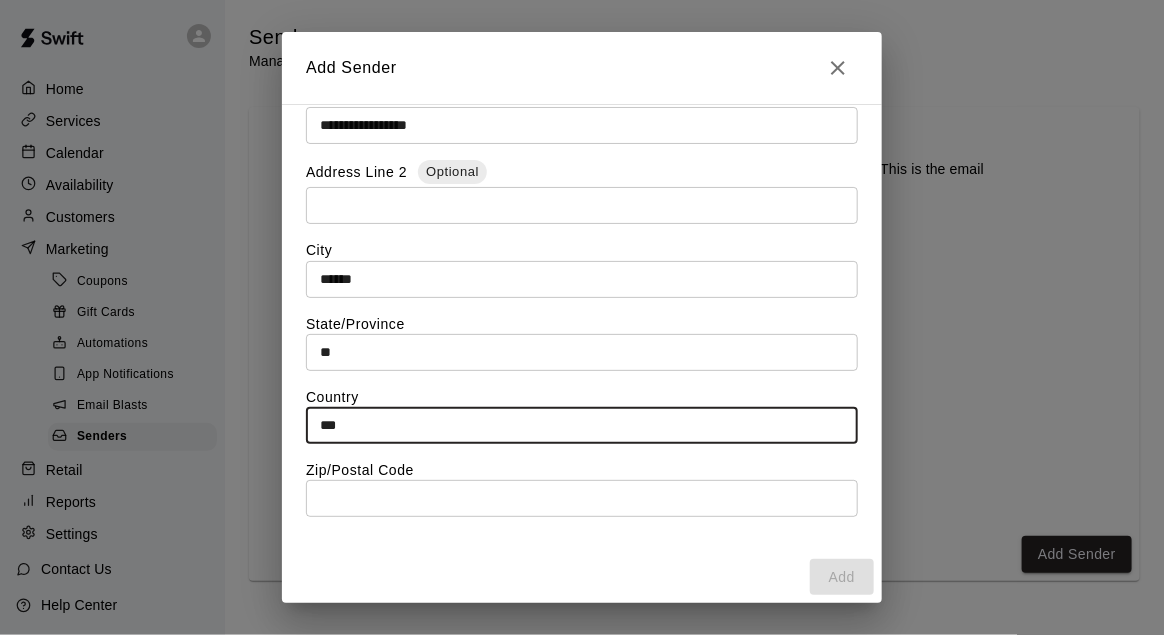 click on "***" at bounding box center (582, 425) 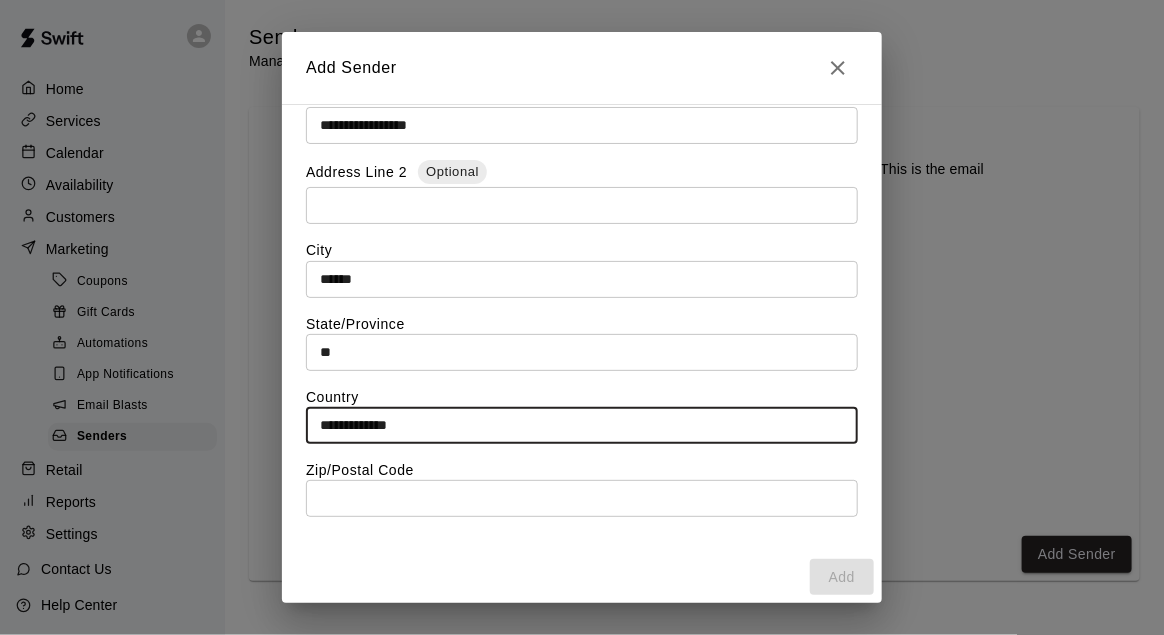 type on "**********" 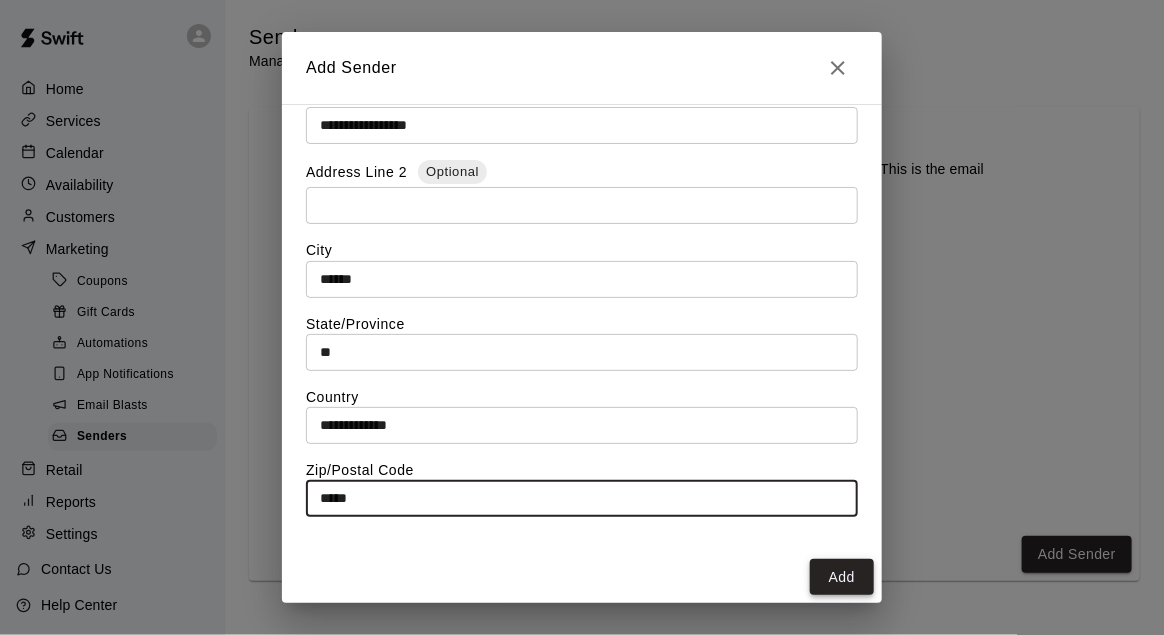 type on "*****" 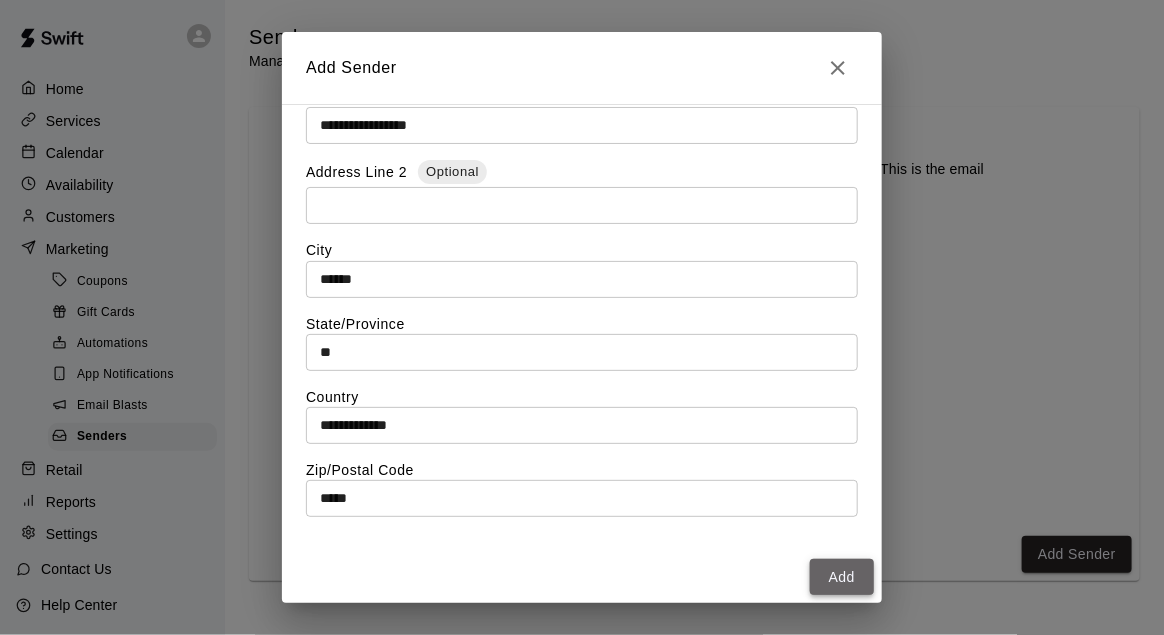 click on "Add" at bounding box center [842, 577] 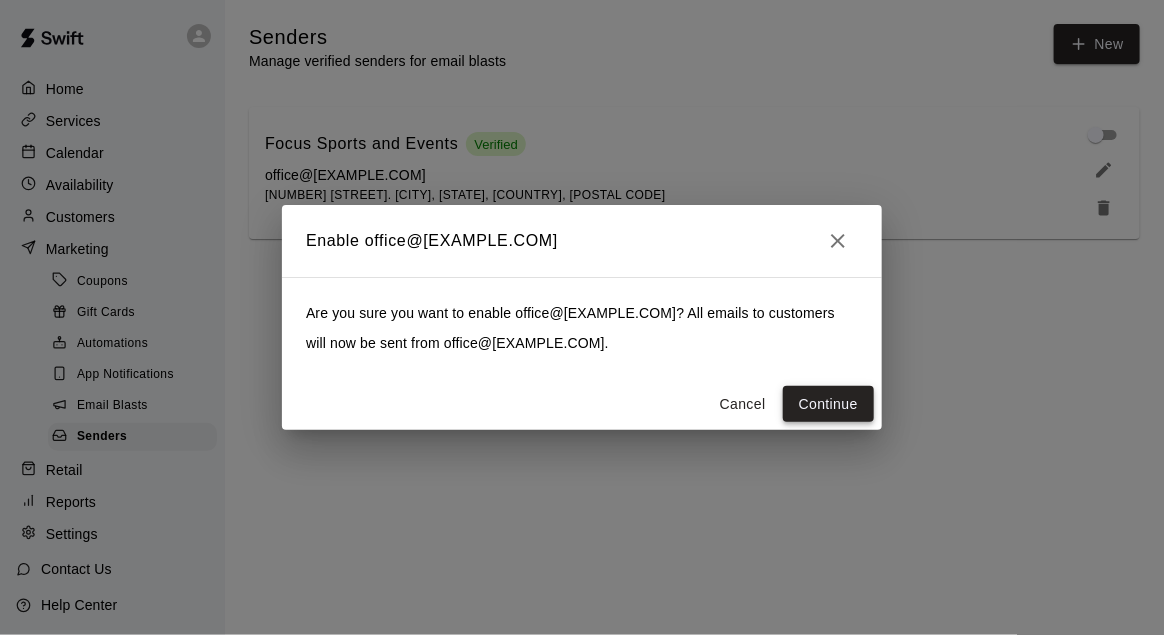 click on "Continue" at bounding box center [828, 404] 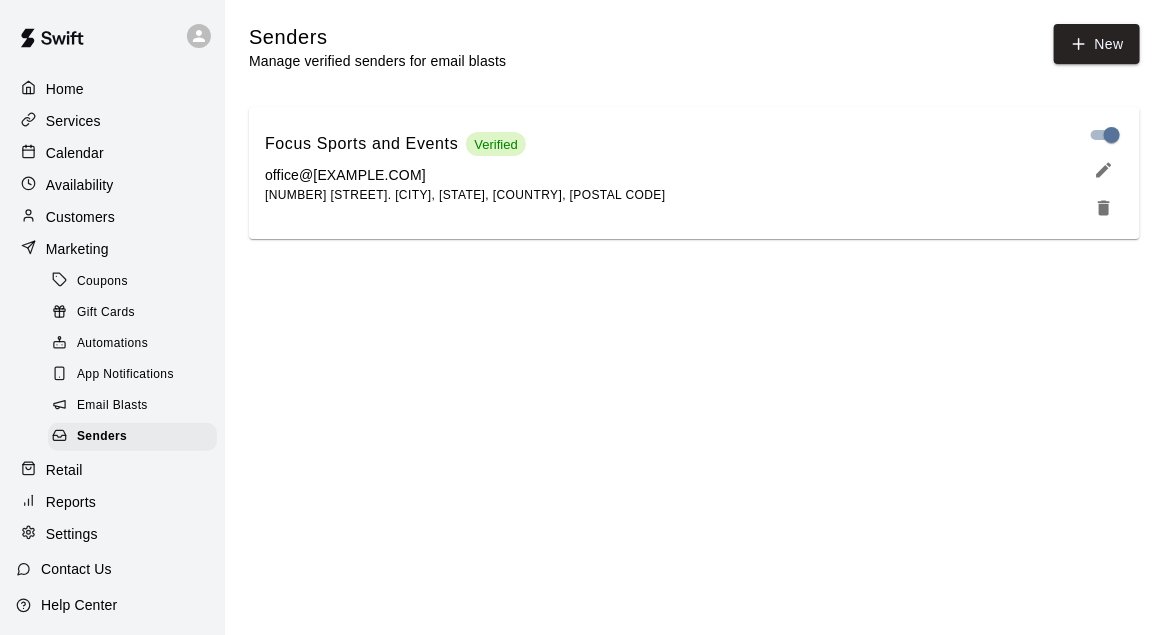 click on "Settings" at bounding box center (72, 534) 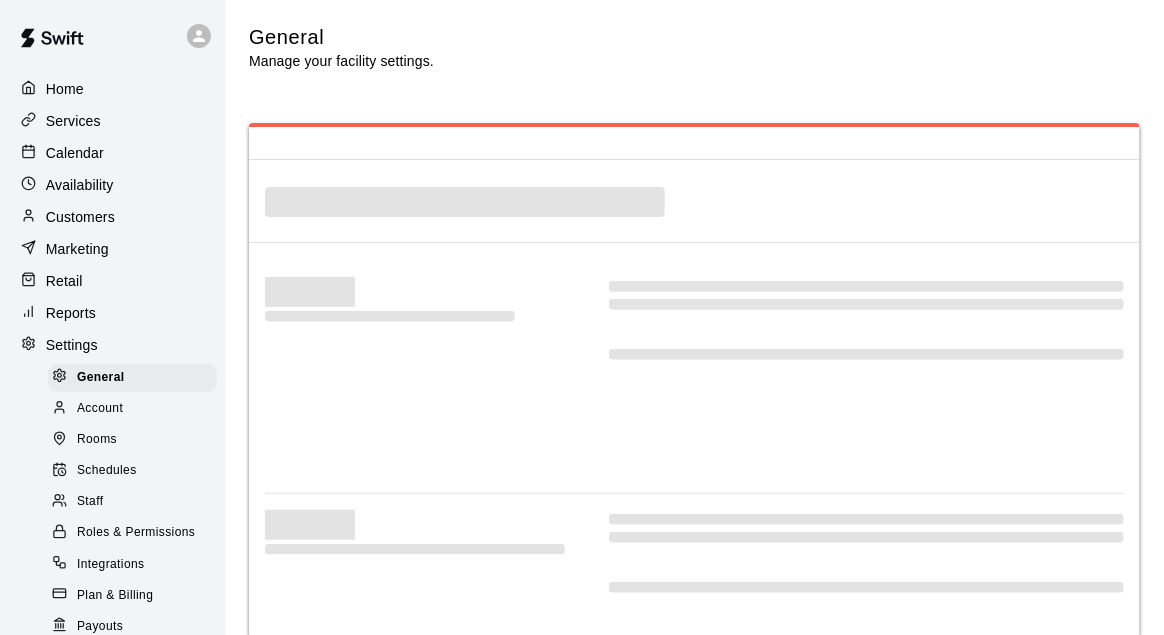 select on "**" 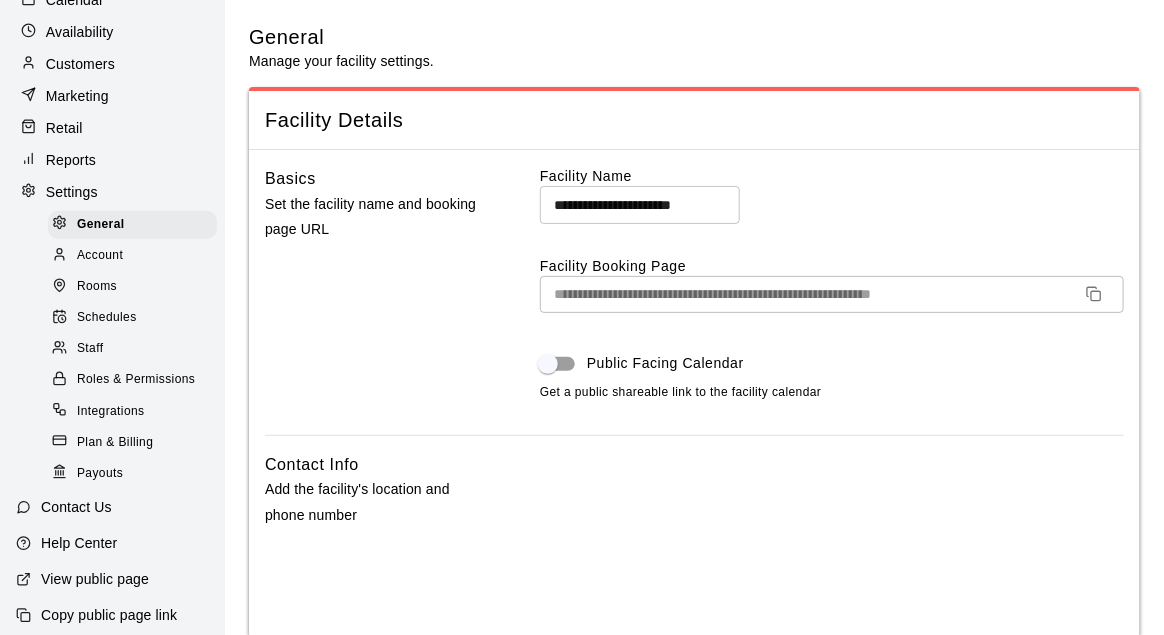 scroll, scrollTop: 162, scrollLeft: 0, axis: vertical 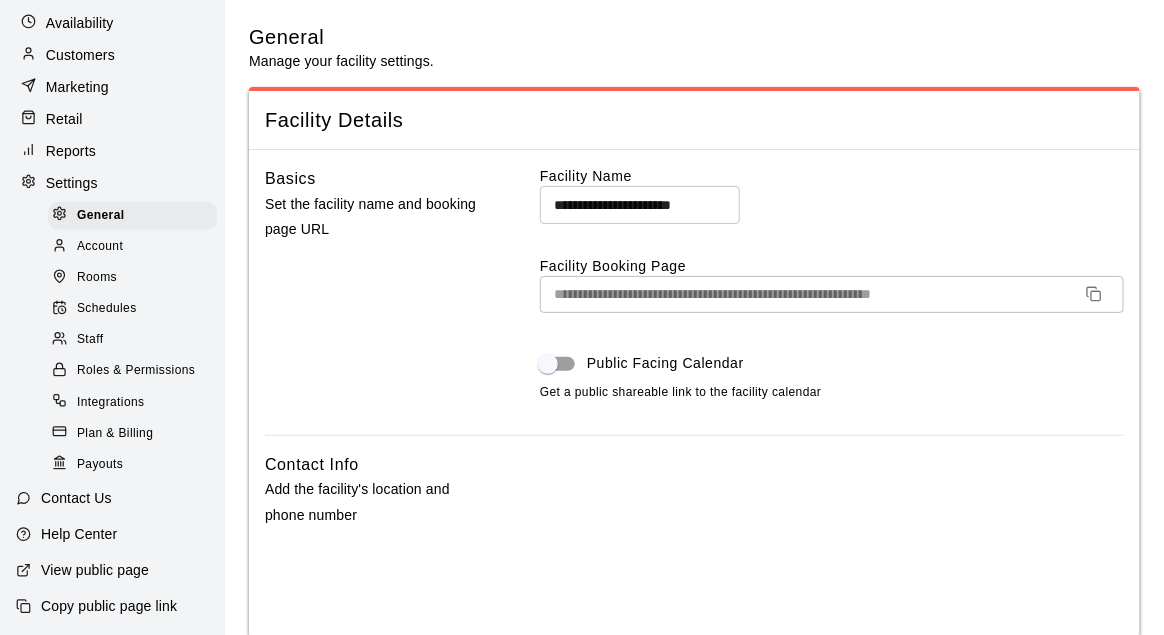 click on "Staff" at bounding box center (90, 340) 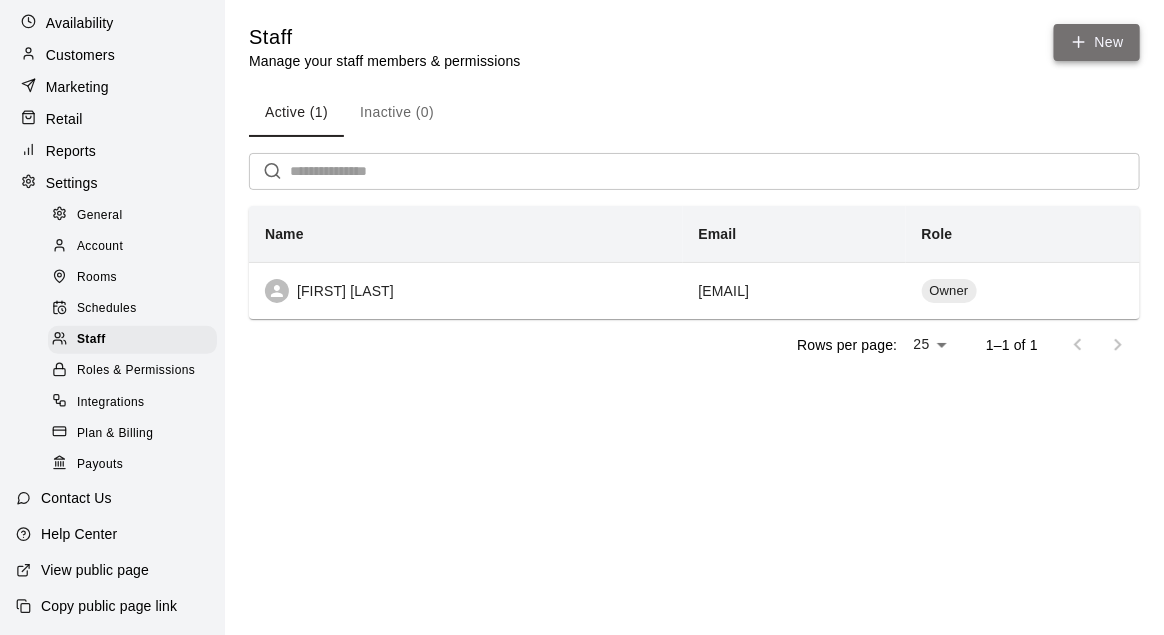 click 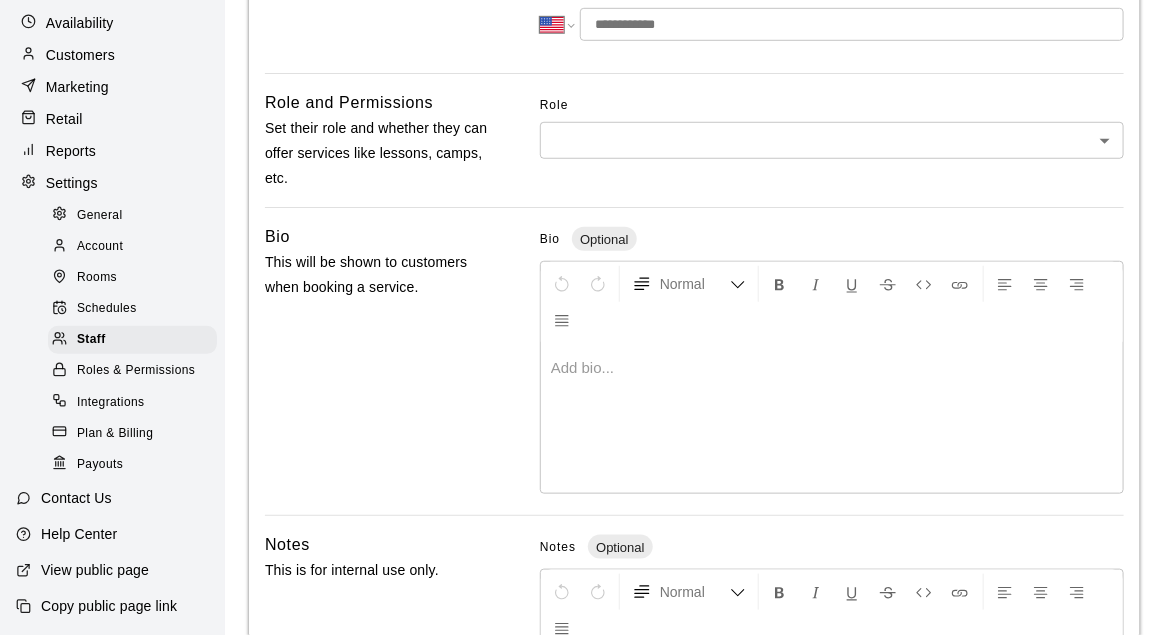 scroll, scrollTop: 361, scrollLeft: 0, axis: vertical 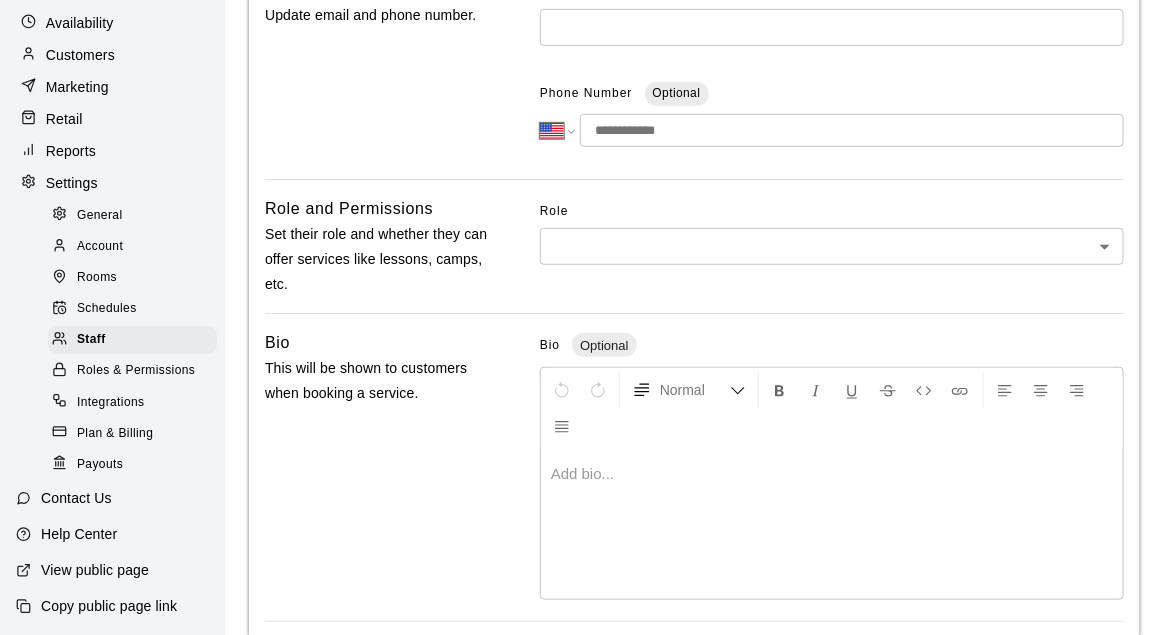 click on "**********" at bounding box center [582, 330] 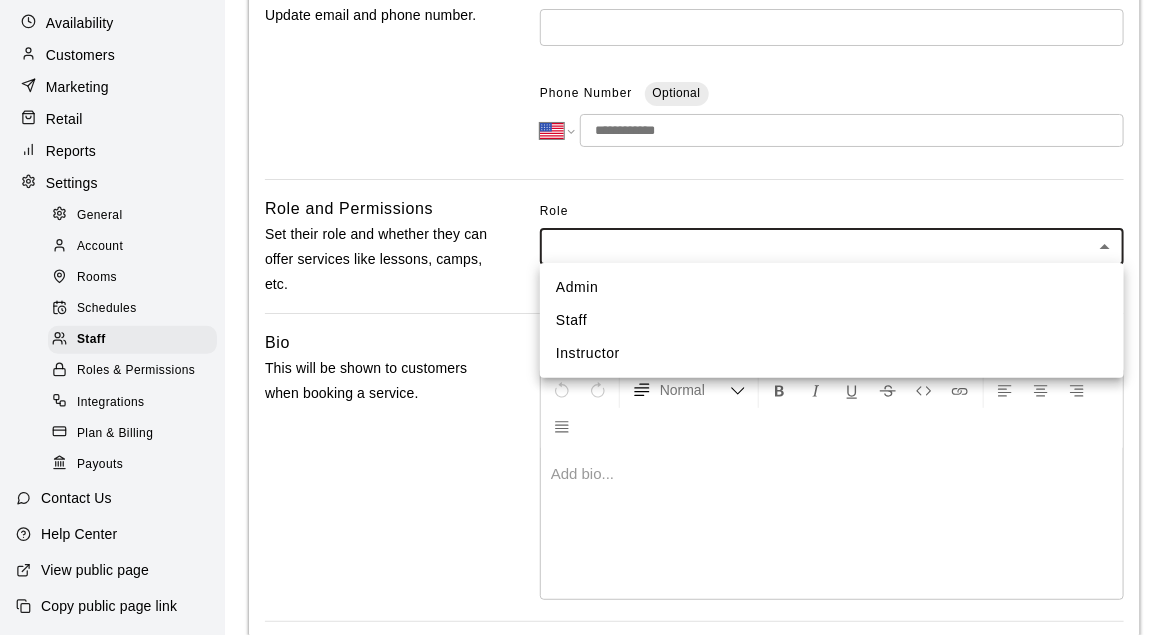 click at bounding box center (582, 317) 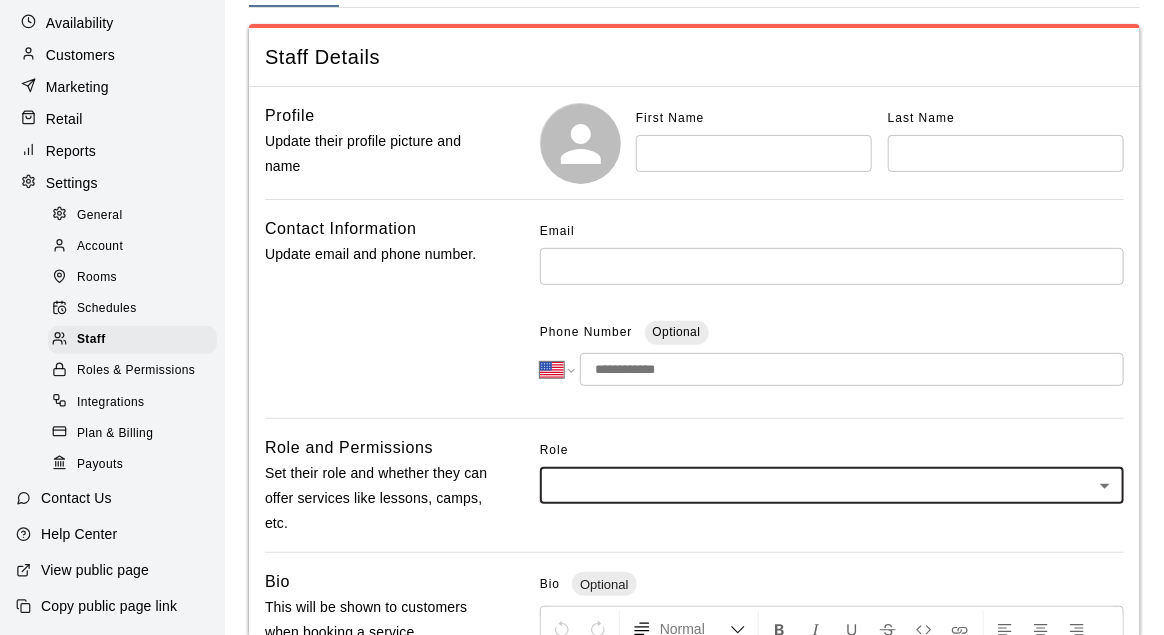 scroll, scrollTop: 0, scrollLeft: 0, axis: both 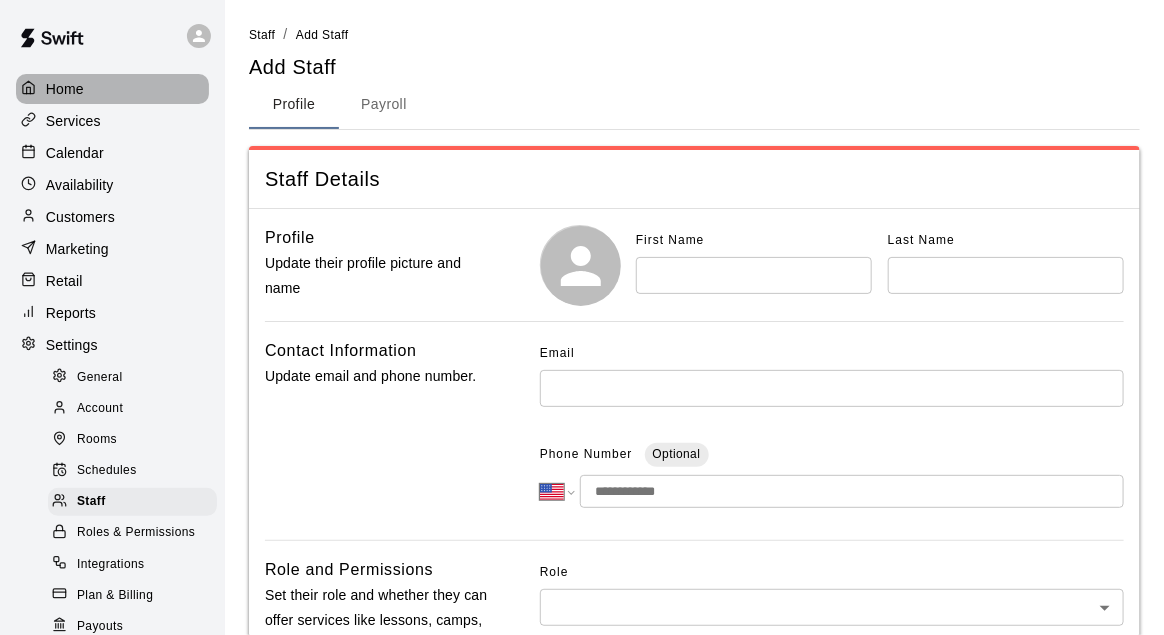 click on "Home" at bounding box center (112, 89) 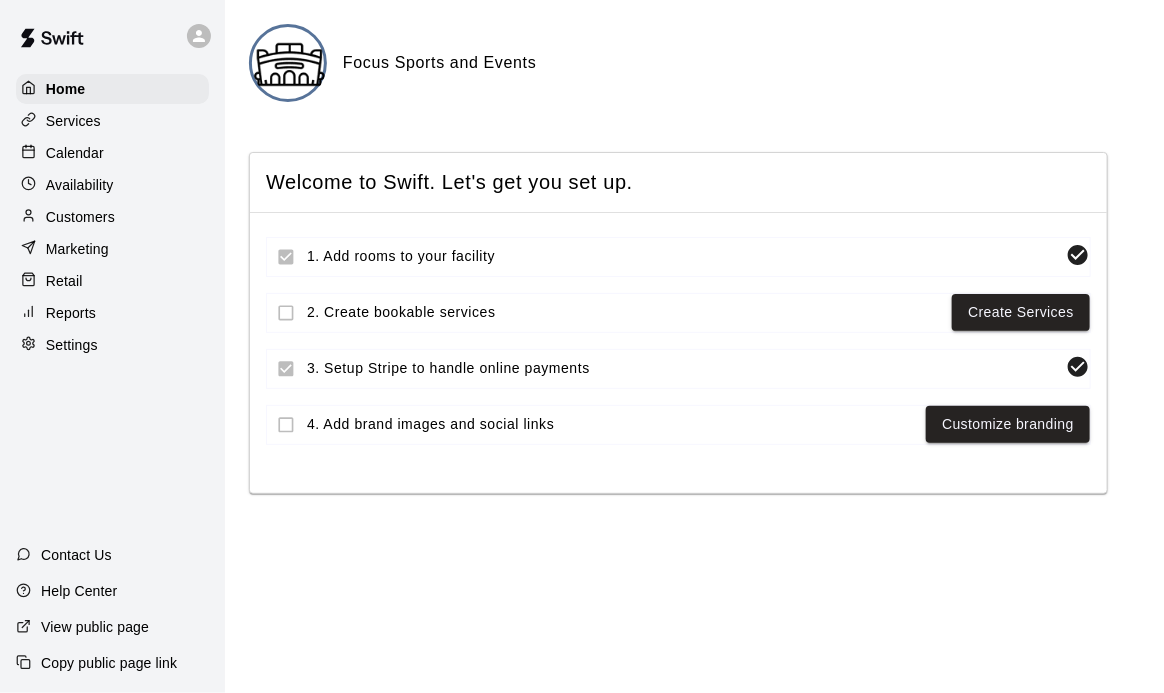 click on "Settings" at bounding box center [72, 345] 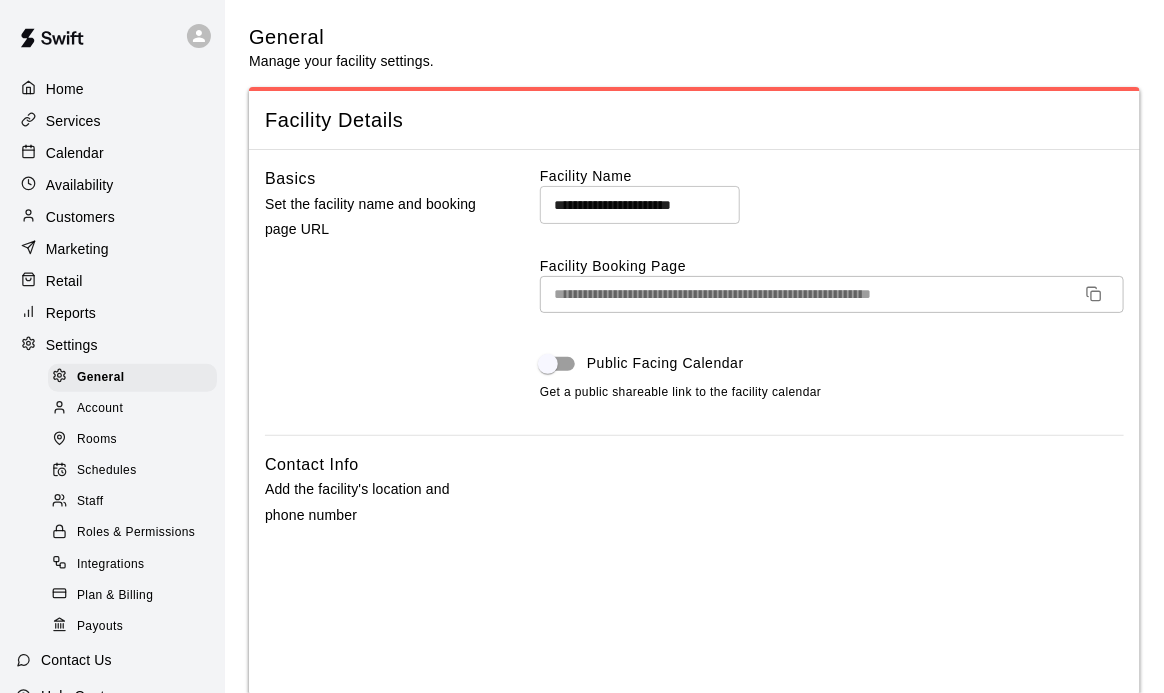 scroll, scrollTop: 103, scrollLeft: 0, axis: vertical 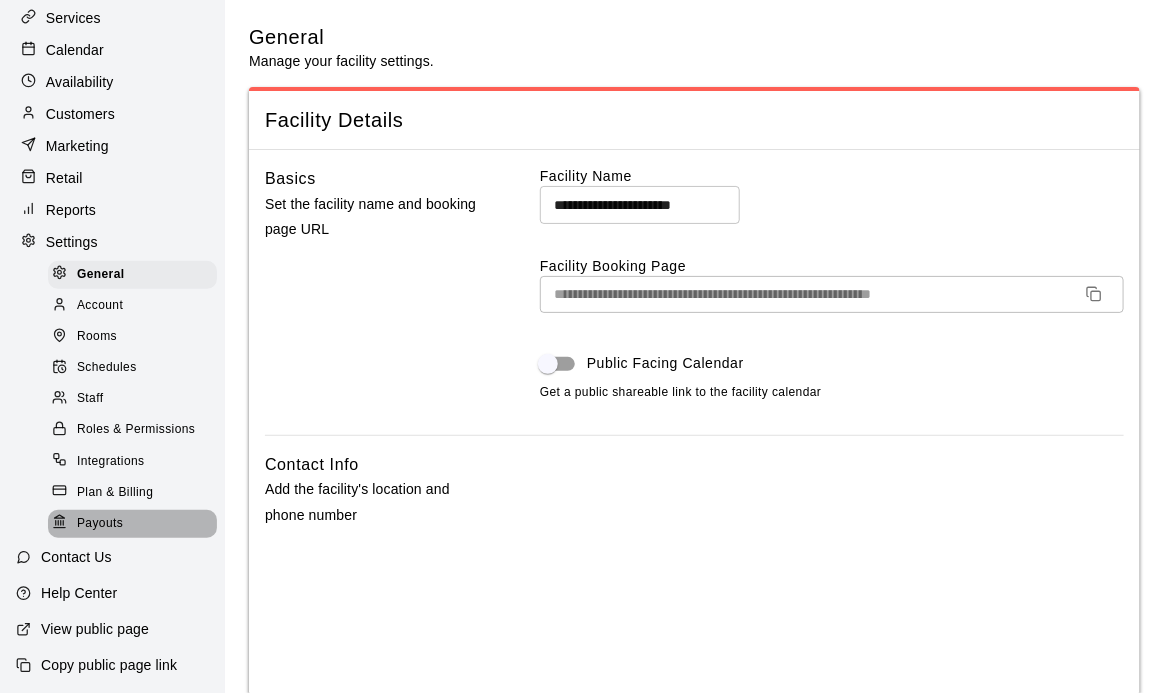 click on "Payouts" at bounding box center [100, 524] 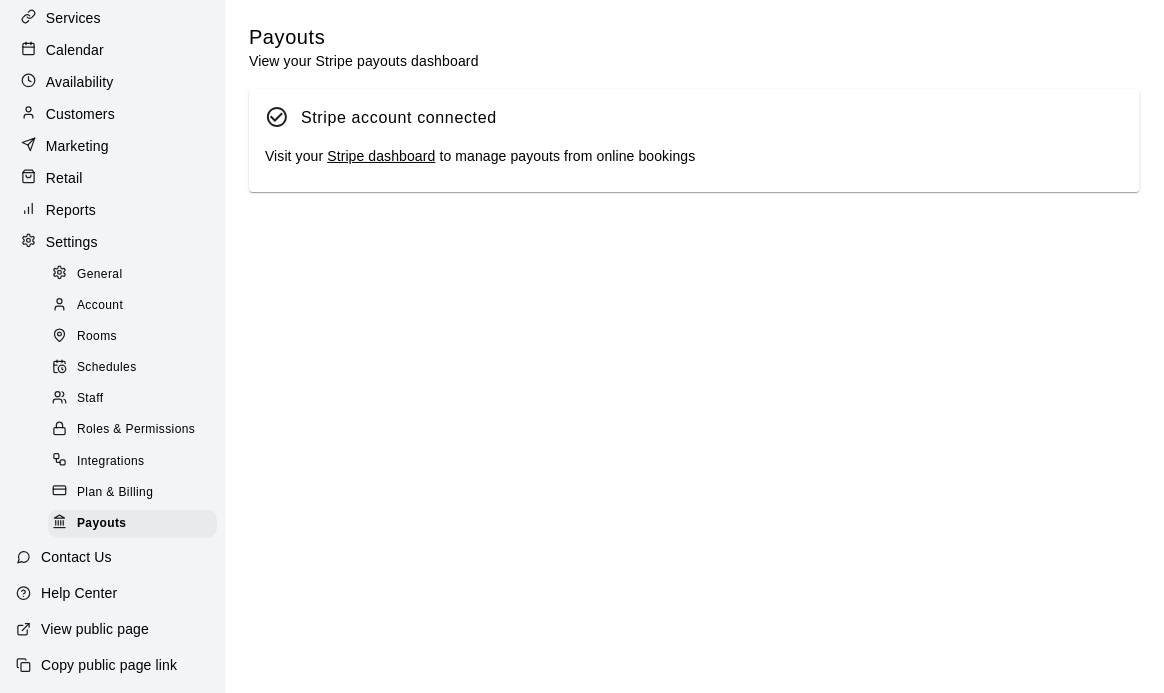 click on "Stripe dashboard" at bounding box center [381, 156] 